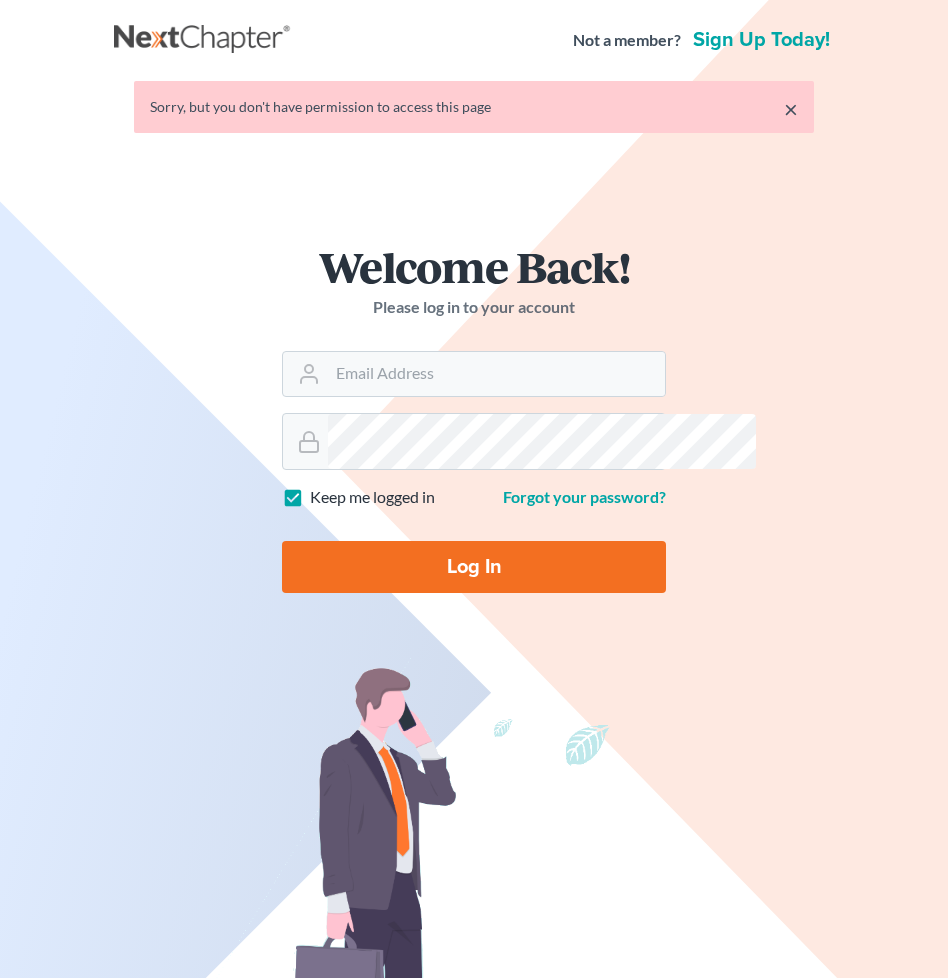 scroll, scrollTop: 0, scrollLeft: 0, axis: both 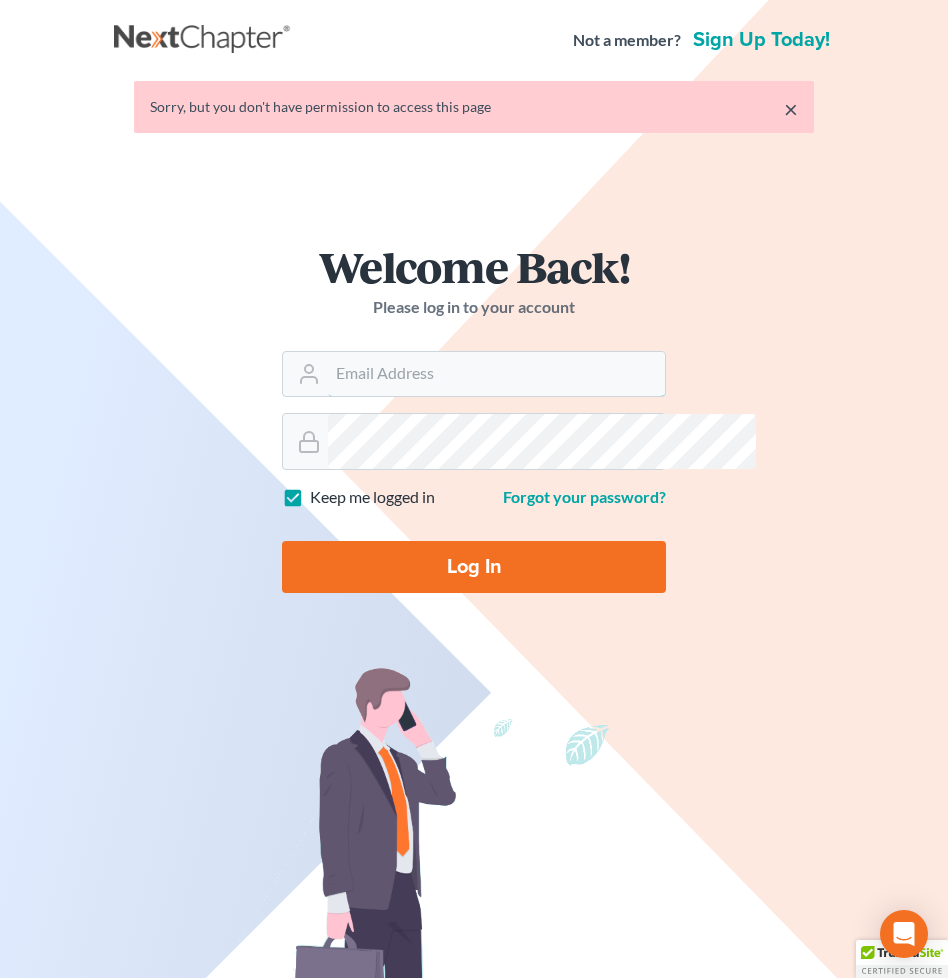 type on "tbenner@tbennerlaw.com" 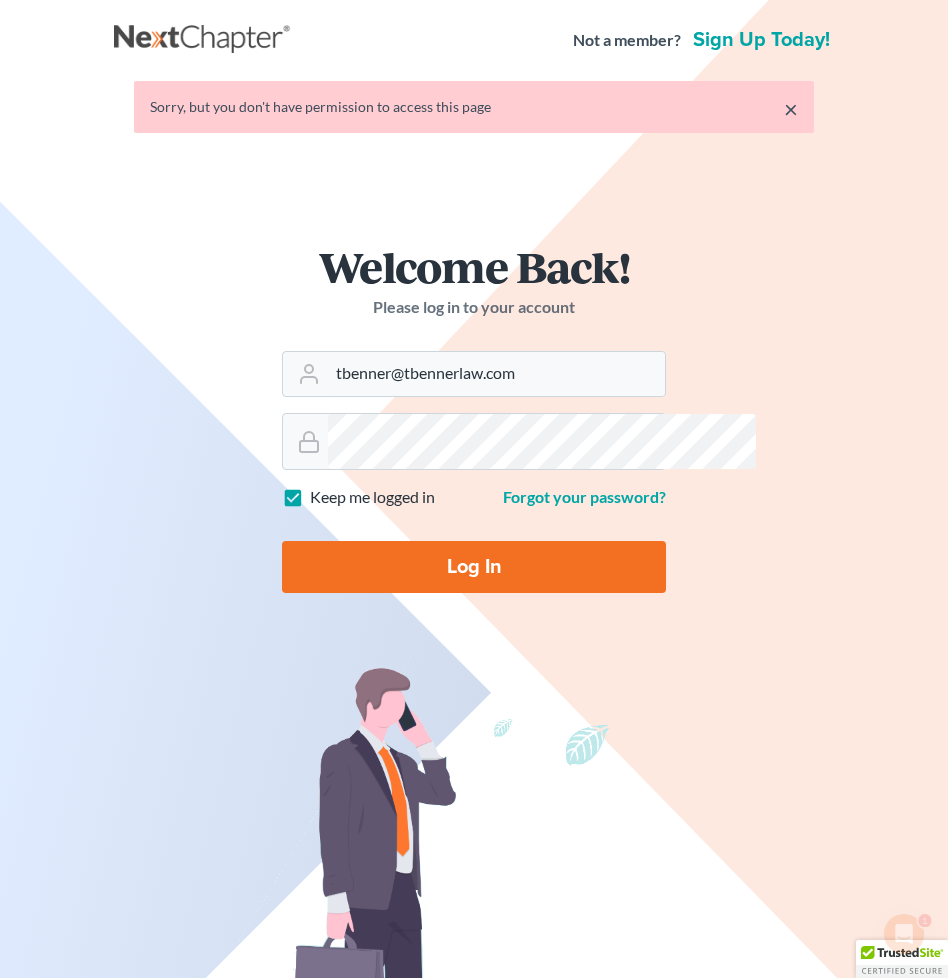 scroll, scrollTop: 0, scrollLeft: 0, axis: both 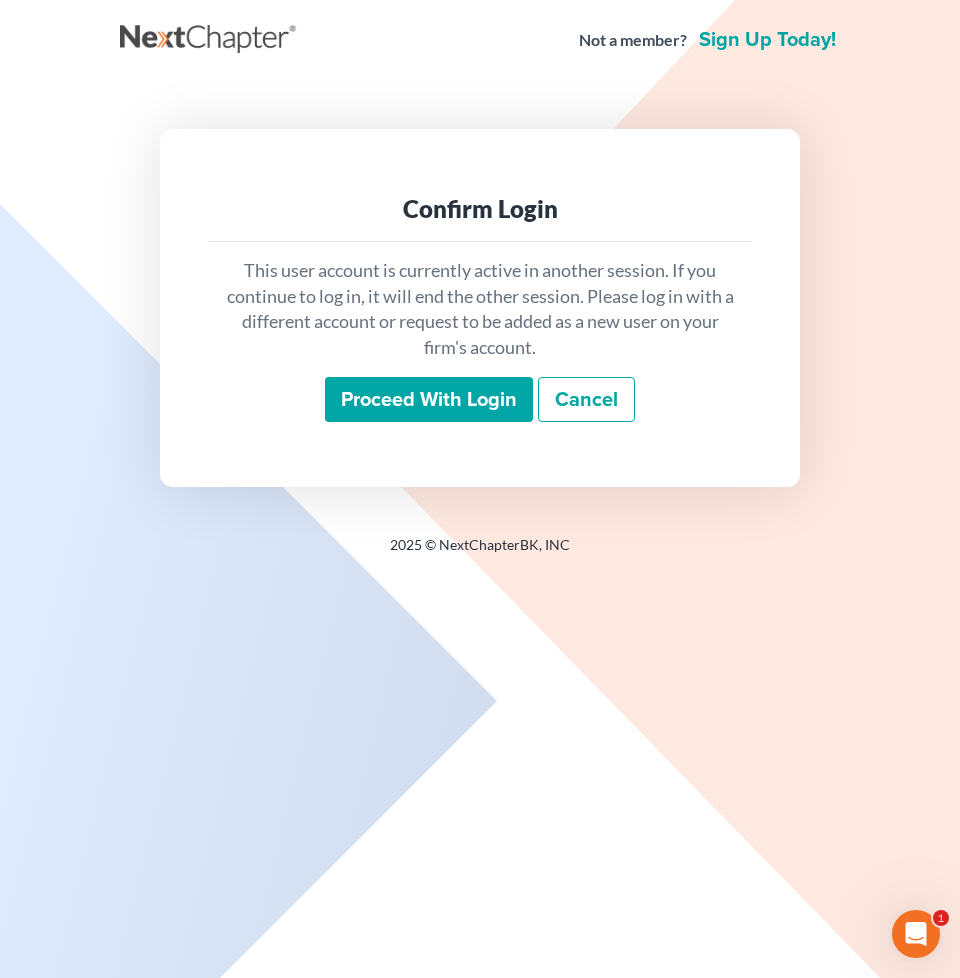 click on "Proceed with login" at bounding box center (429, 400) 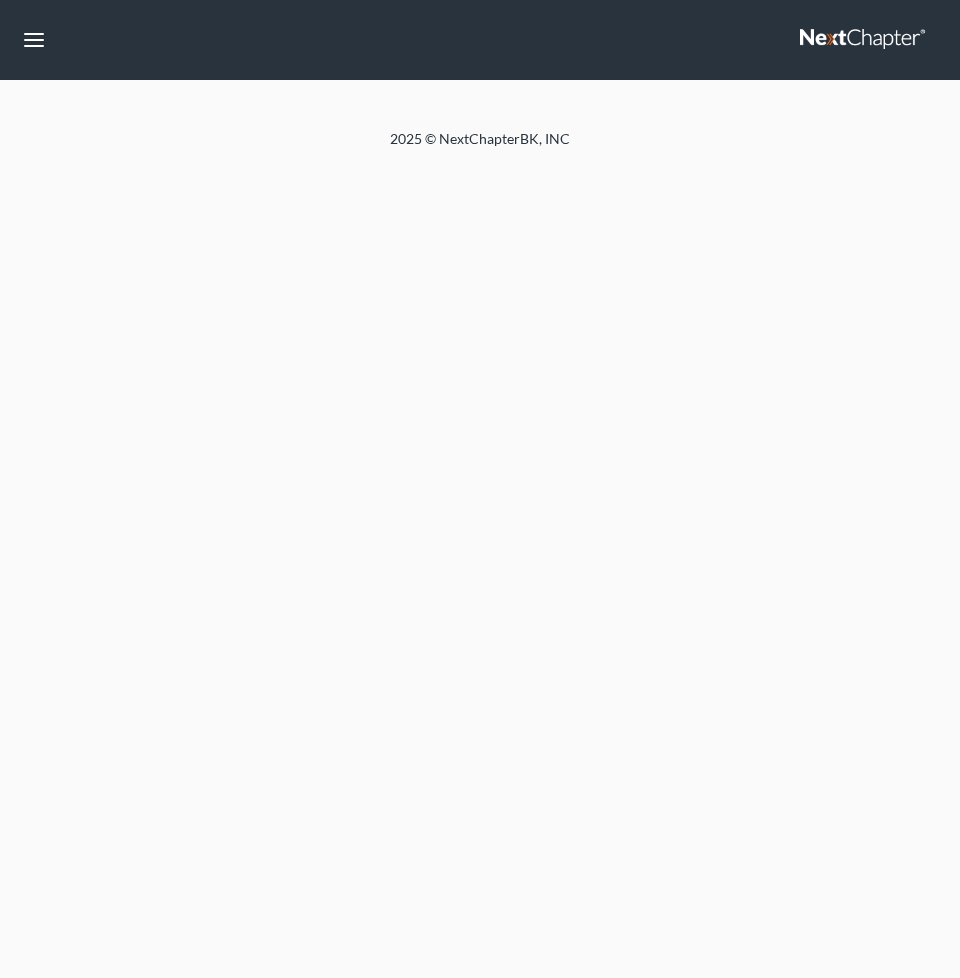 scroll, scrollTop: 0, scrollLeft: 0, axis: both 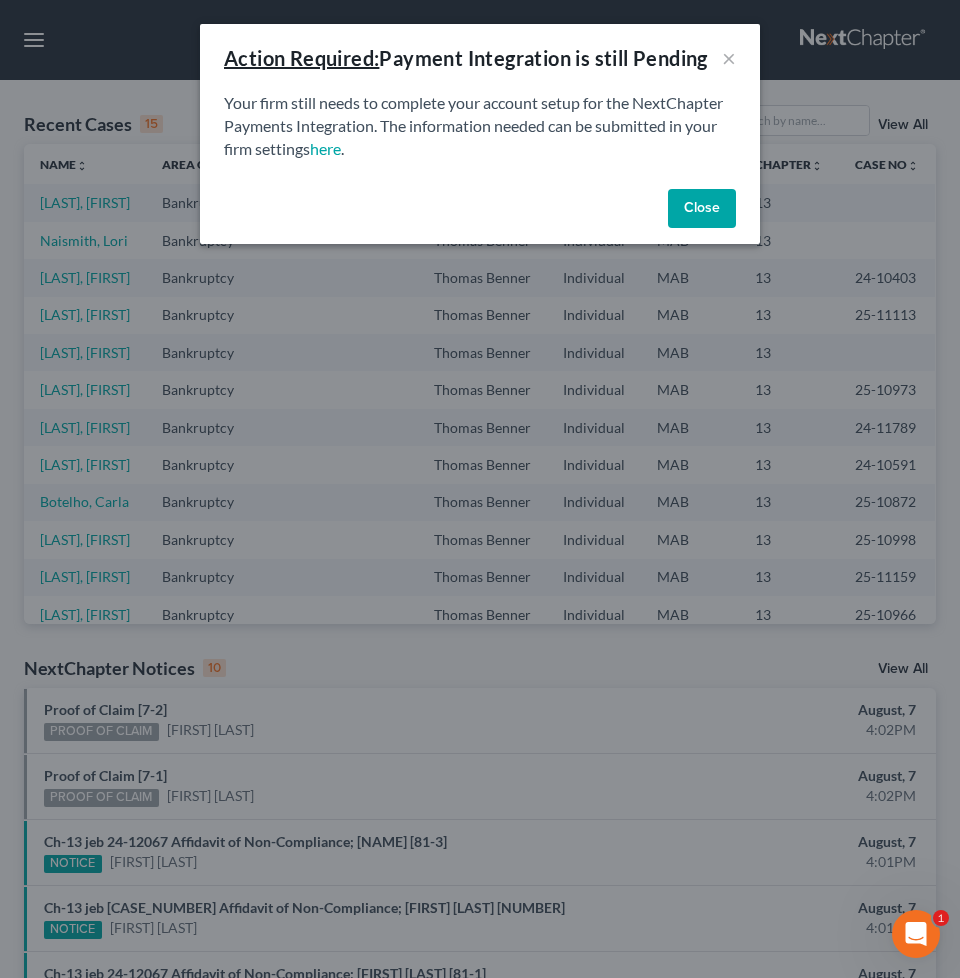 click on "Close" at bounding box center [702, 209] 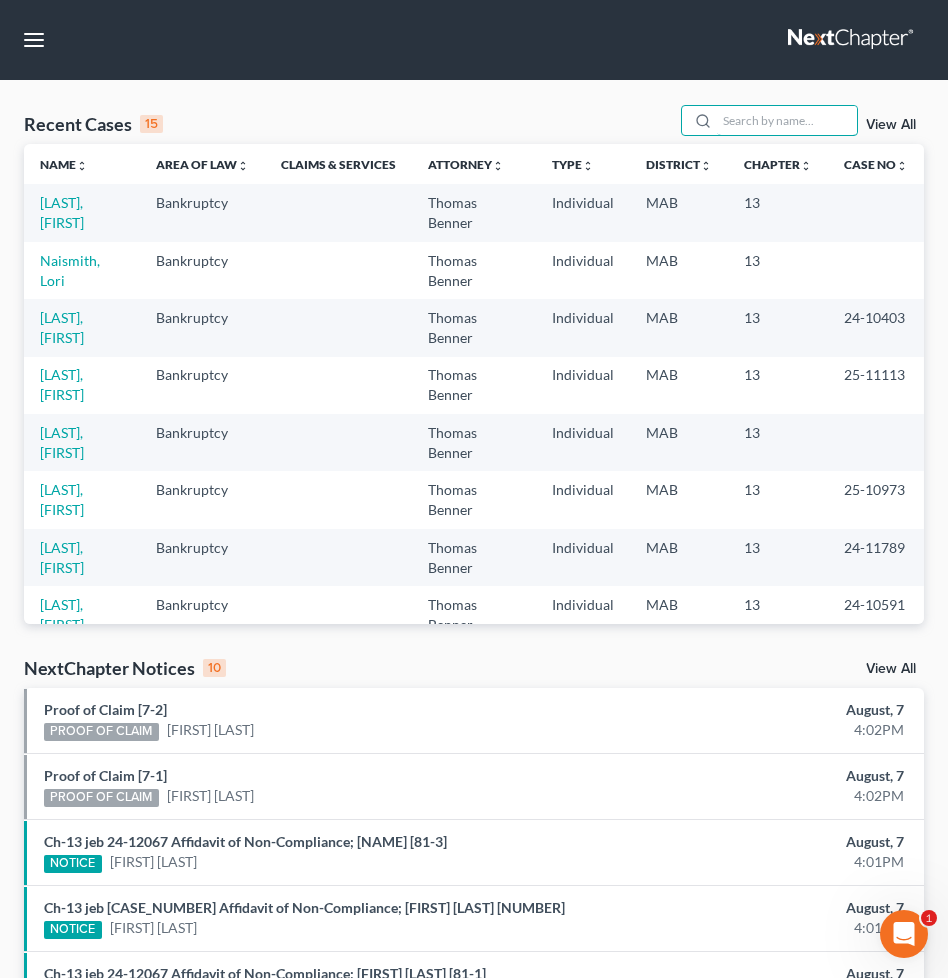 drag, startPoint x: 740, startPoint y: 161, endPoint x: 920, endPoint y: 177, distance: 180.70972 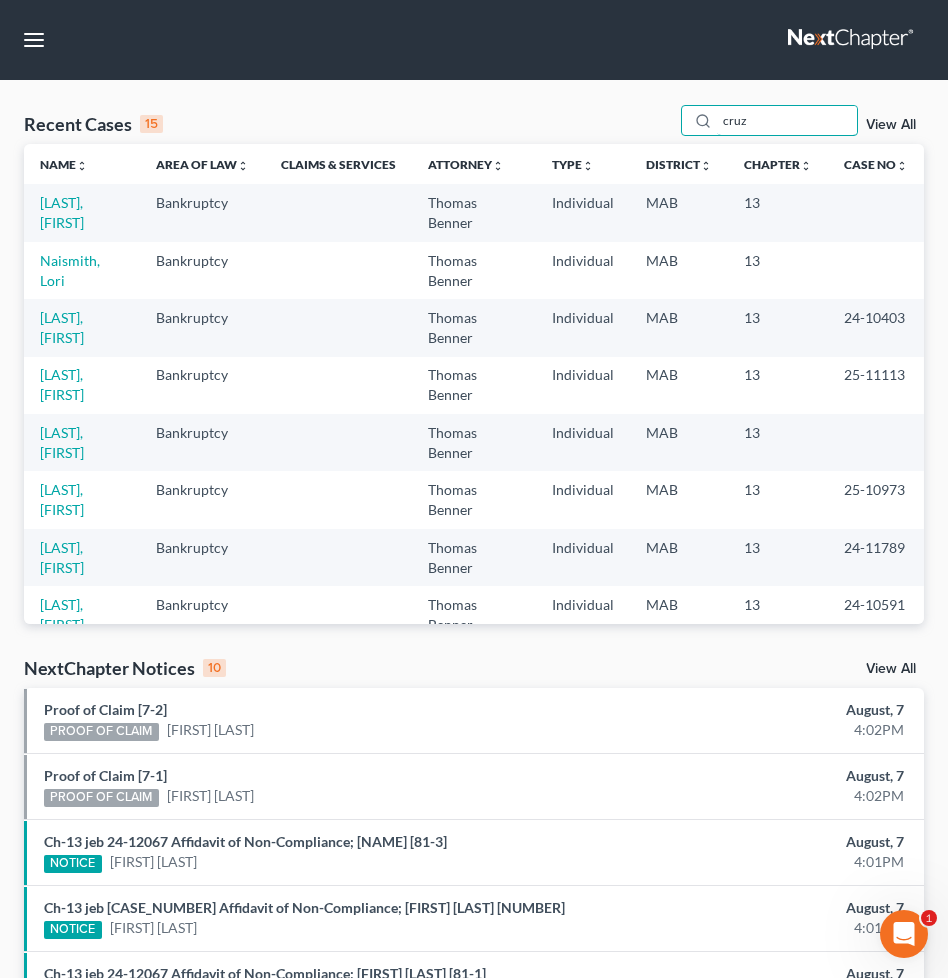 type on "cruz" 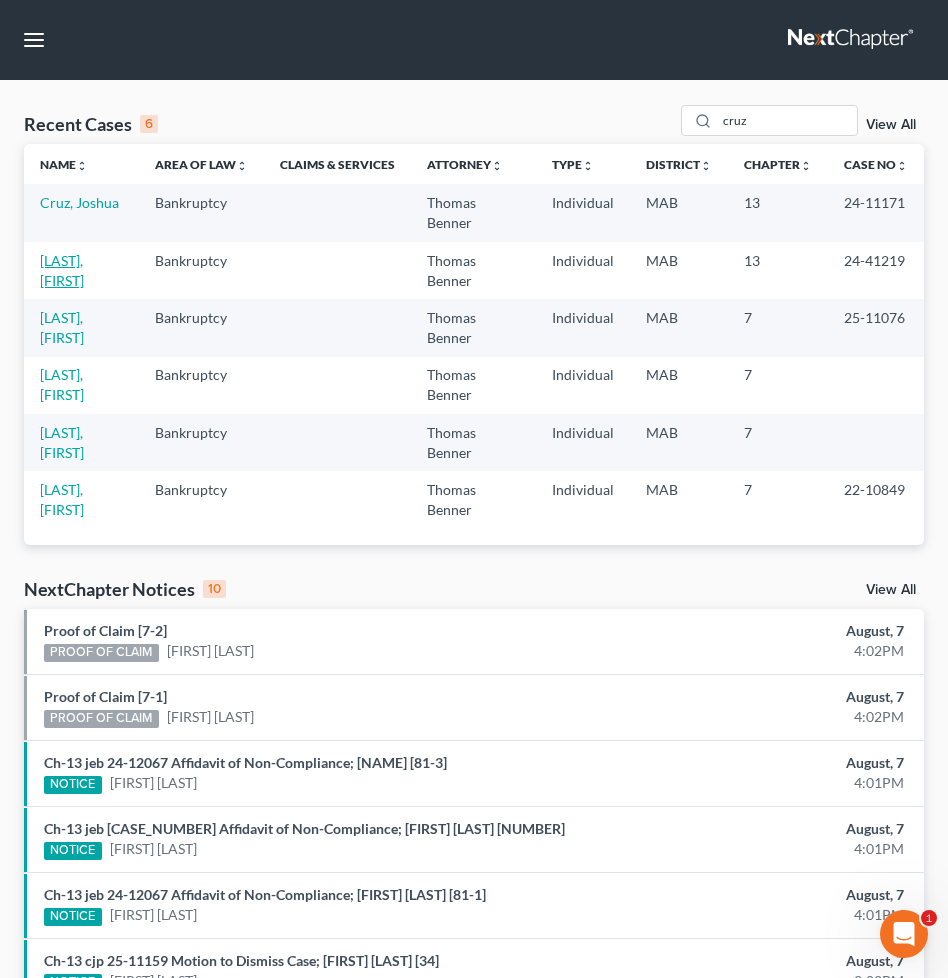 click on "[LAST], [FIRST]" at bounding box center [62, 270] 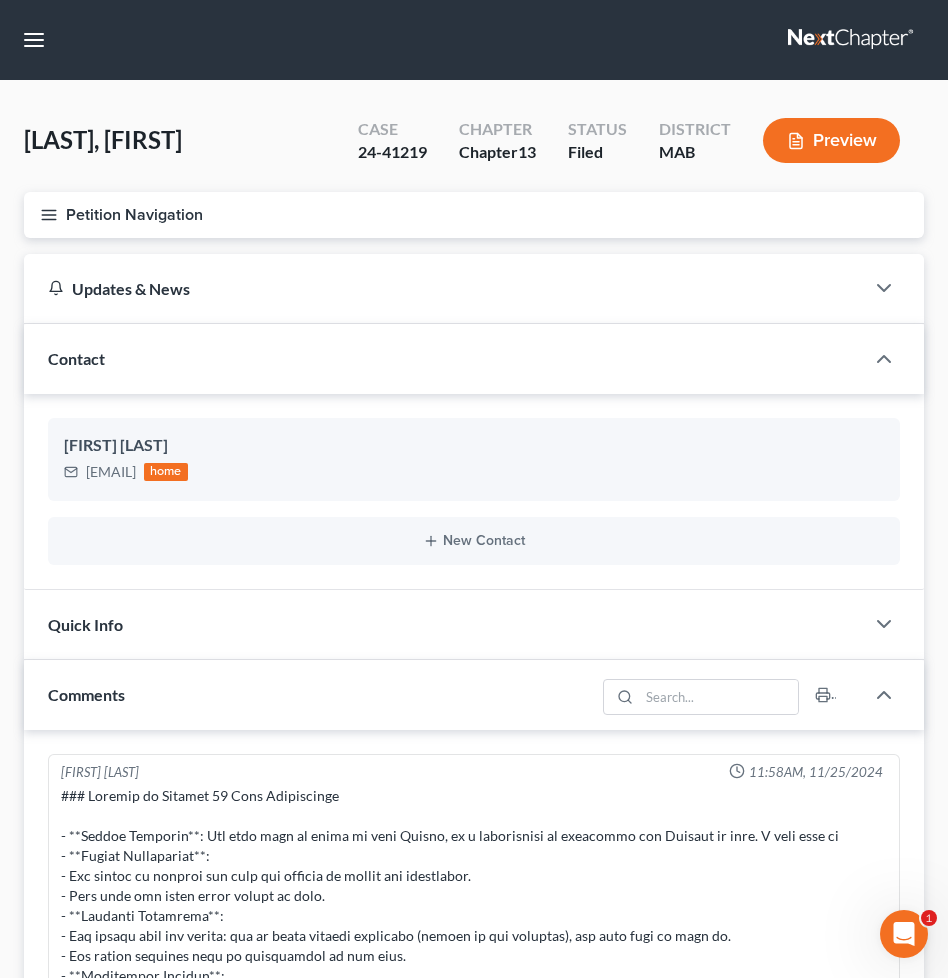 scroll, scrollTop: 659, scrollLeft: 0, axis: vertical 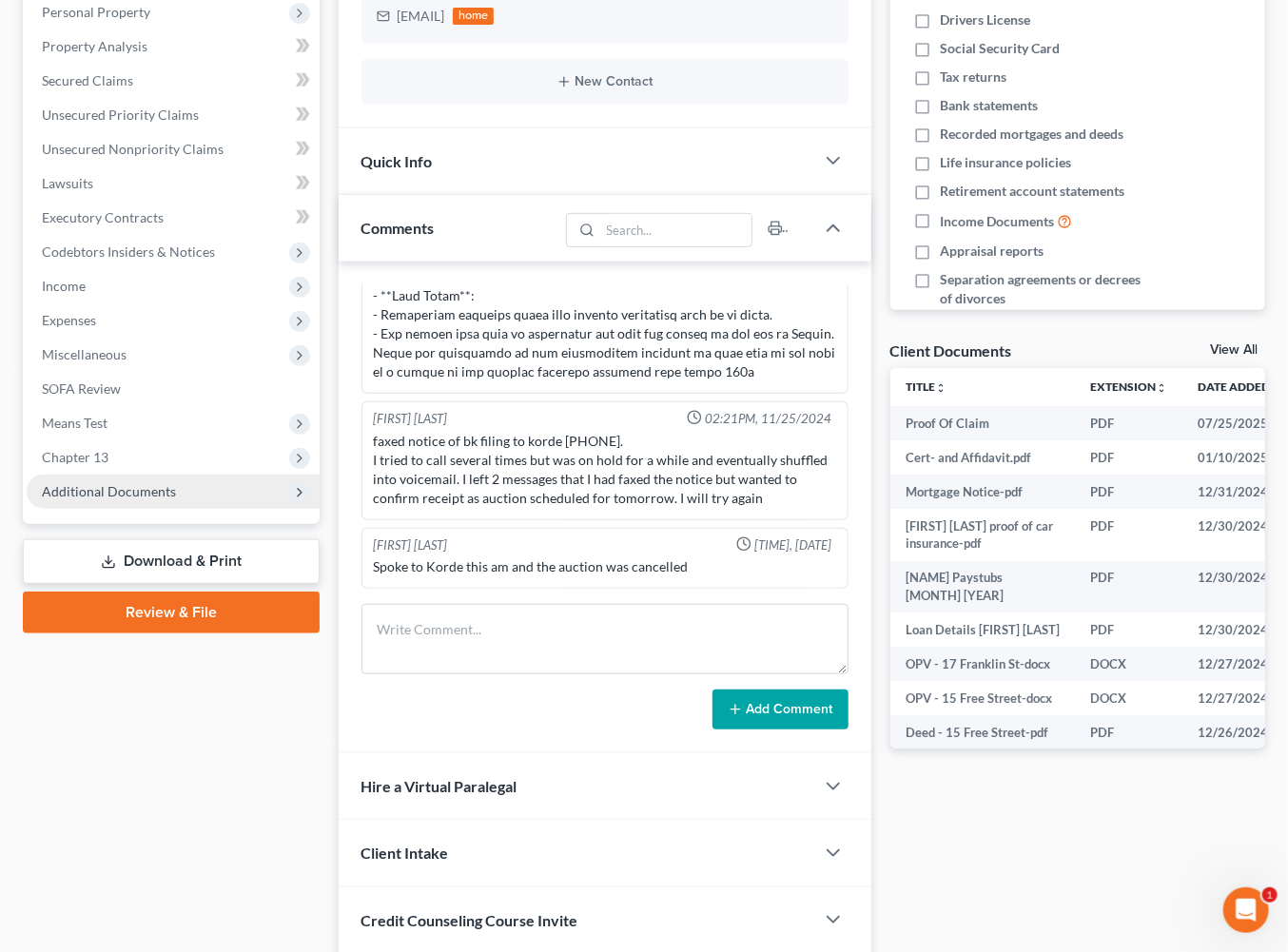 click on "Additional Documents" at bounding box center [108, 491] 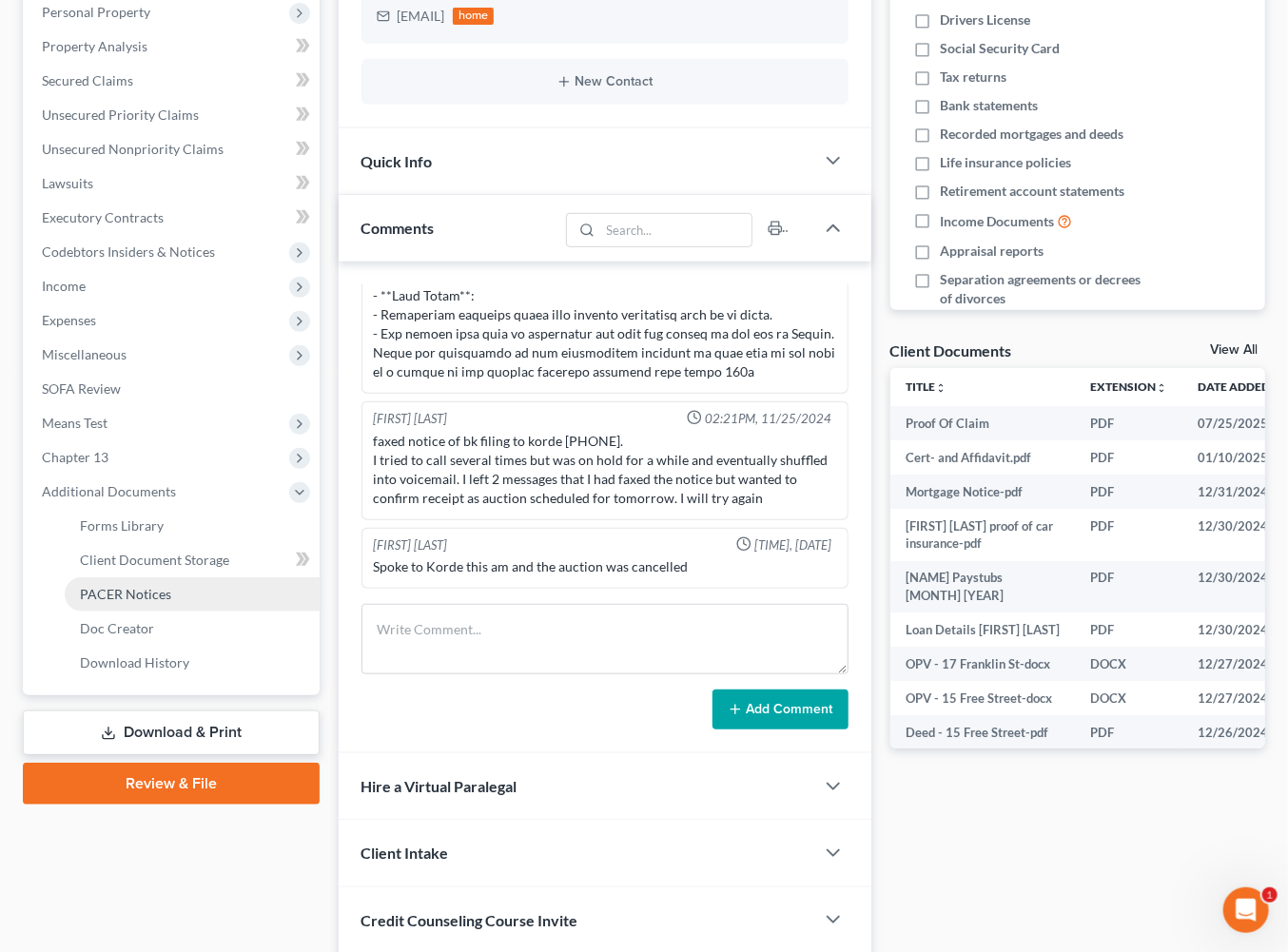 click on "PACER Notices" at bounding box center (126, 593) 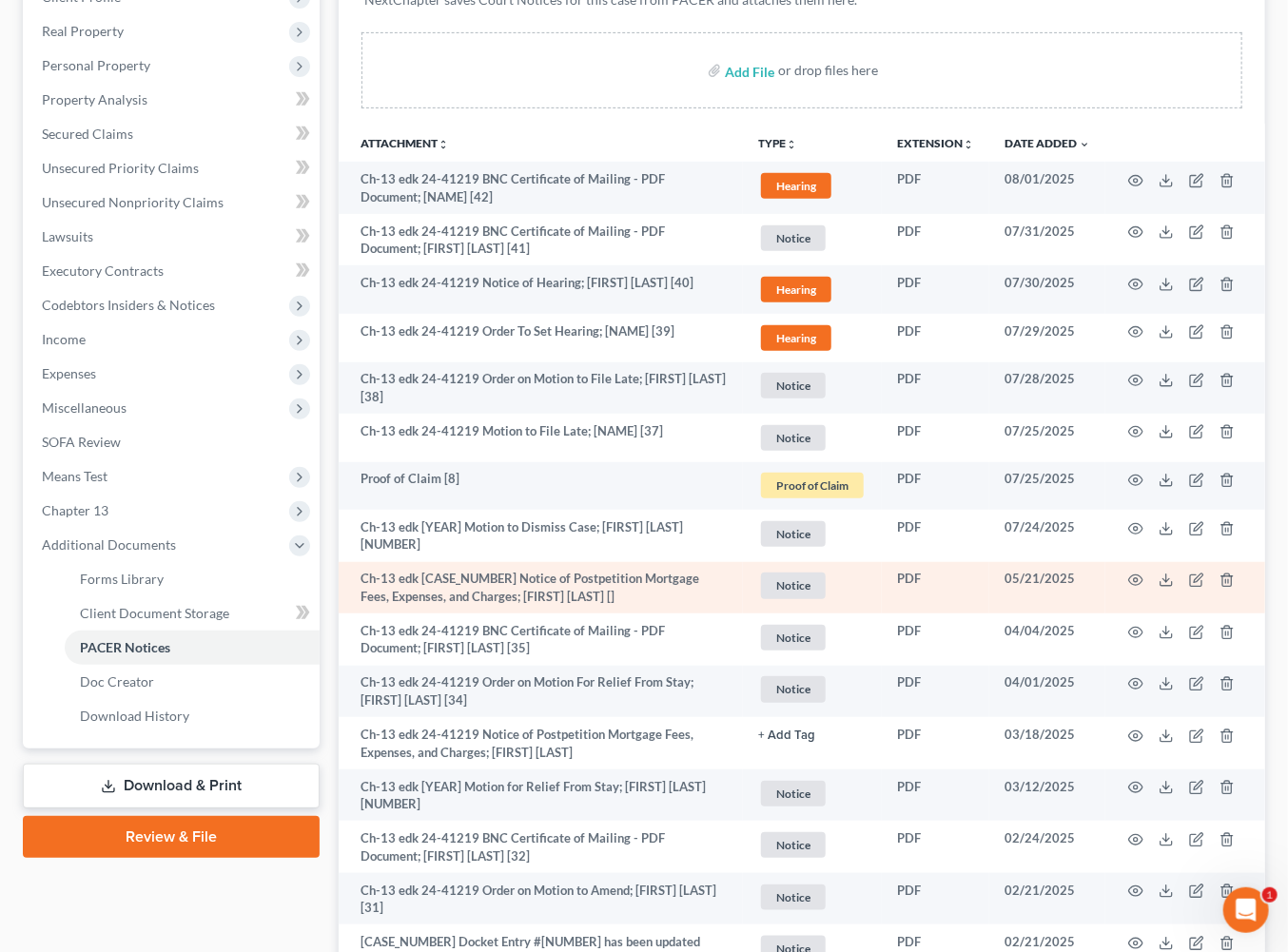 scroll, scrollTop: 577, scrollLeft: 0, axis: vertical 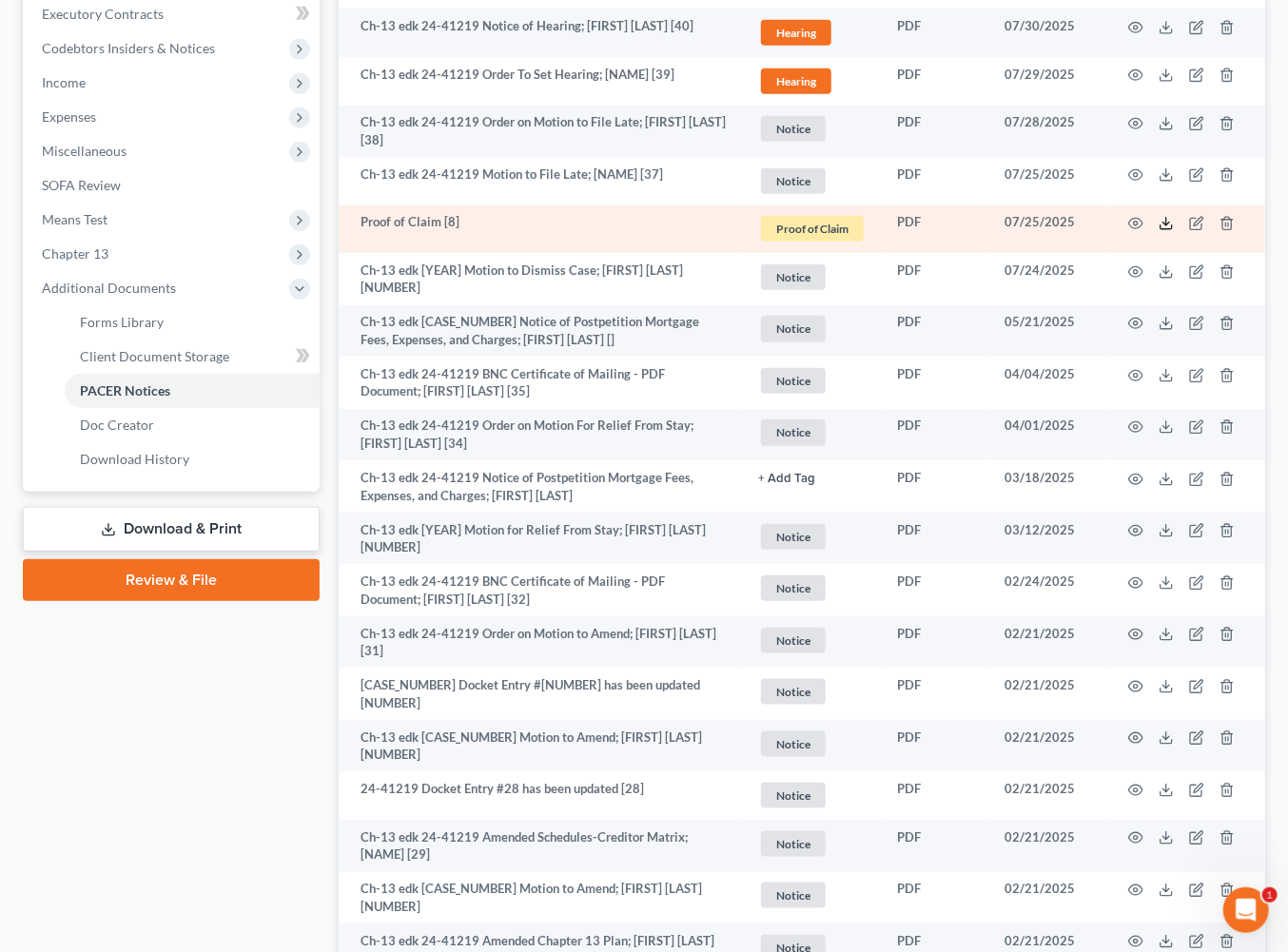 click 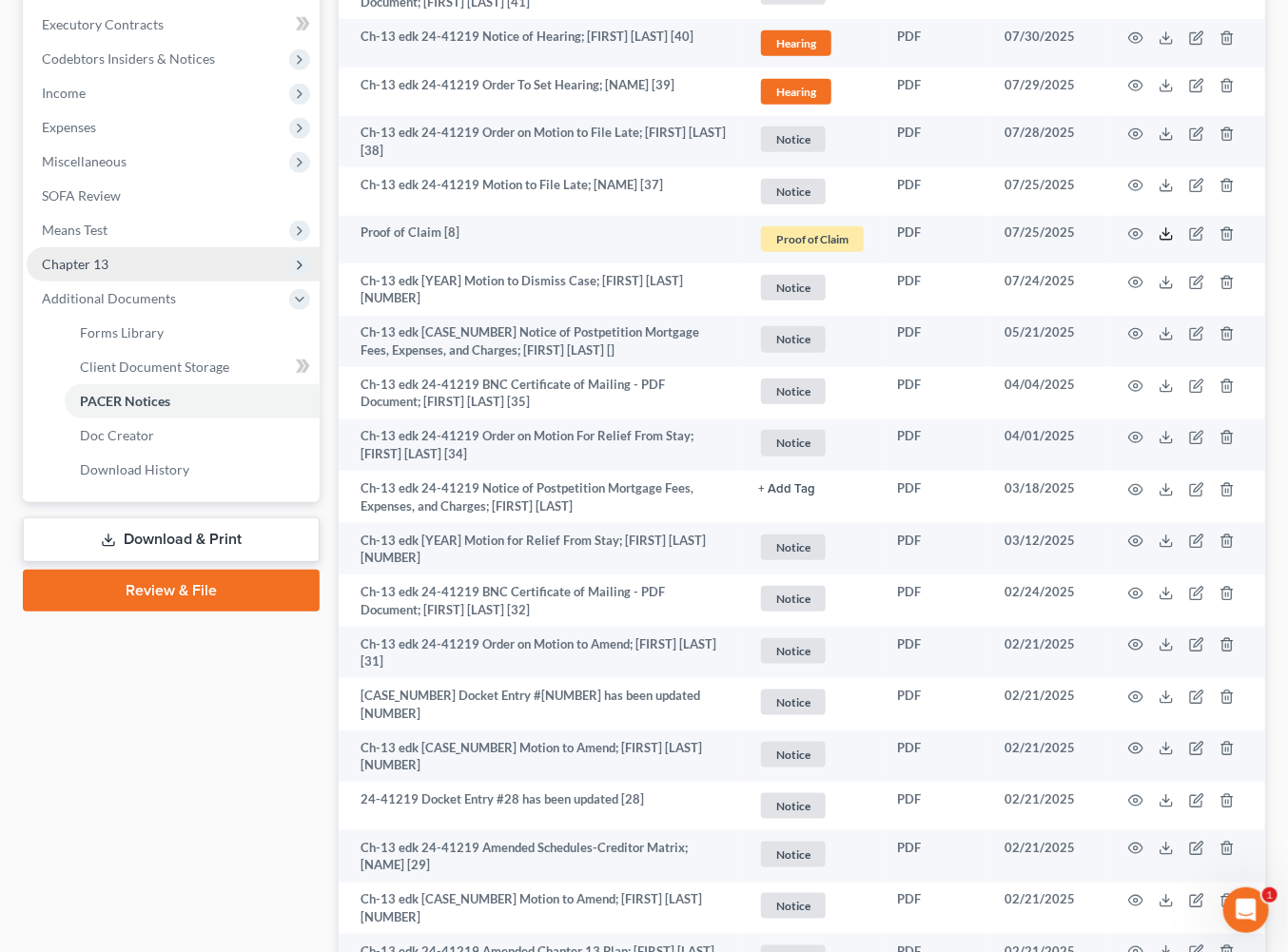 scroll, scrollTop: 537, scrollLeft: 0, axis: vertical 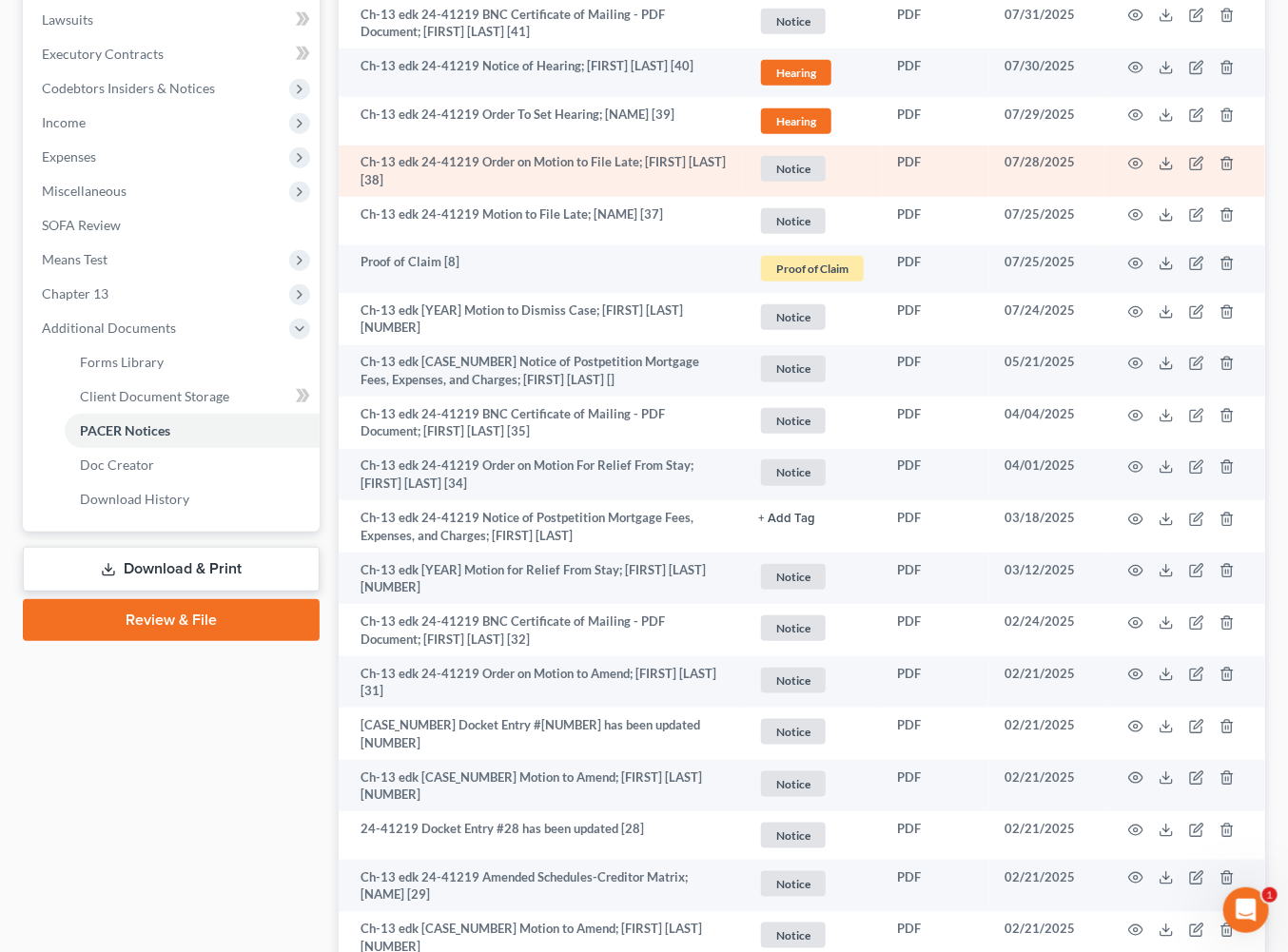 click at bounding box center (1185, 171) 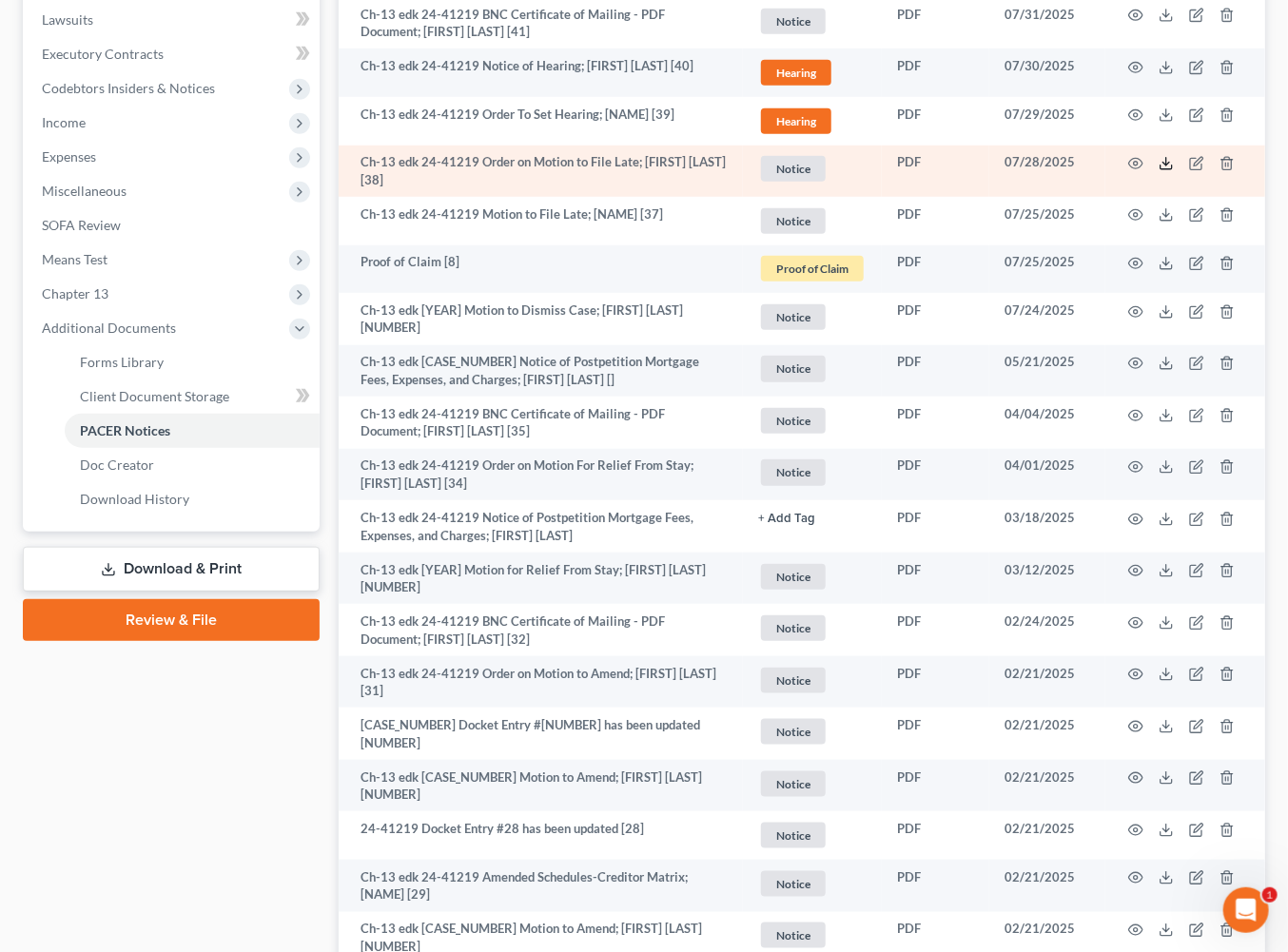 click 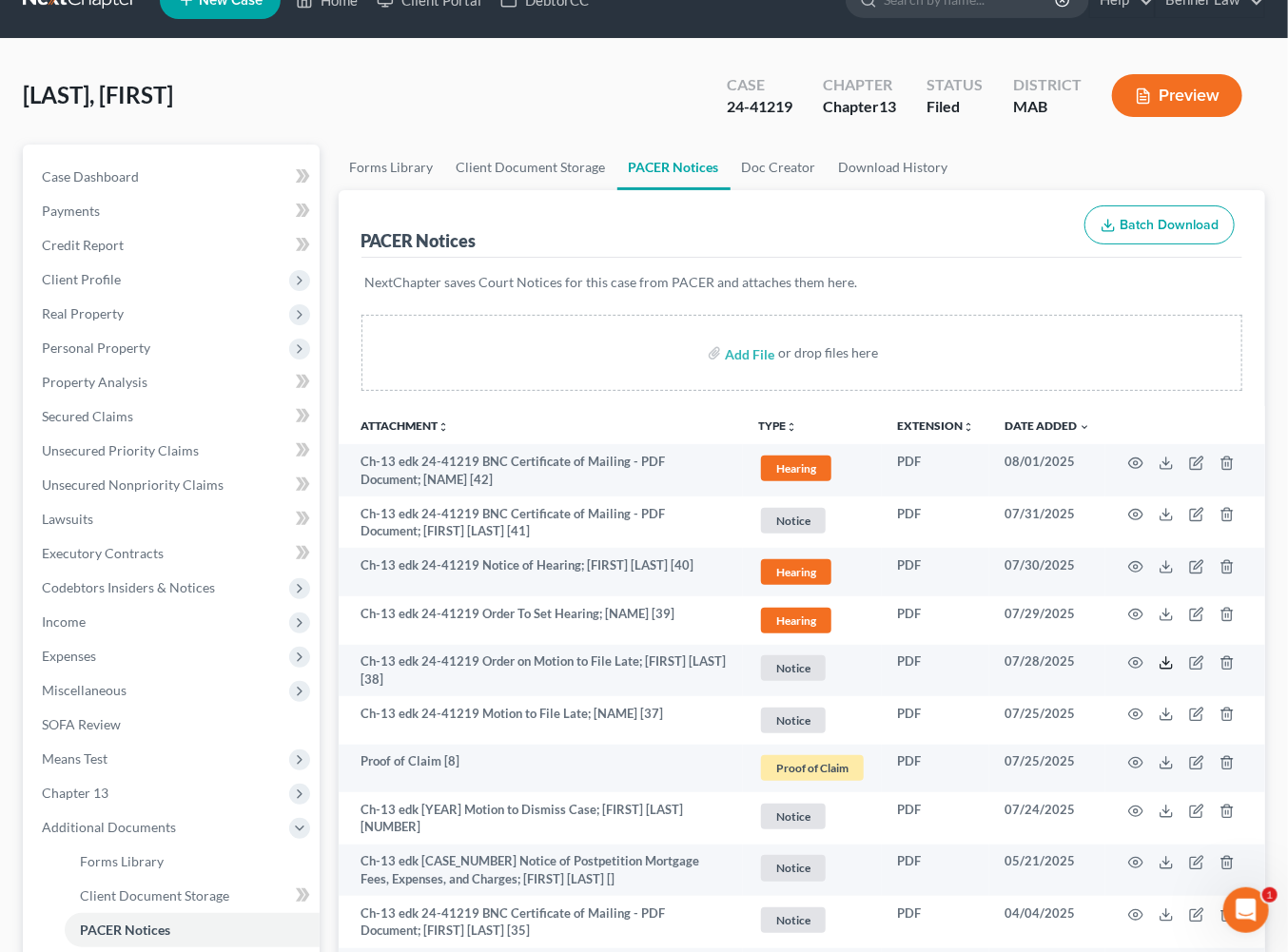 scroll, scrollTop: 0, scrollLeft: 0, axis: both 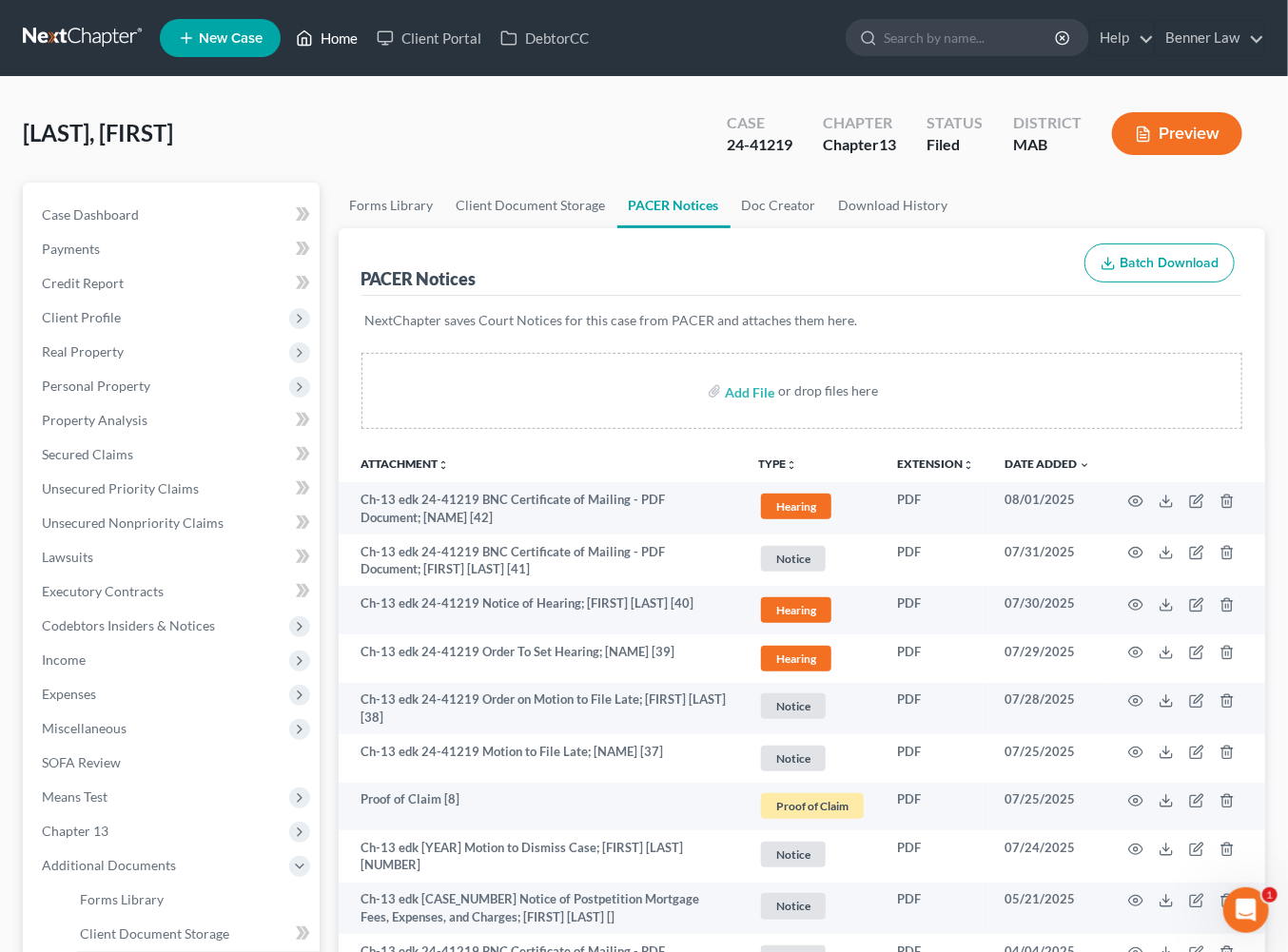 click on "Home" at bounding box center [326, 38] 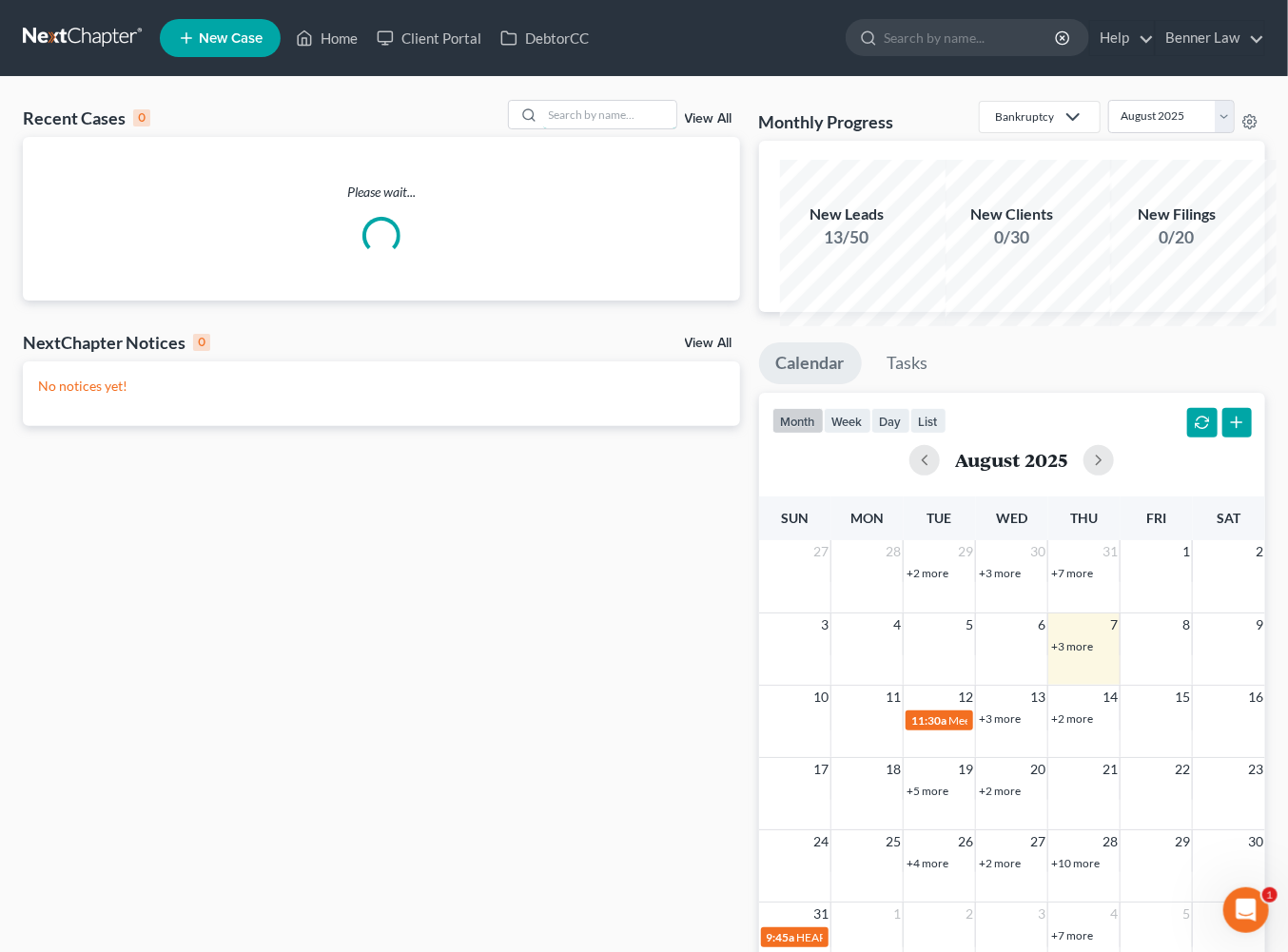 drag, startPoint x: 565, startPoint y: 147, endPoint x: 979, endPoint y: 251, distance: 426.86298 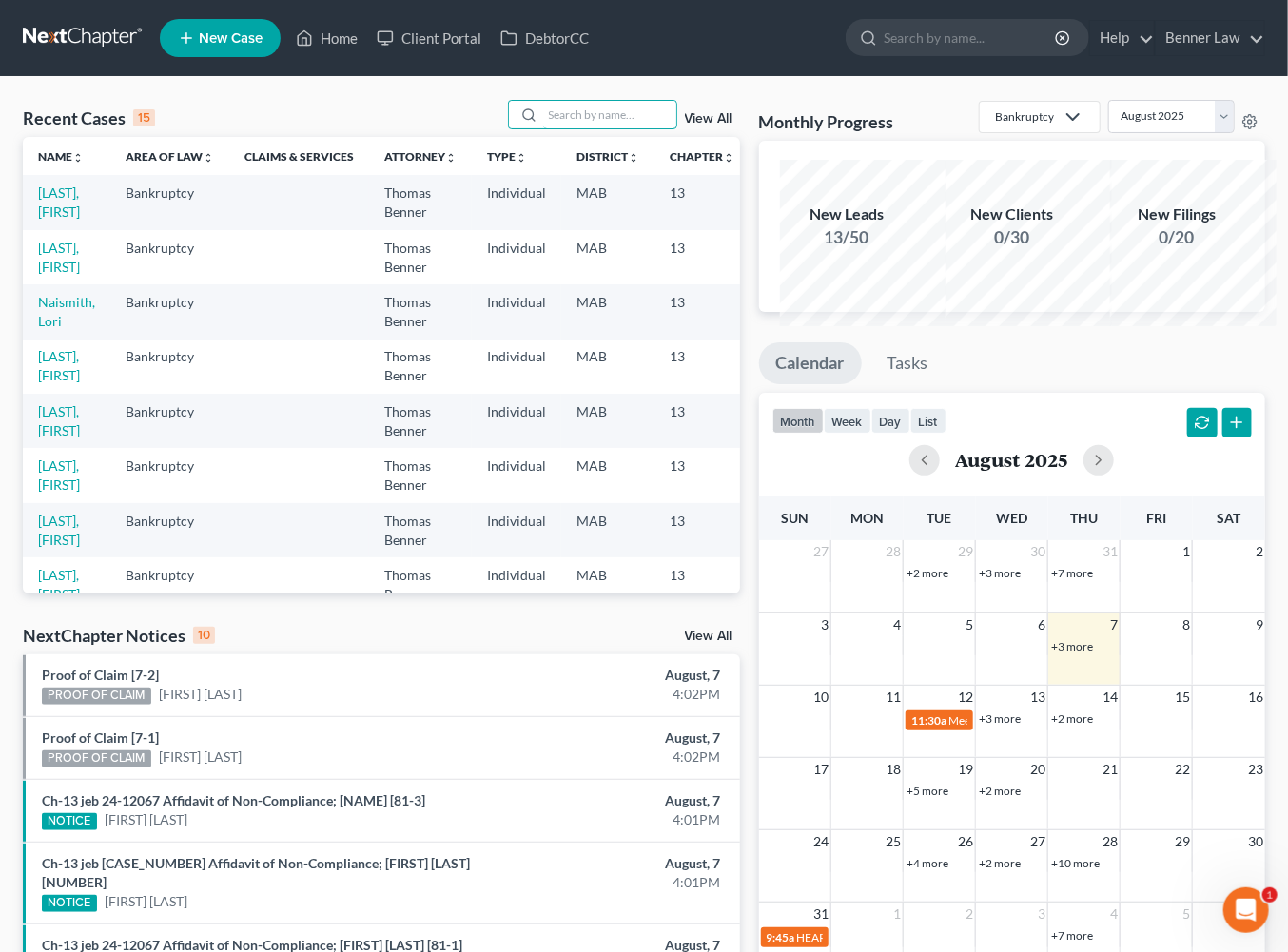 type on "c" 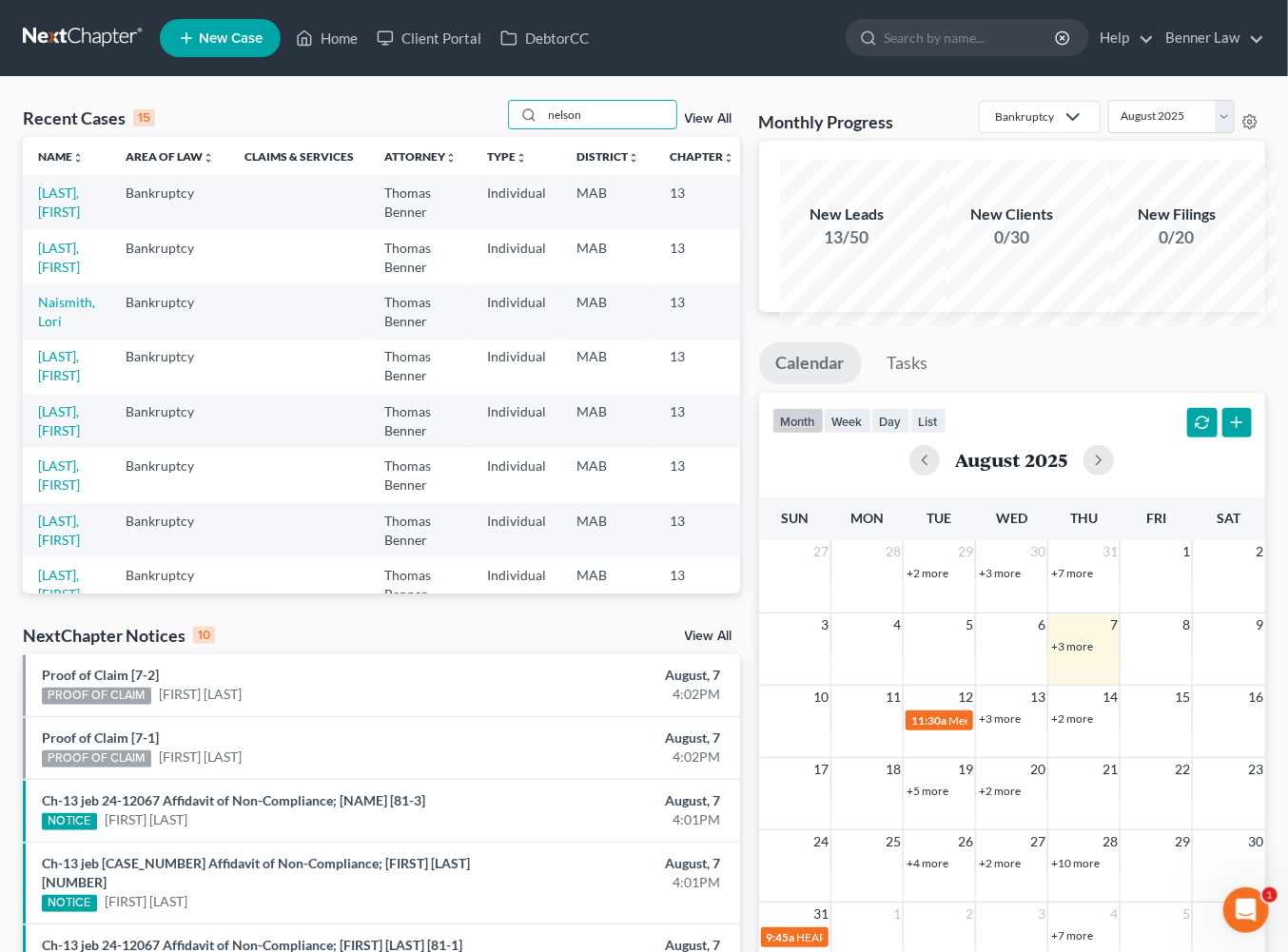 type on "nelson" 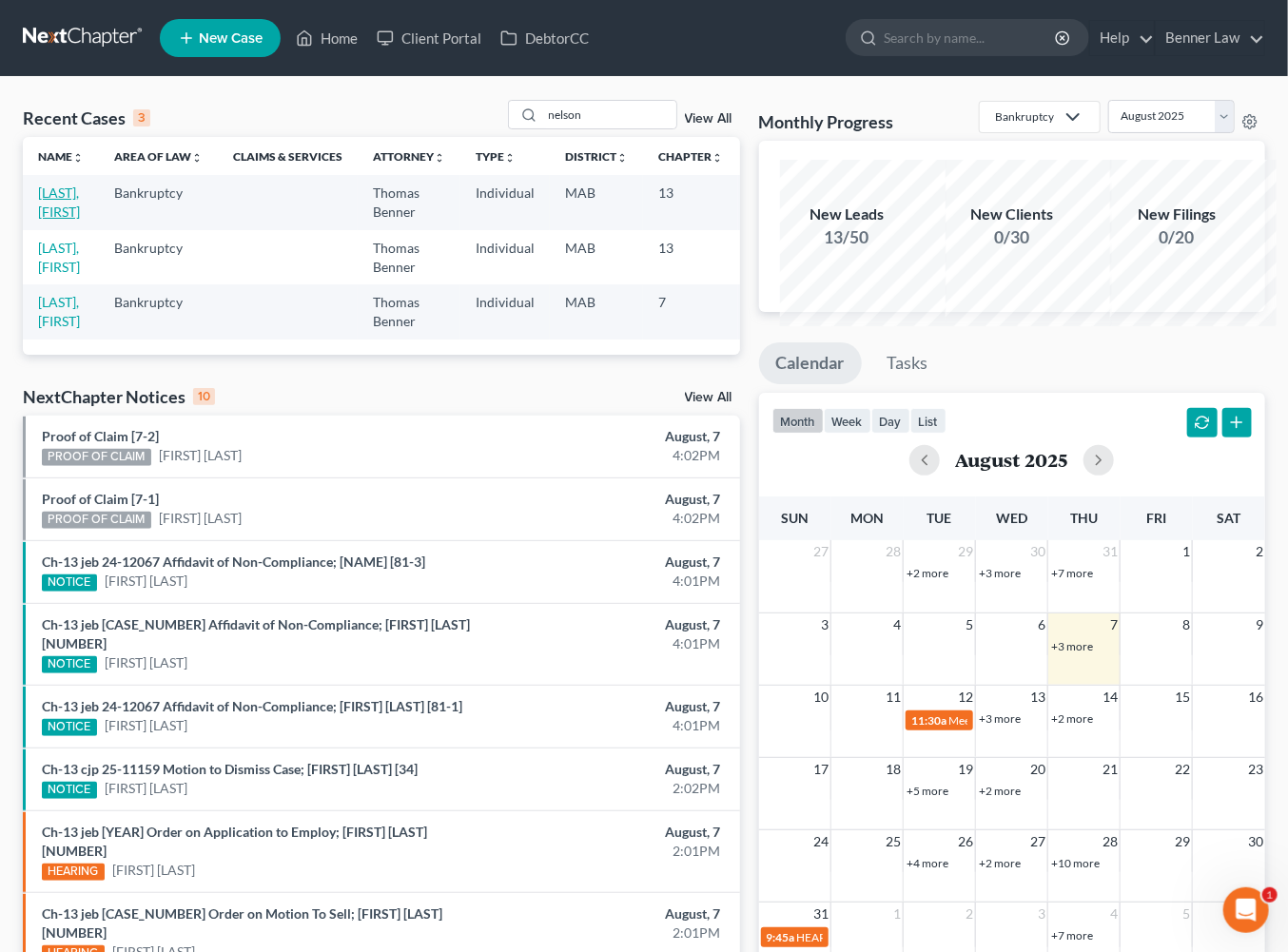 click on "[LAST], [FIRST]" at bounding box center [59, 202] 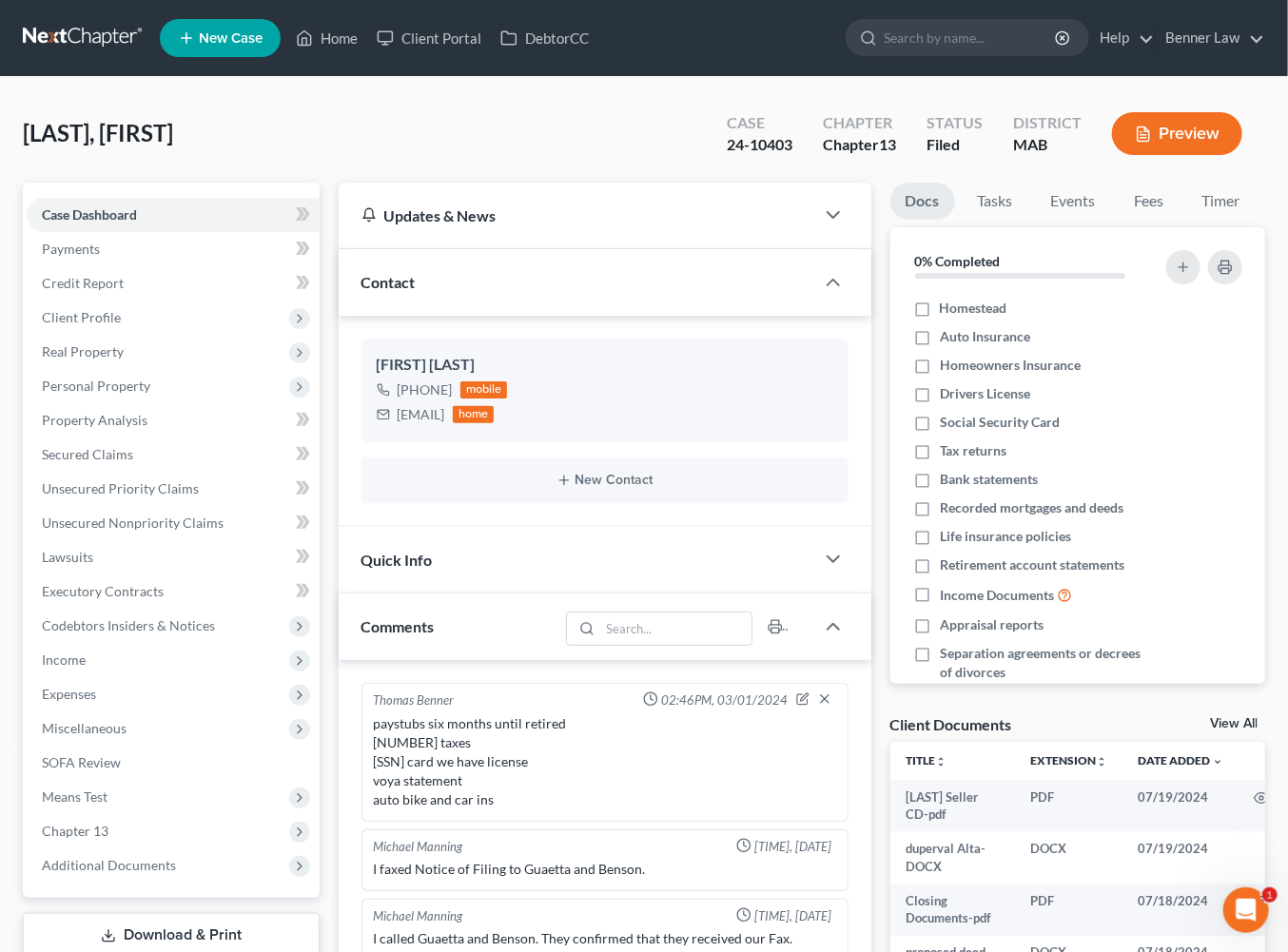 scroll, scrollTop: 4177, scrollLeft: 0, axis: vertical 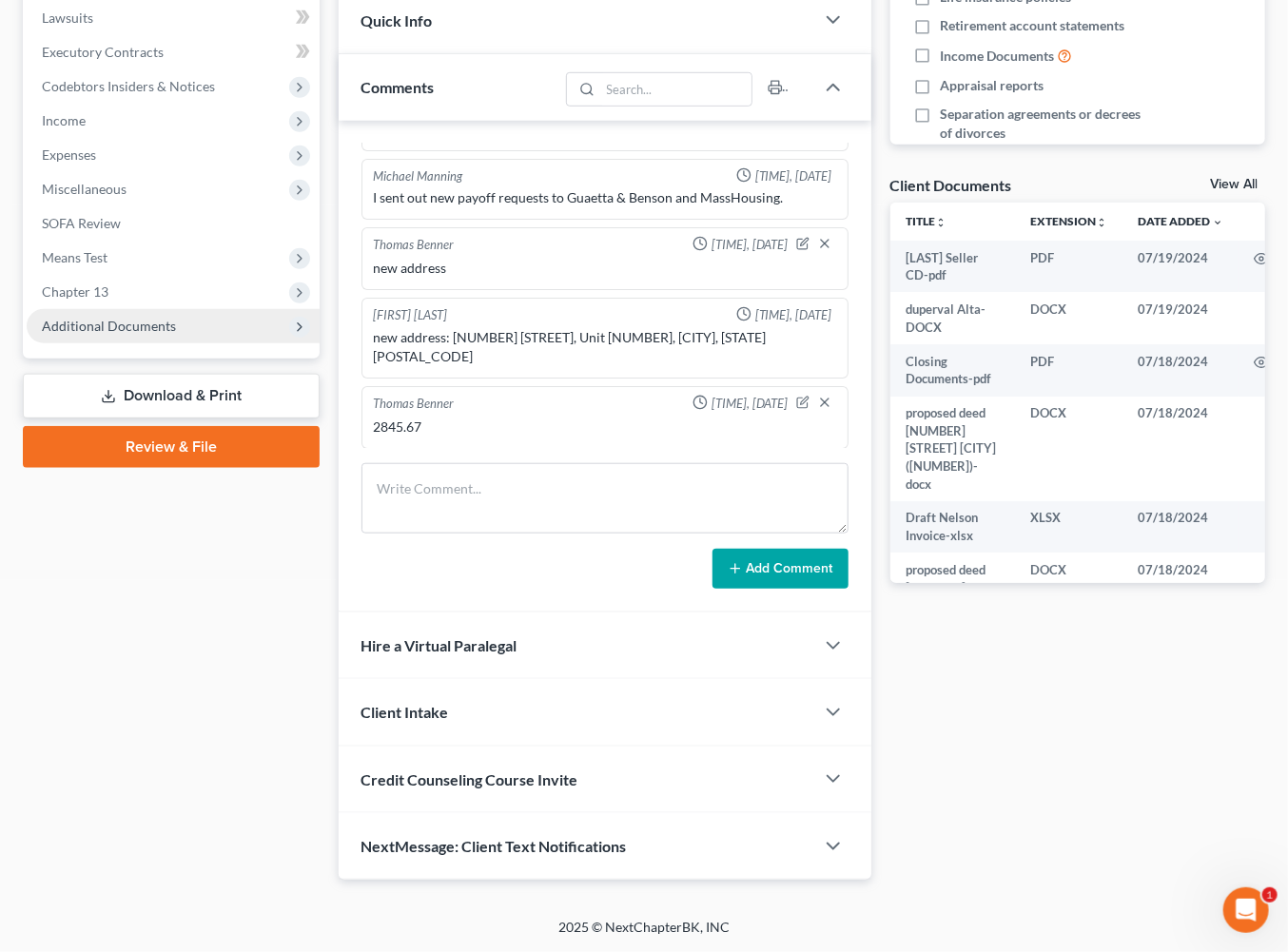 click on "Additional Documents" at bounding box center (108, 325) 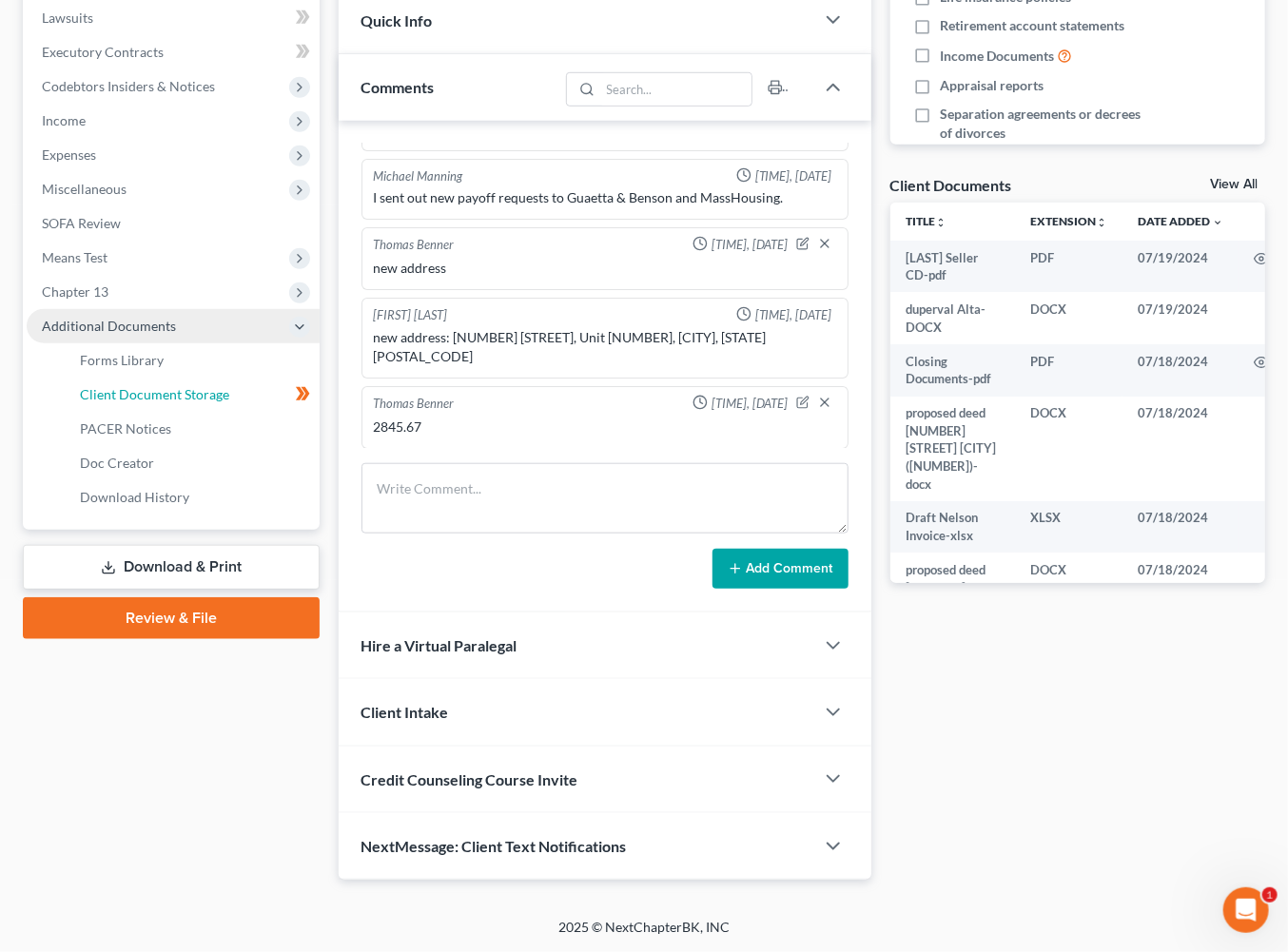 click on "Client Document Storage" at bounding box center [154, 394] 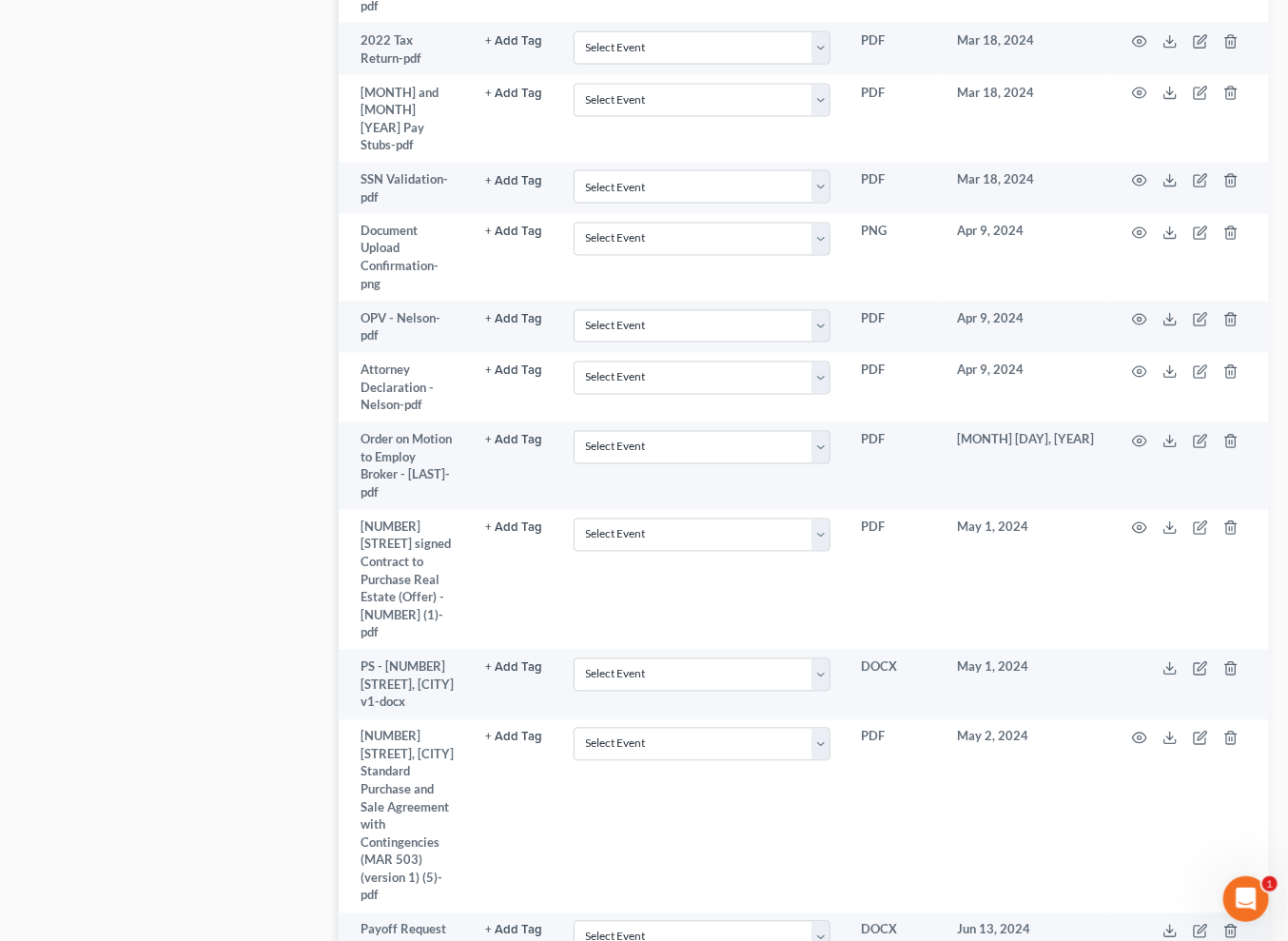 scroll, scrollTop: 951, scrollLeft: 0, axis: vertical 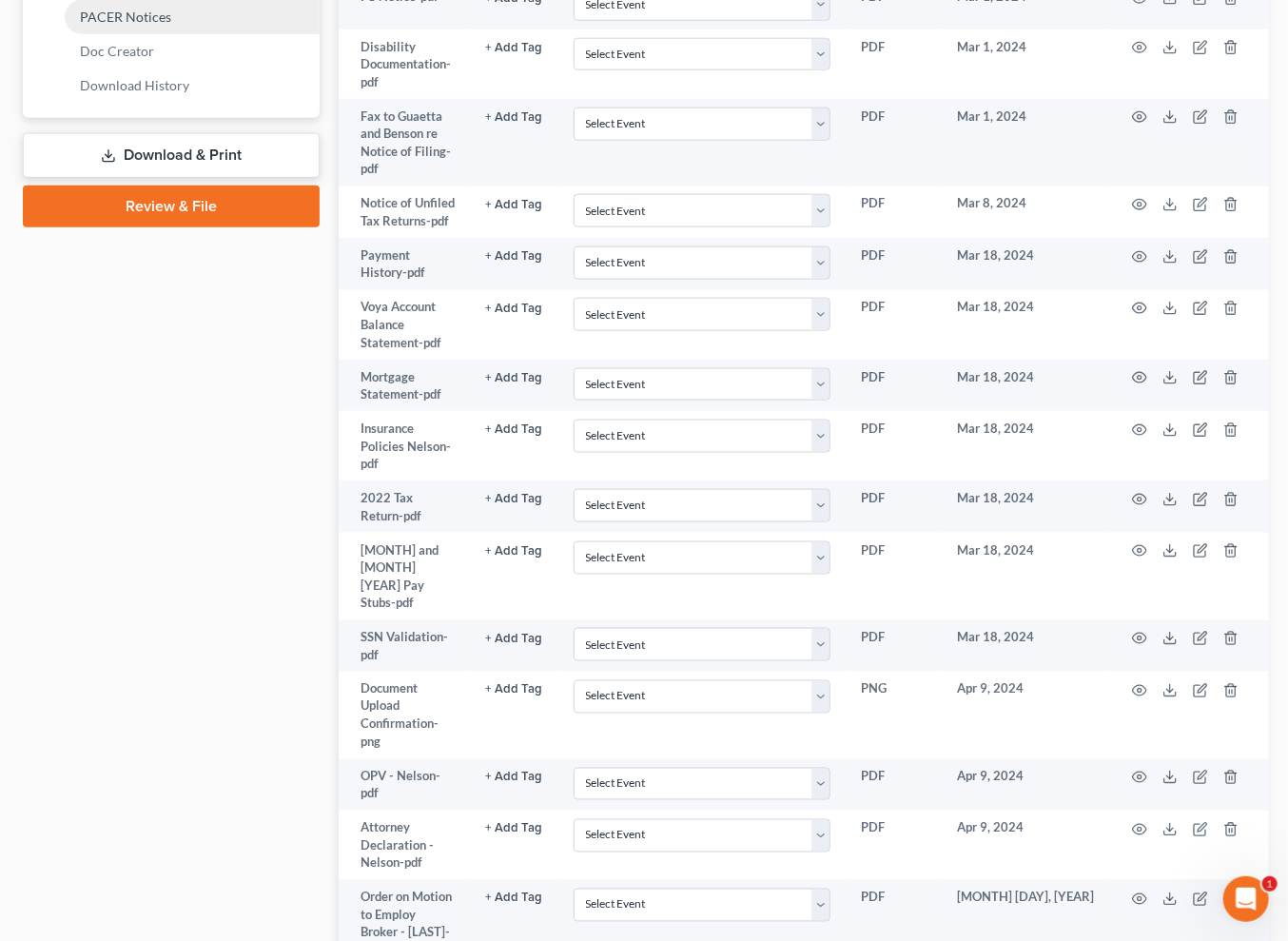 click on "PACER Notices" at bounding box center [126, 16] 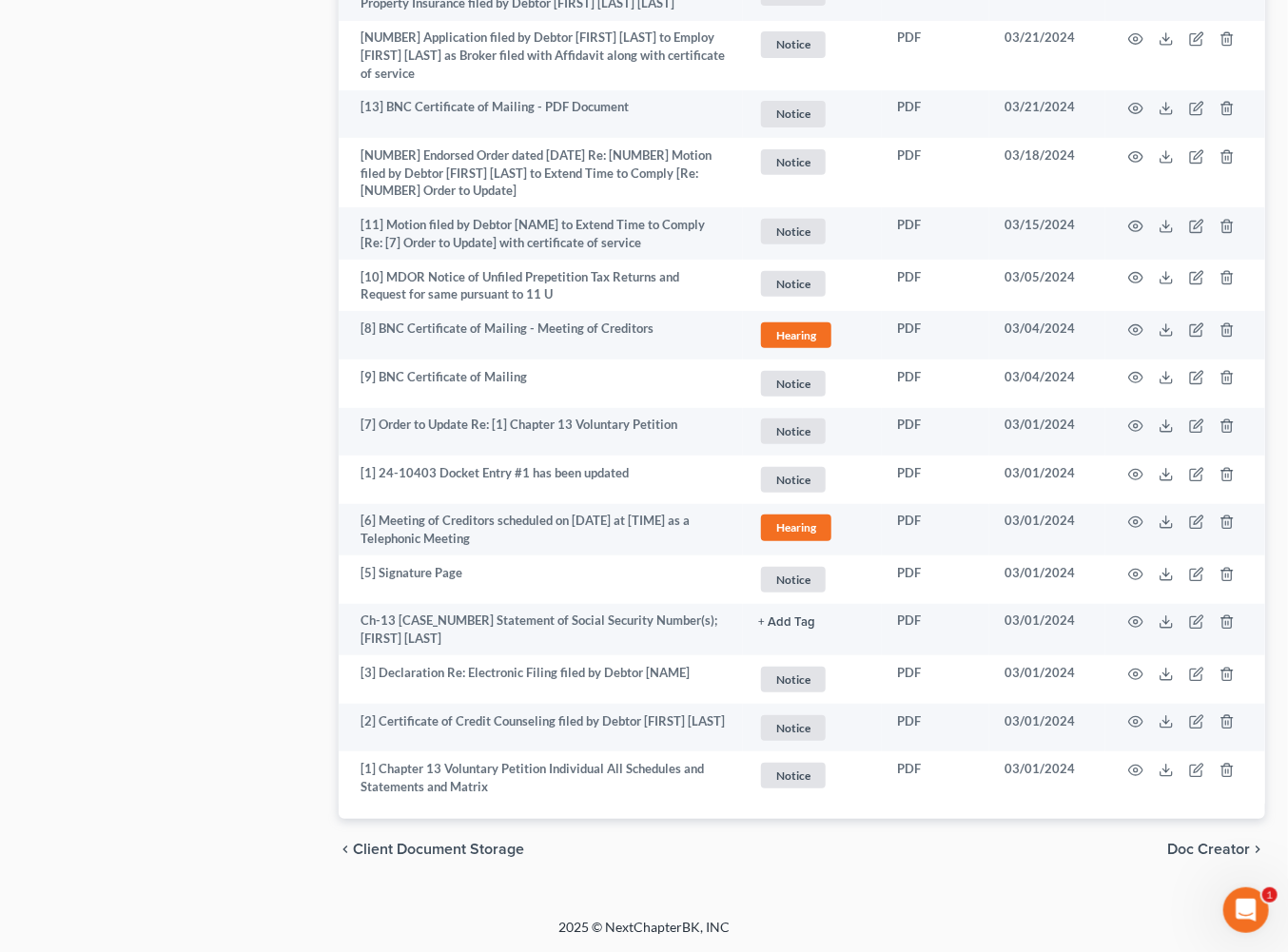 scroll, scrollTop: 3975, scrollLeft: 0, axis: vertical 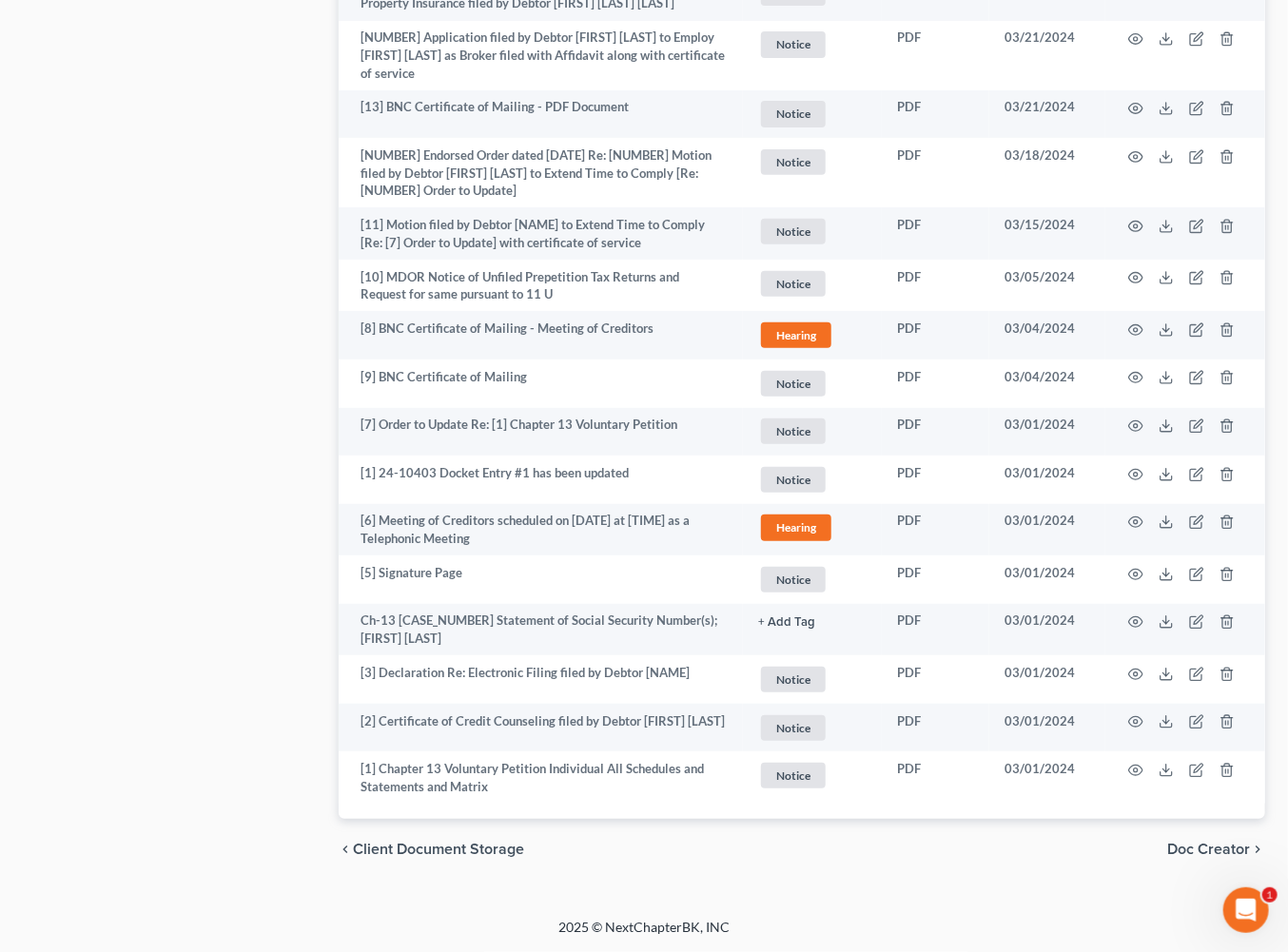 click 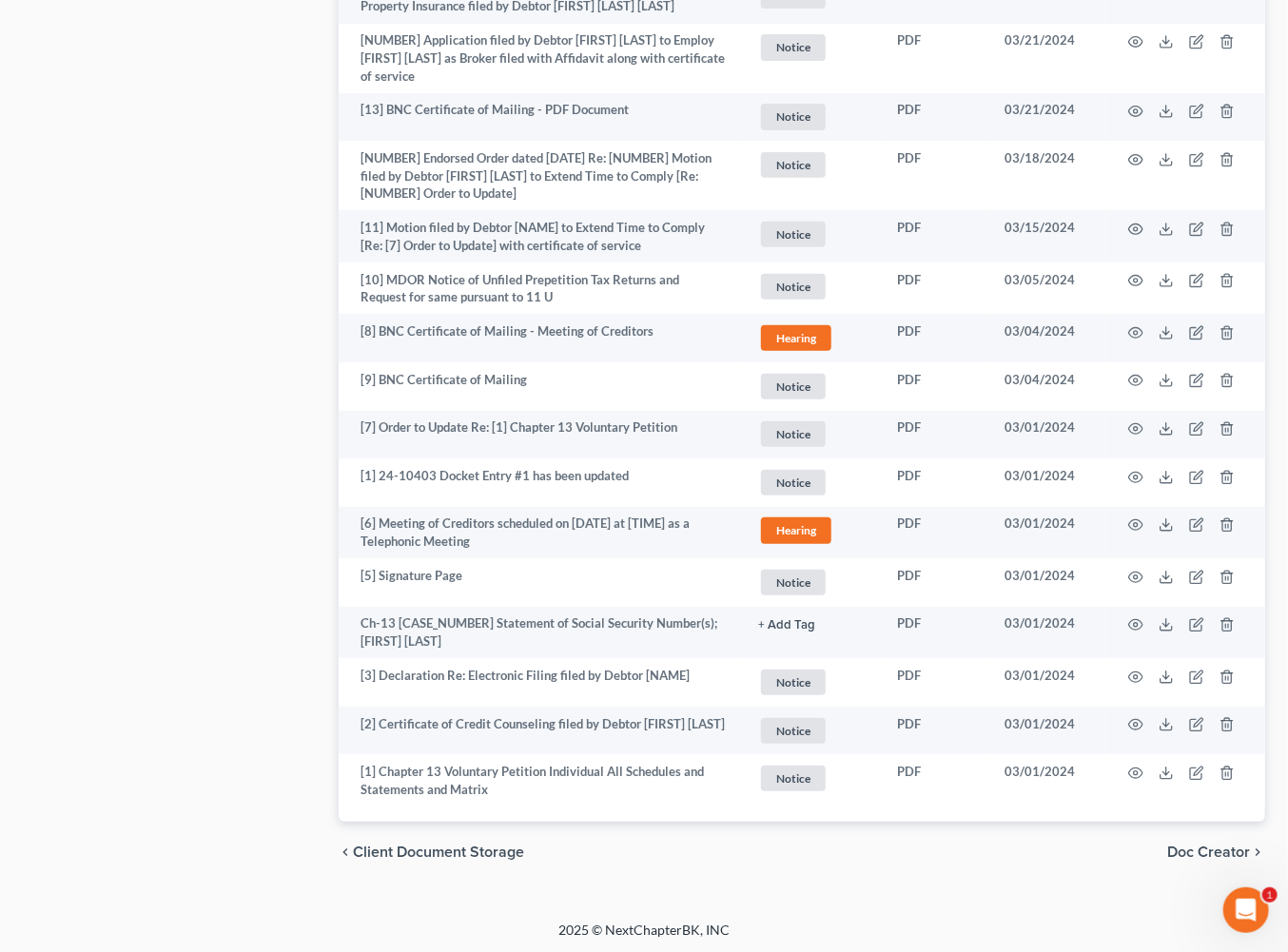 click 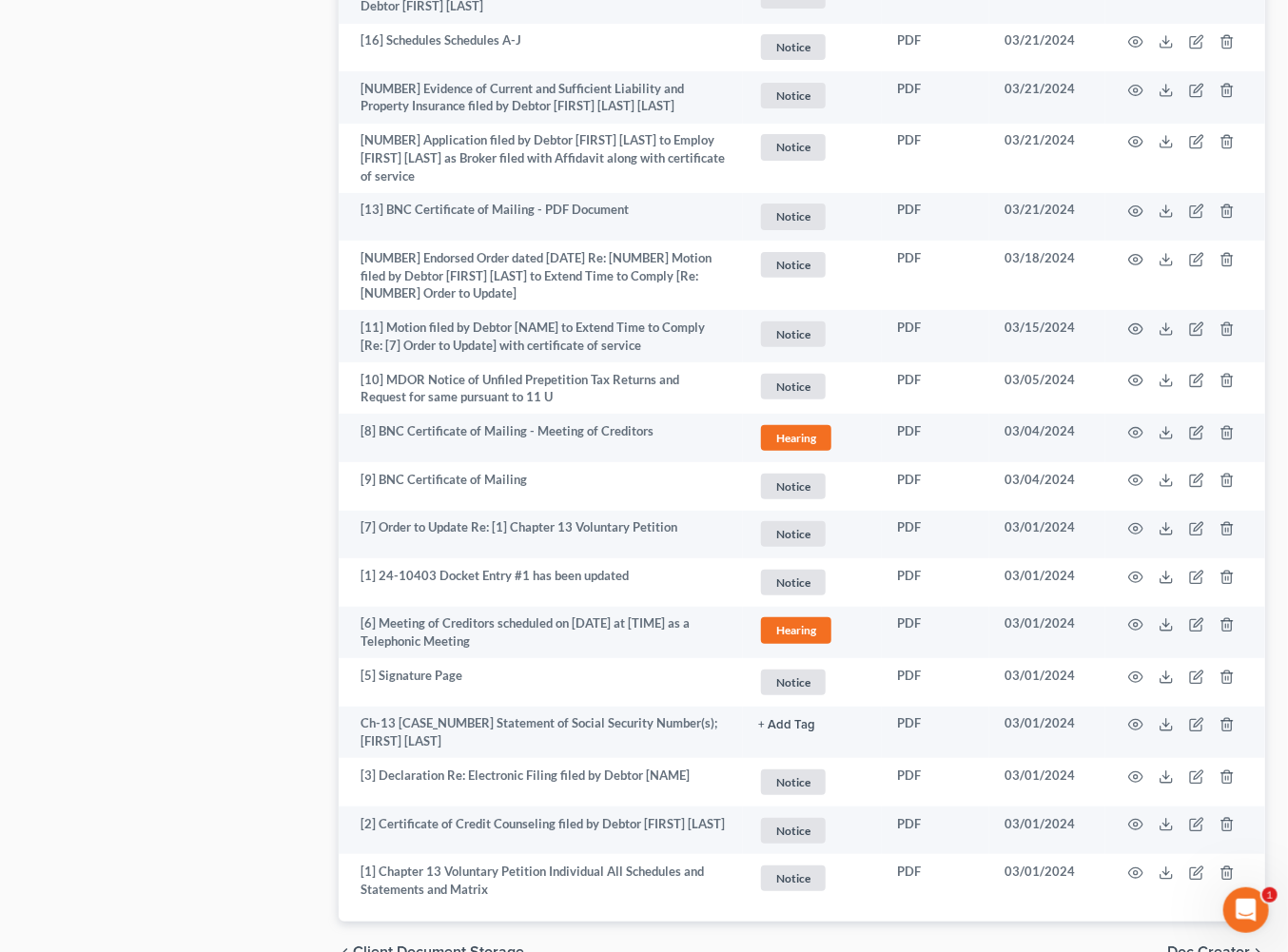 scroll, scrollTop: 3330, scrollLeft: 0, axis: vertical 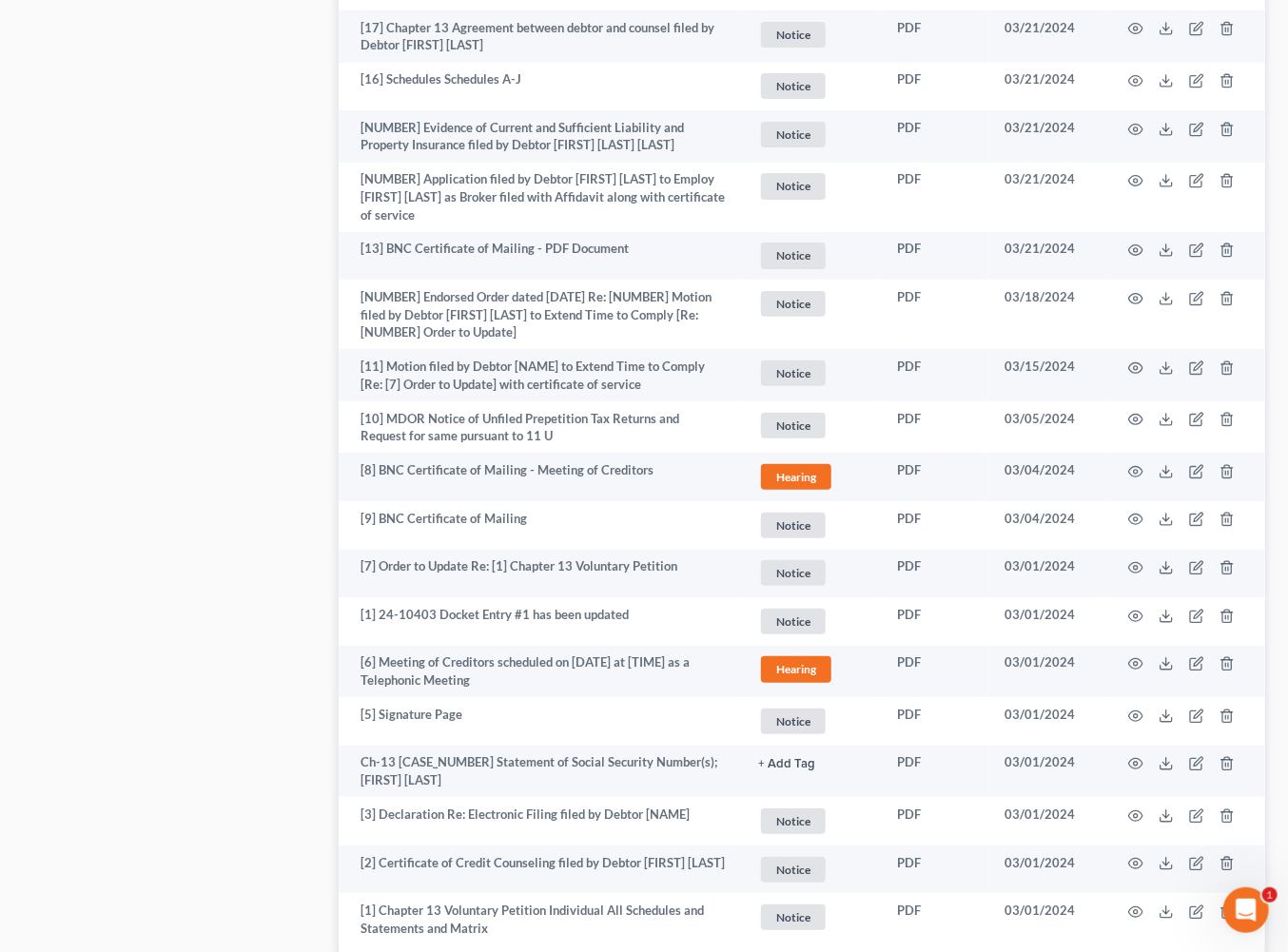 click 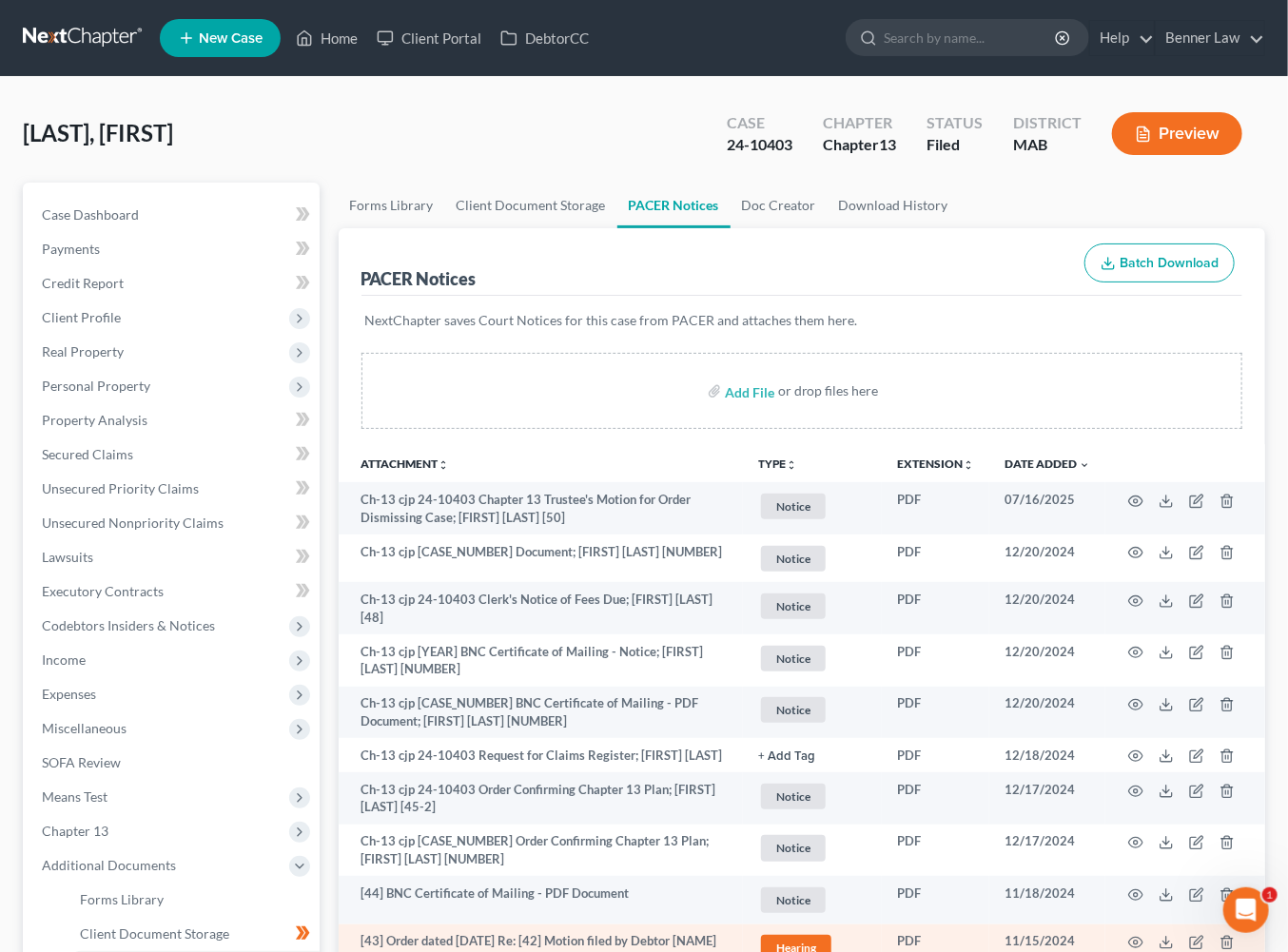 scroll, scrollTop: 0, scrollLeft: 0, axis: both 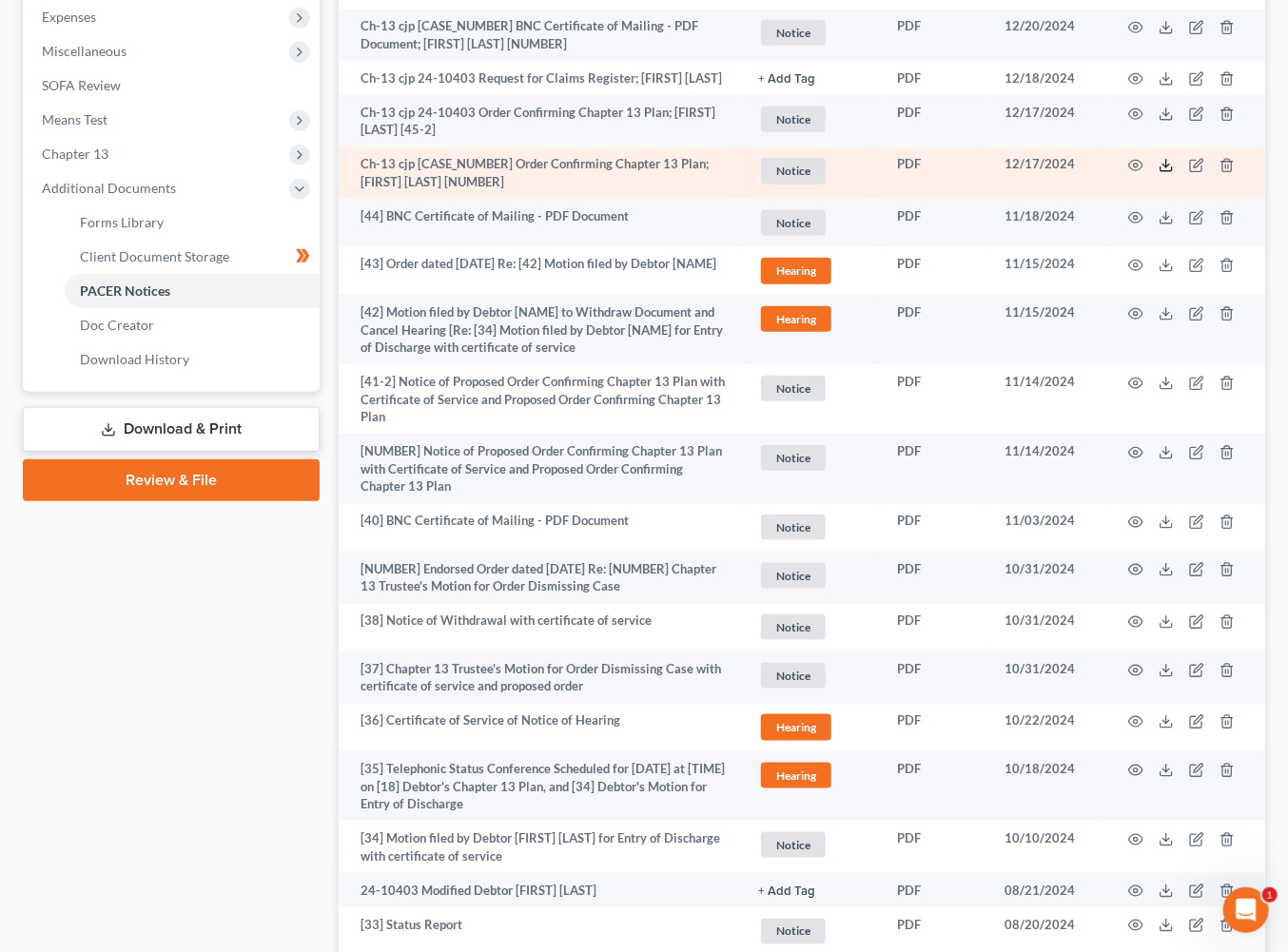 click 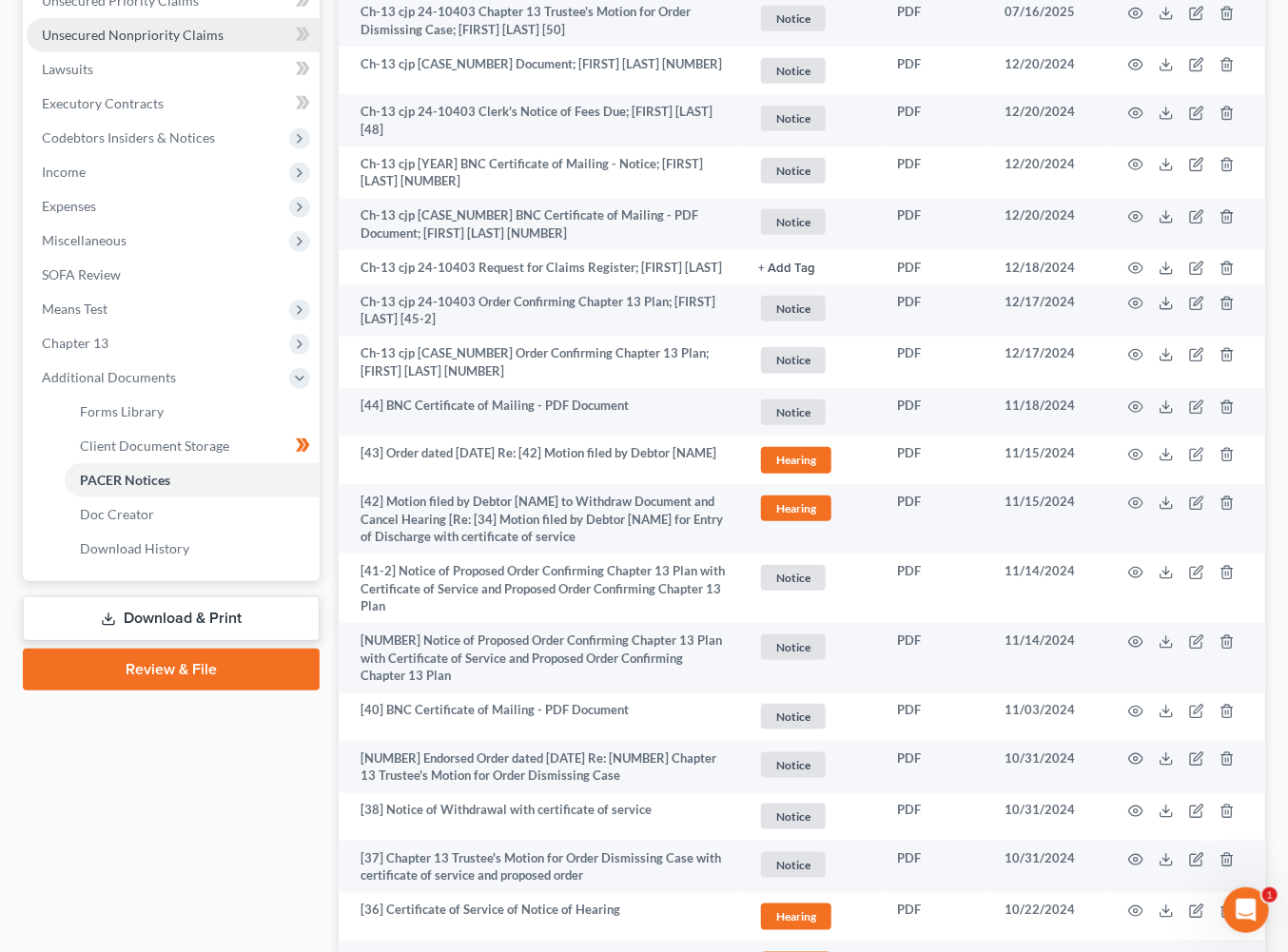 click on "Unsecured Nonpriority Claims" at bounding box center (132, 34) 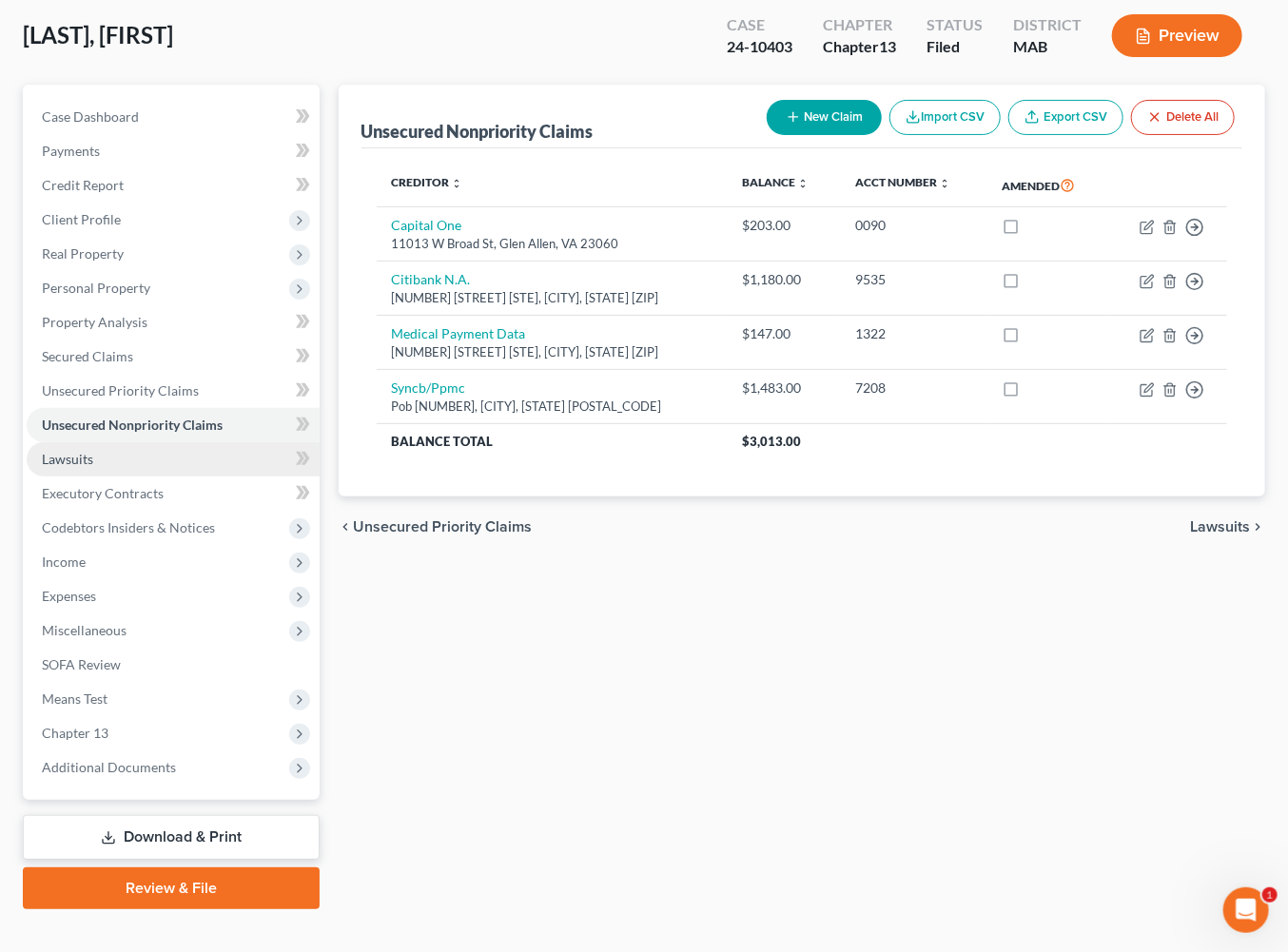 scroll, scrollTop: 133, scrollLeft: 0, axis: vertical 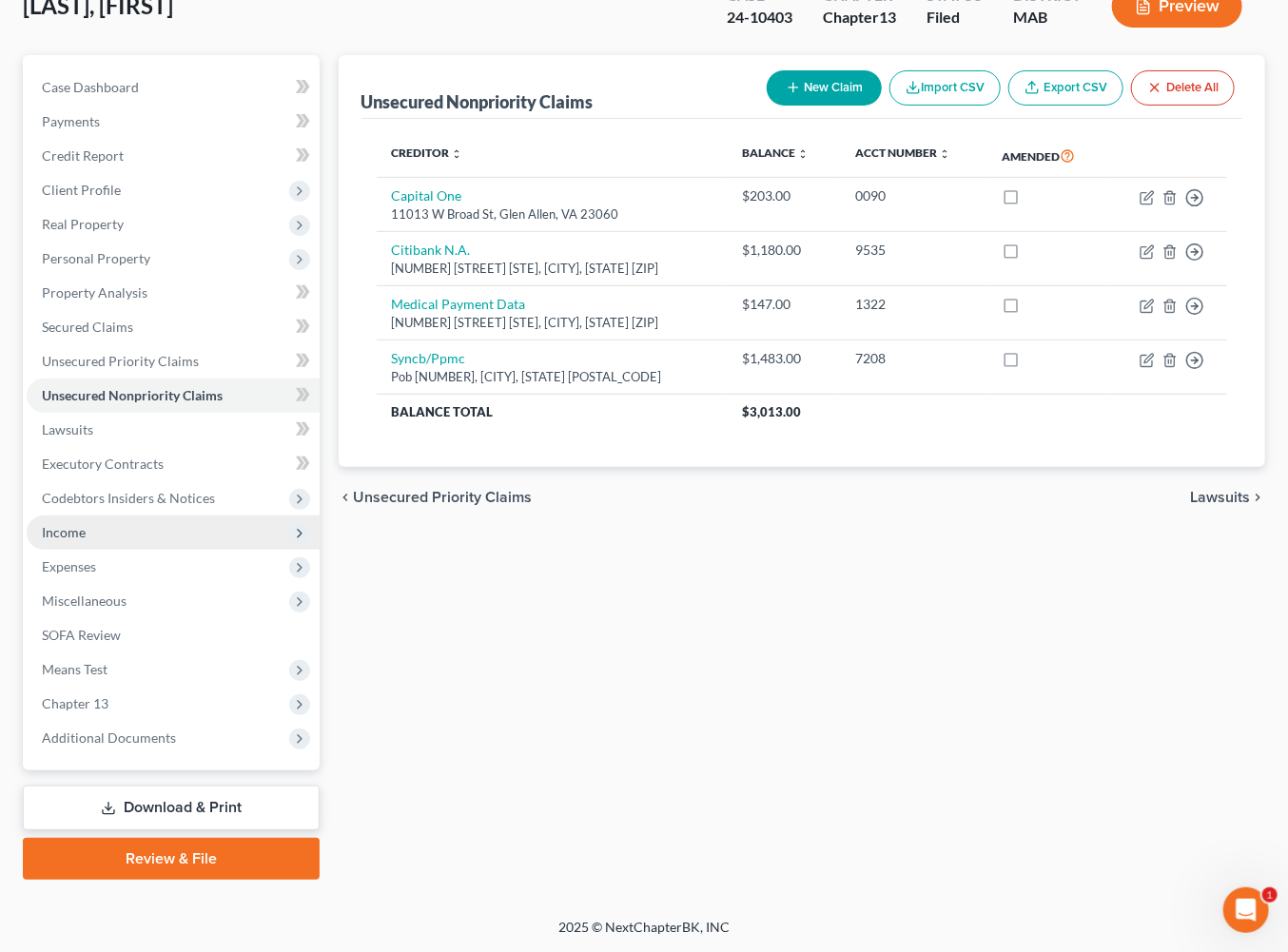 drag, startPoint x: 80, startPoint y: 695, endPoint x: 71, endPoint y: 706, distance: 14.21267 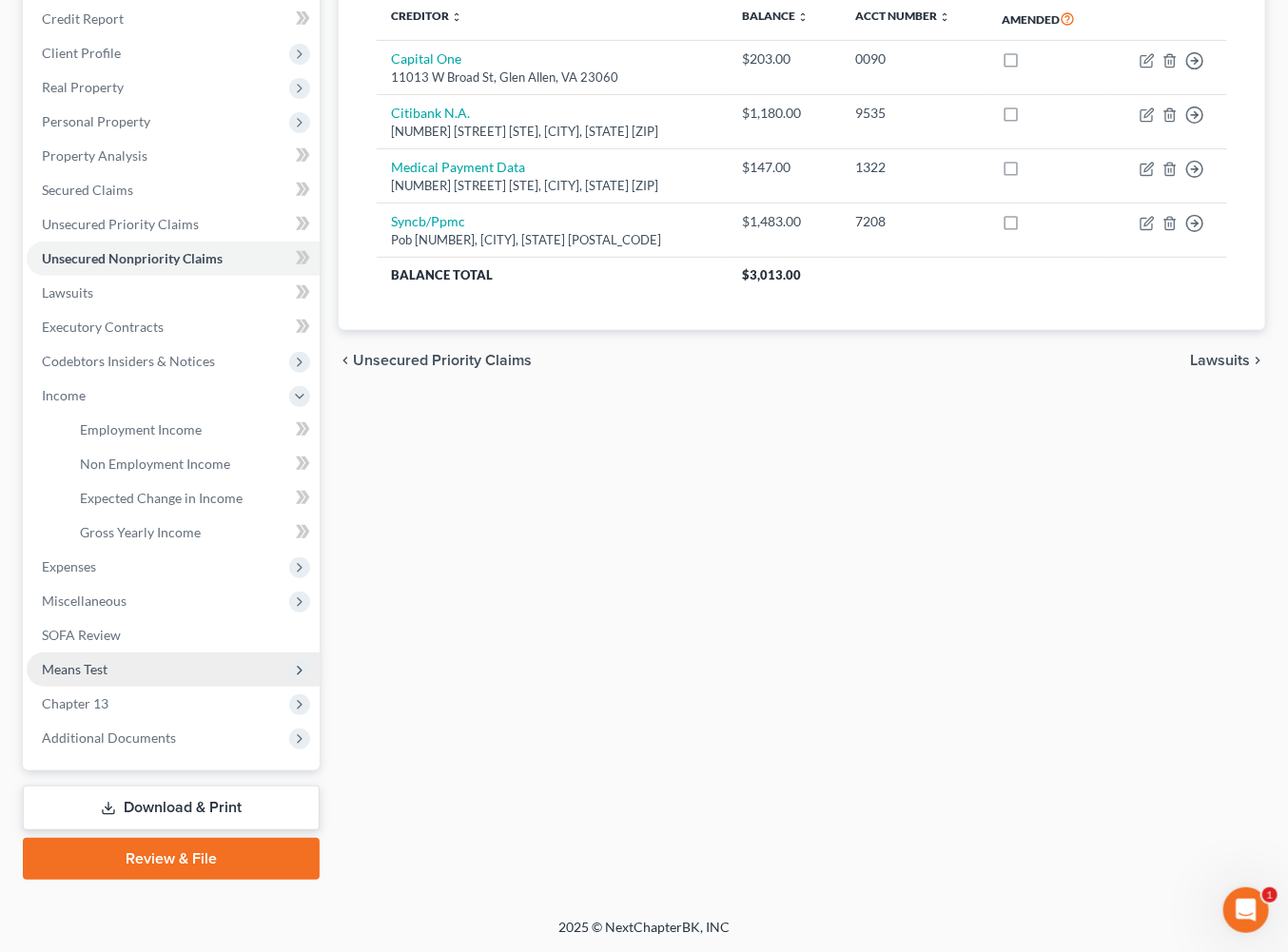 scroll, scrollTop: 426, scrollLeft: 0, axis: vertical 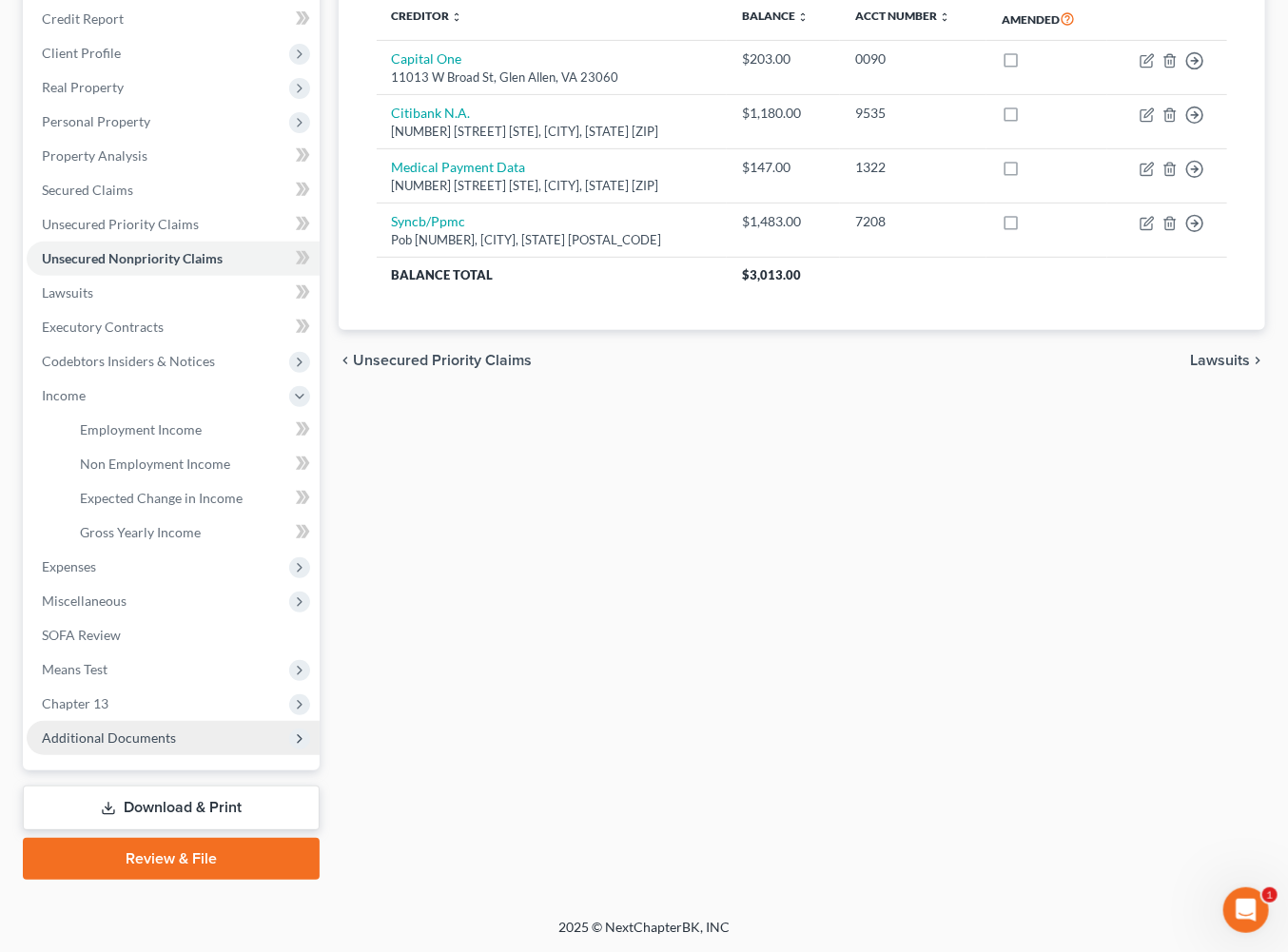 click on "Additional Documents" at bounding box center (108, 737) 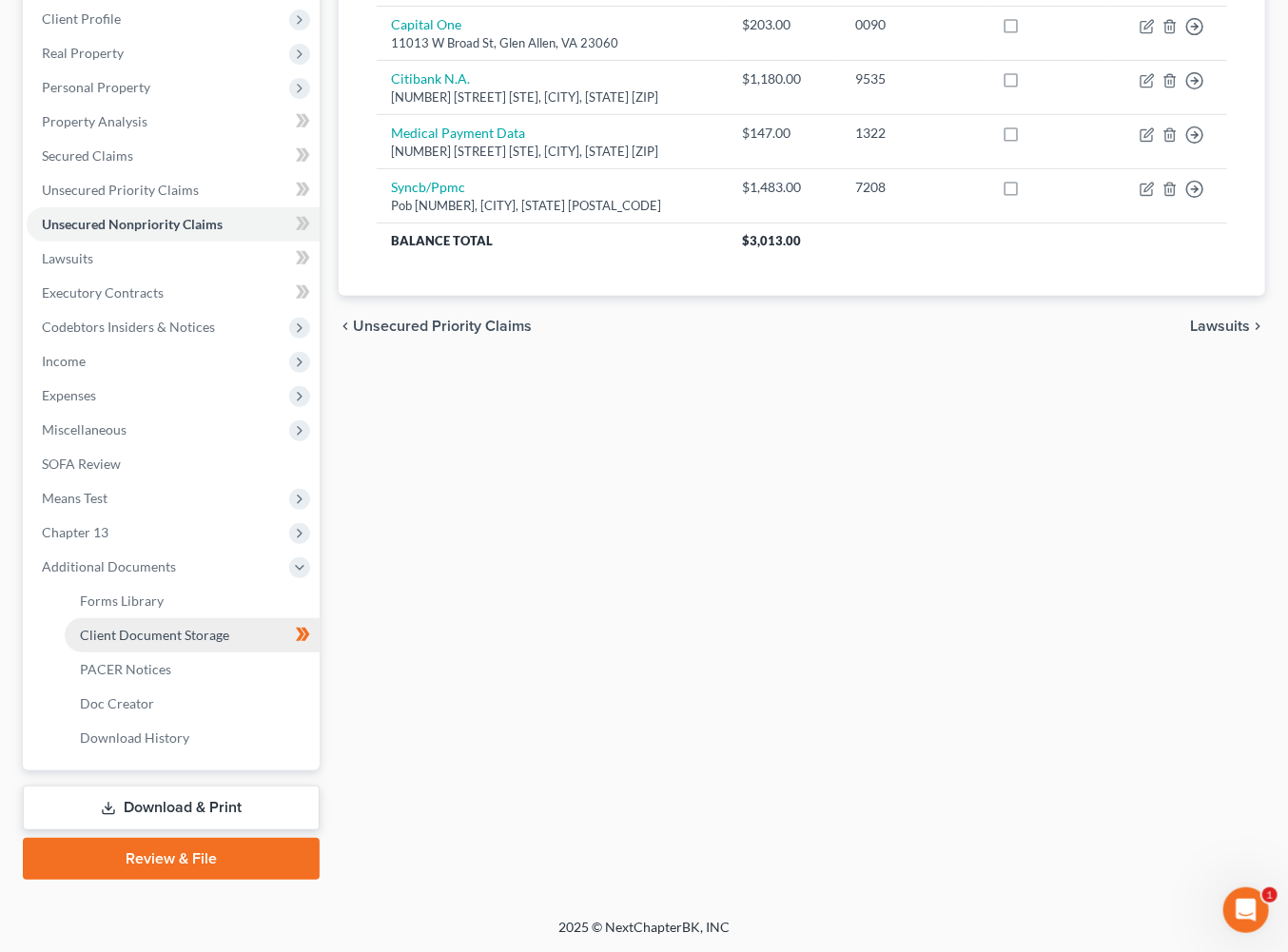 click on "Client Document Storage" at bounding box center [154, 634] 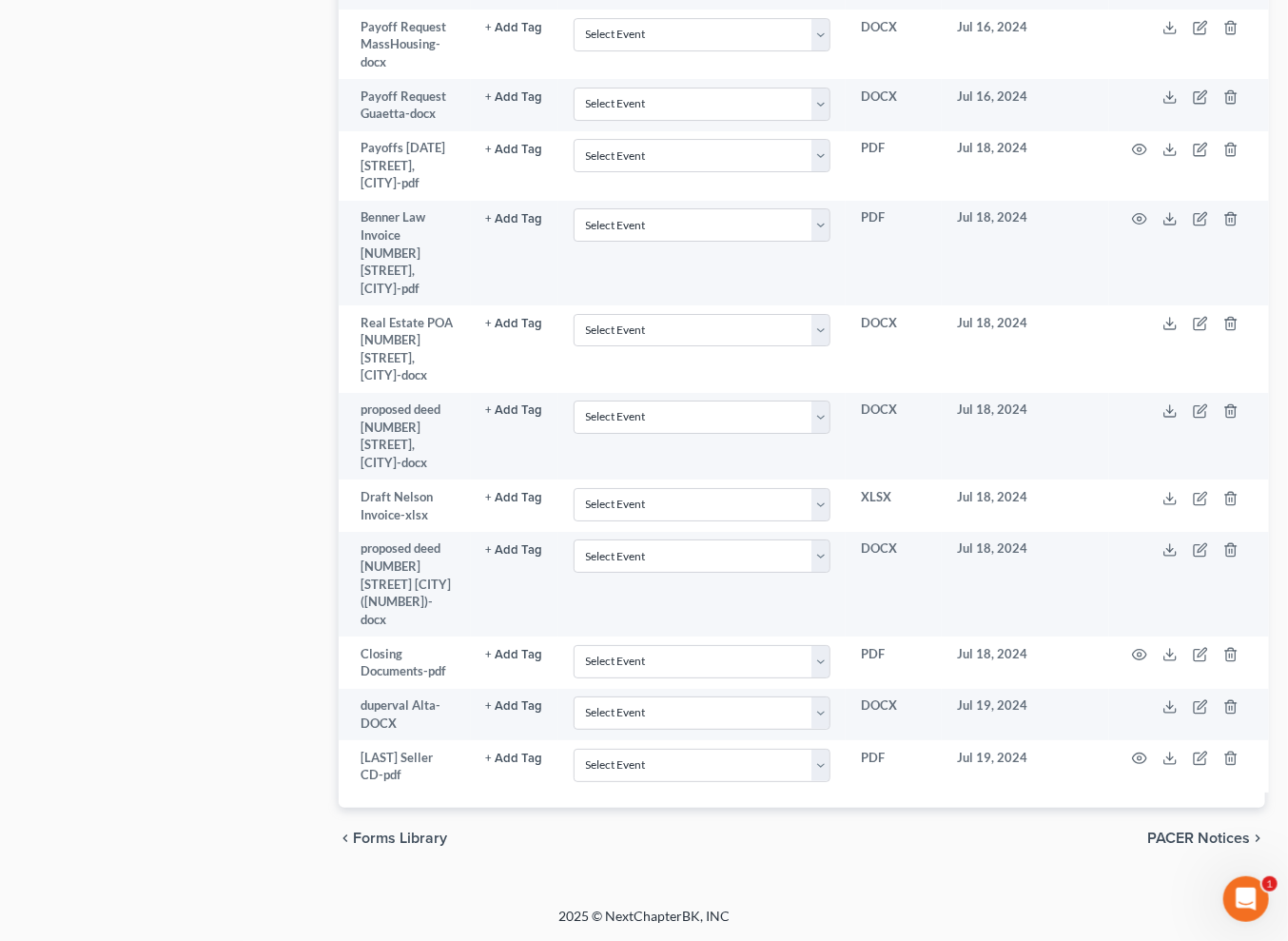 scroll, scrollTop: 3762, scrollLeft: 0, axis: vertical 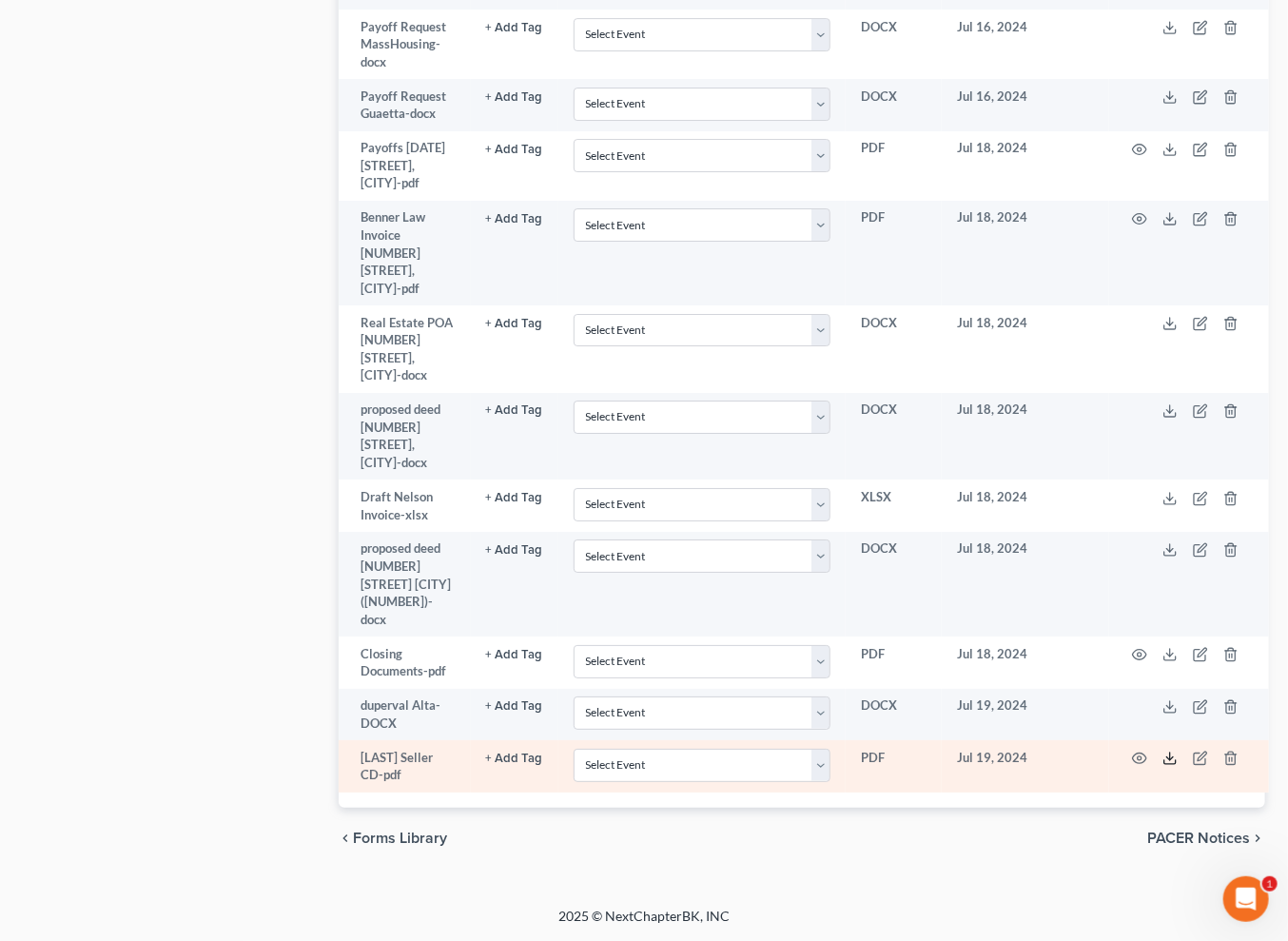 click 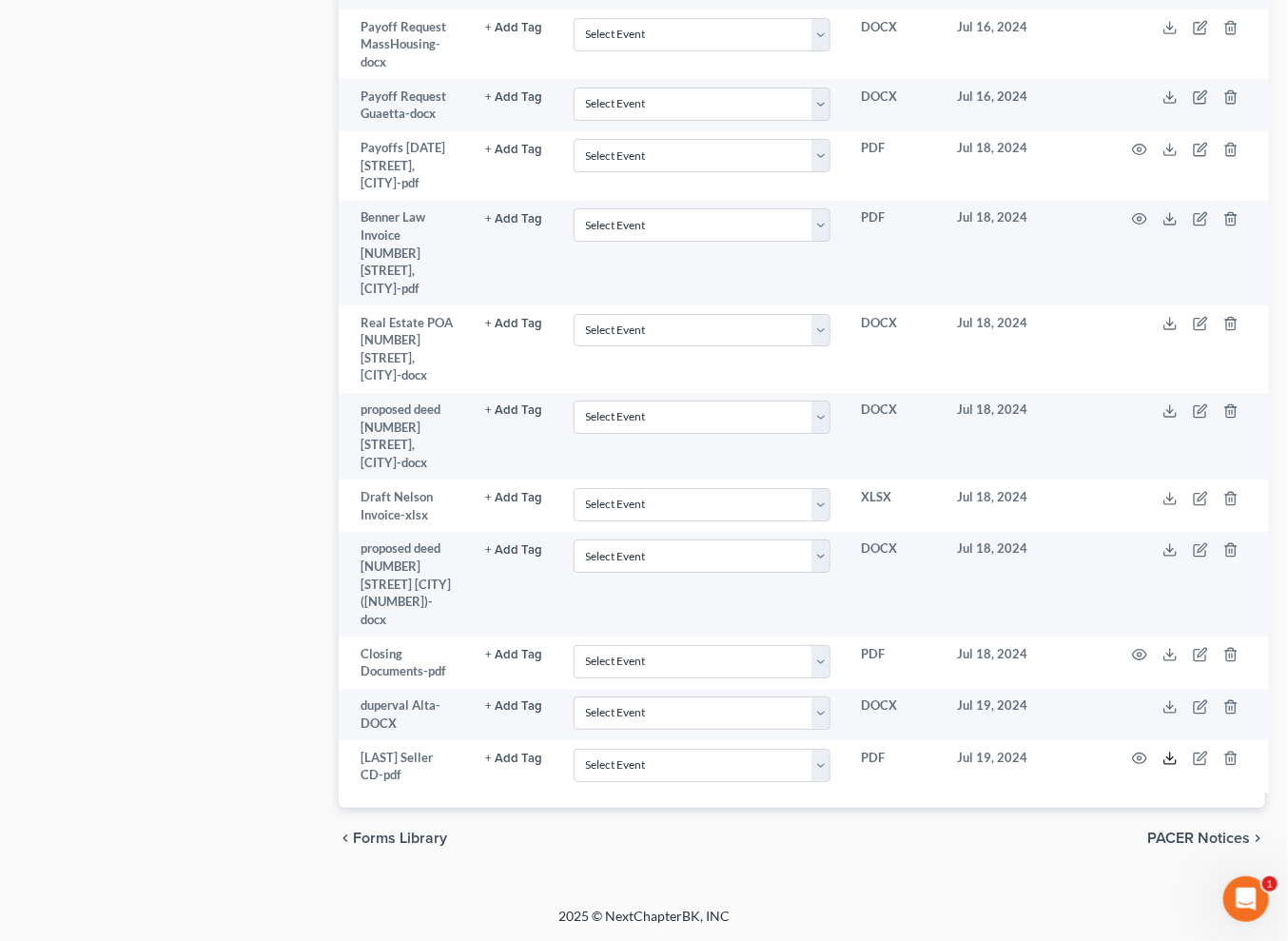 scroll, scrollTop: 3645, scrollLeft: 0, axis: vertical 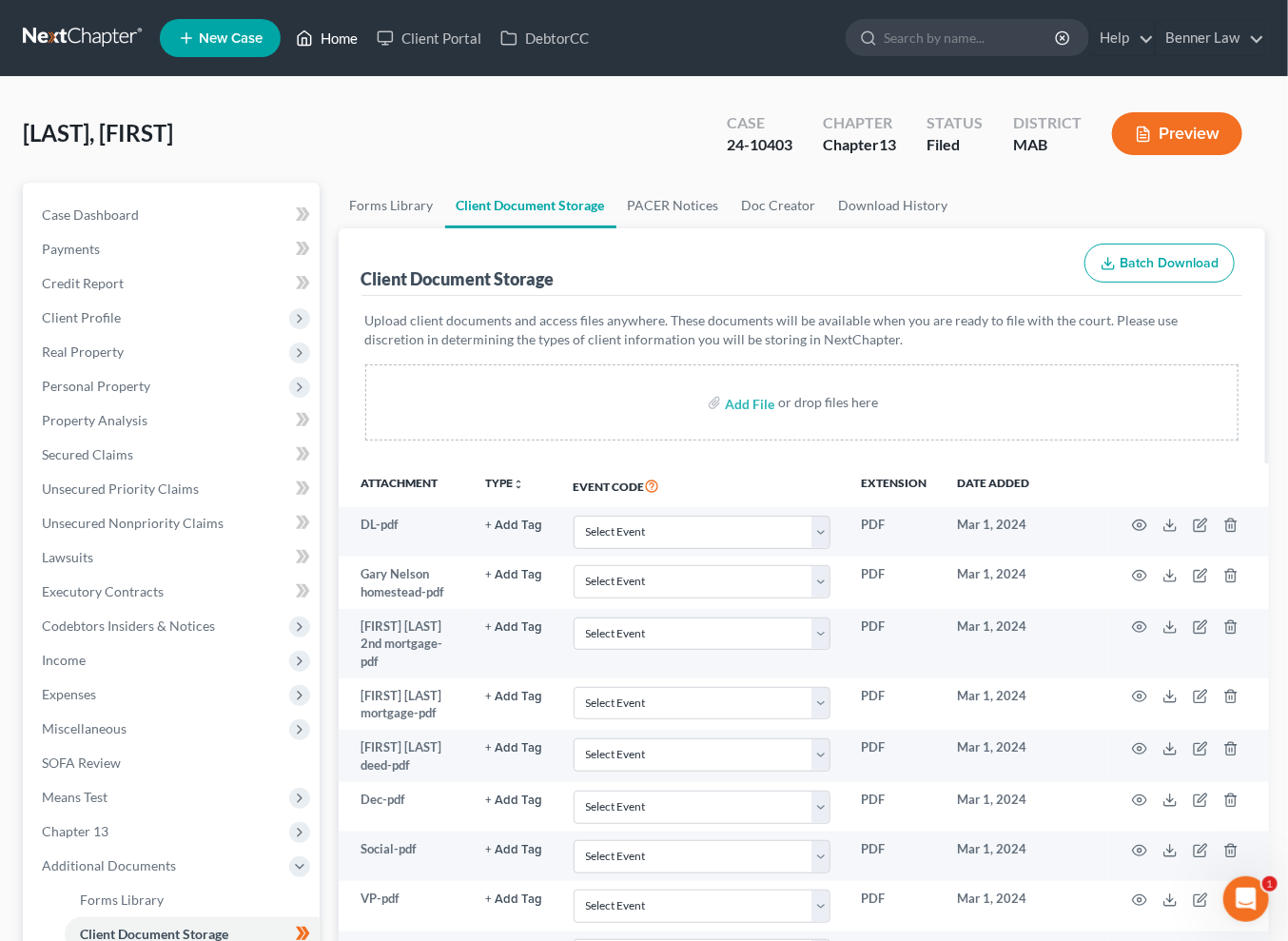 click on "Home" at bounding box center (326, 38) 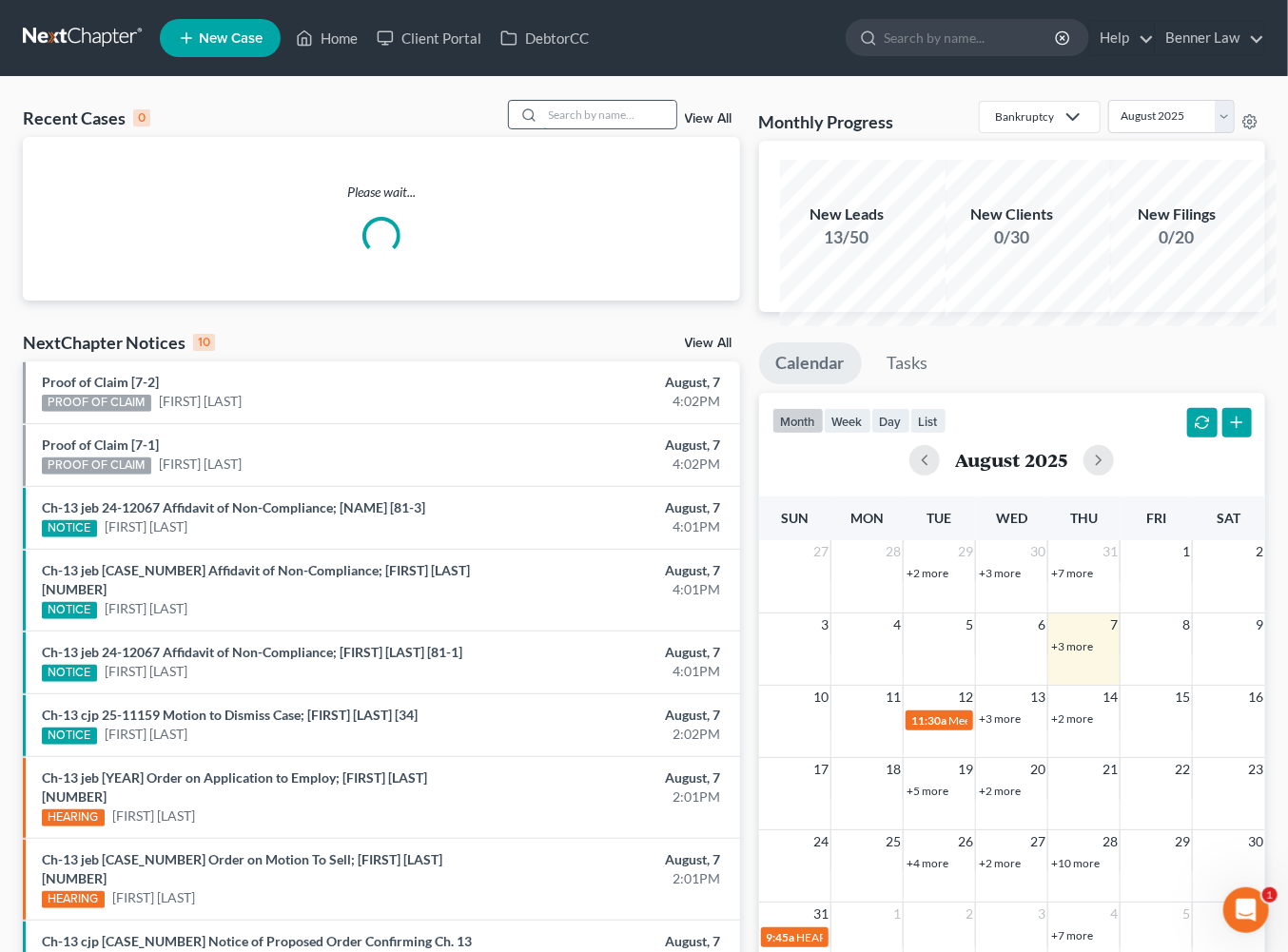 click at bounding box center (610, 114) 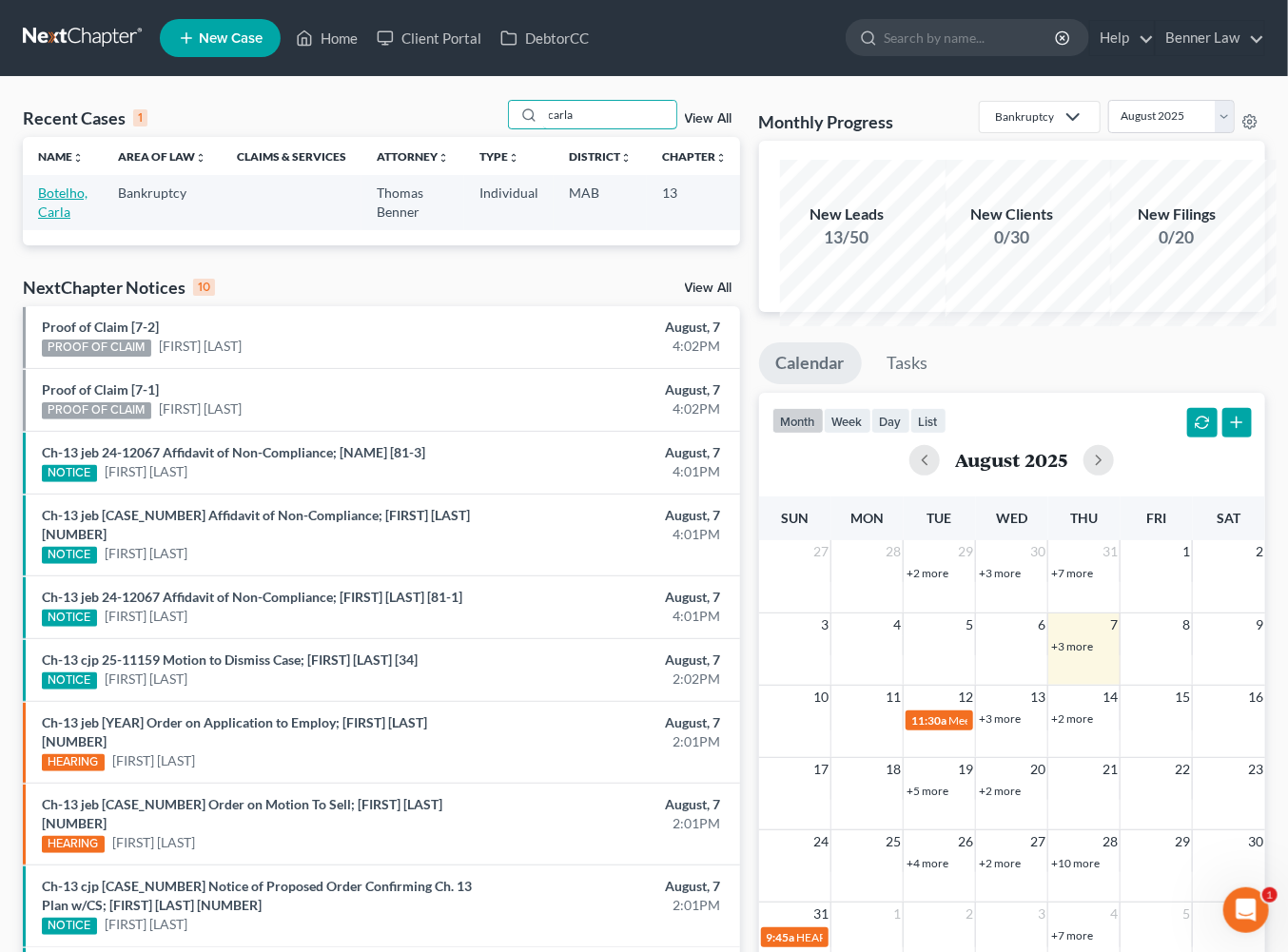 type on "carla" 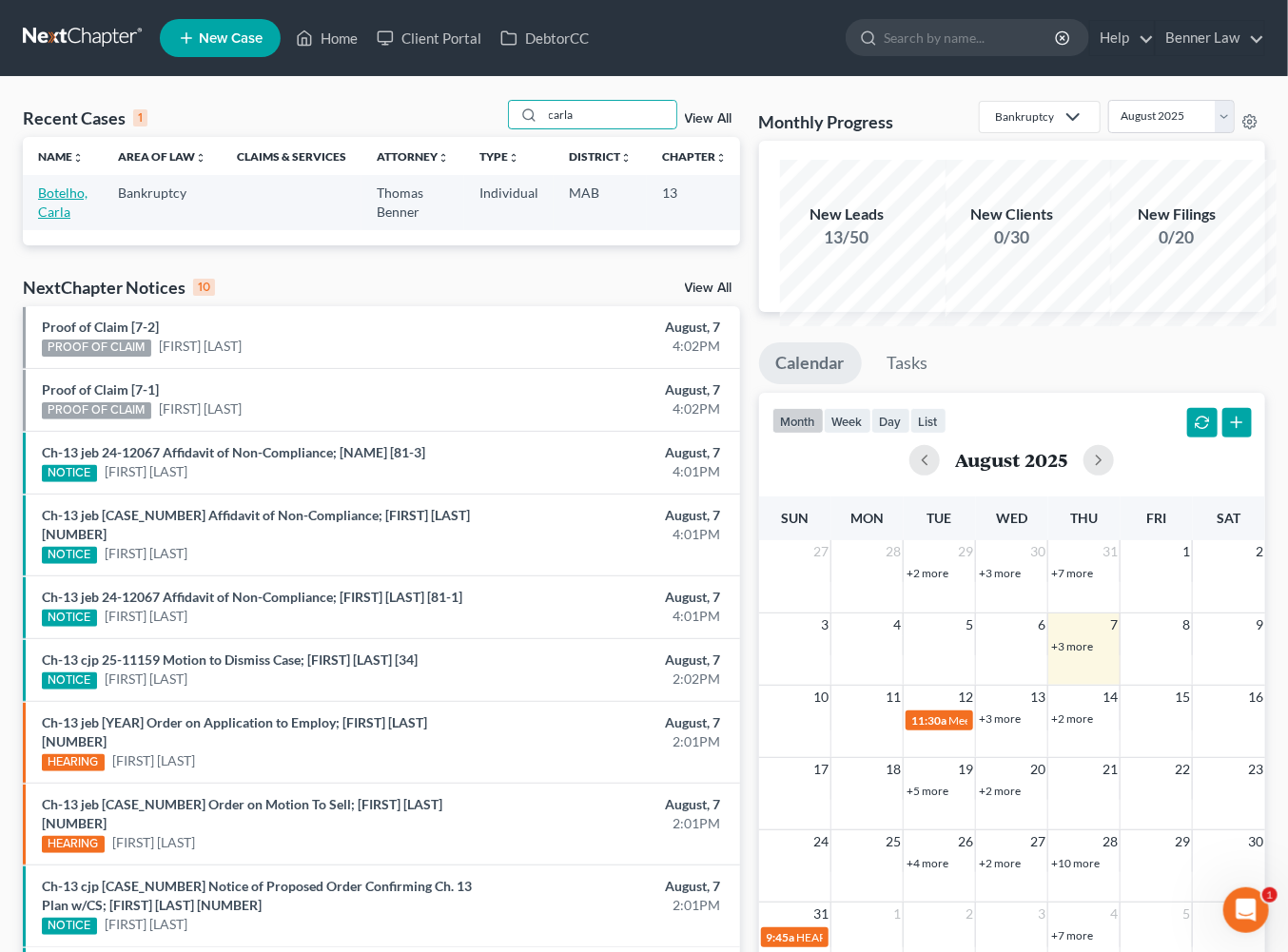 click on "Botelho, Carla" at bounding box center (63, 202) 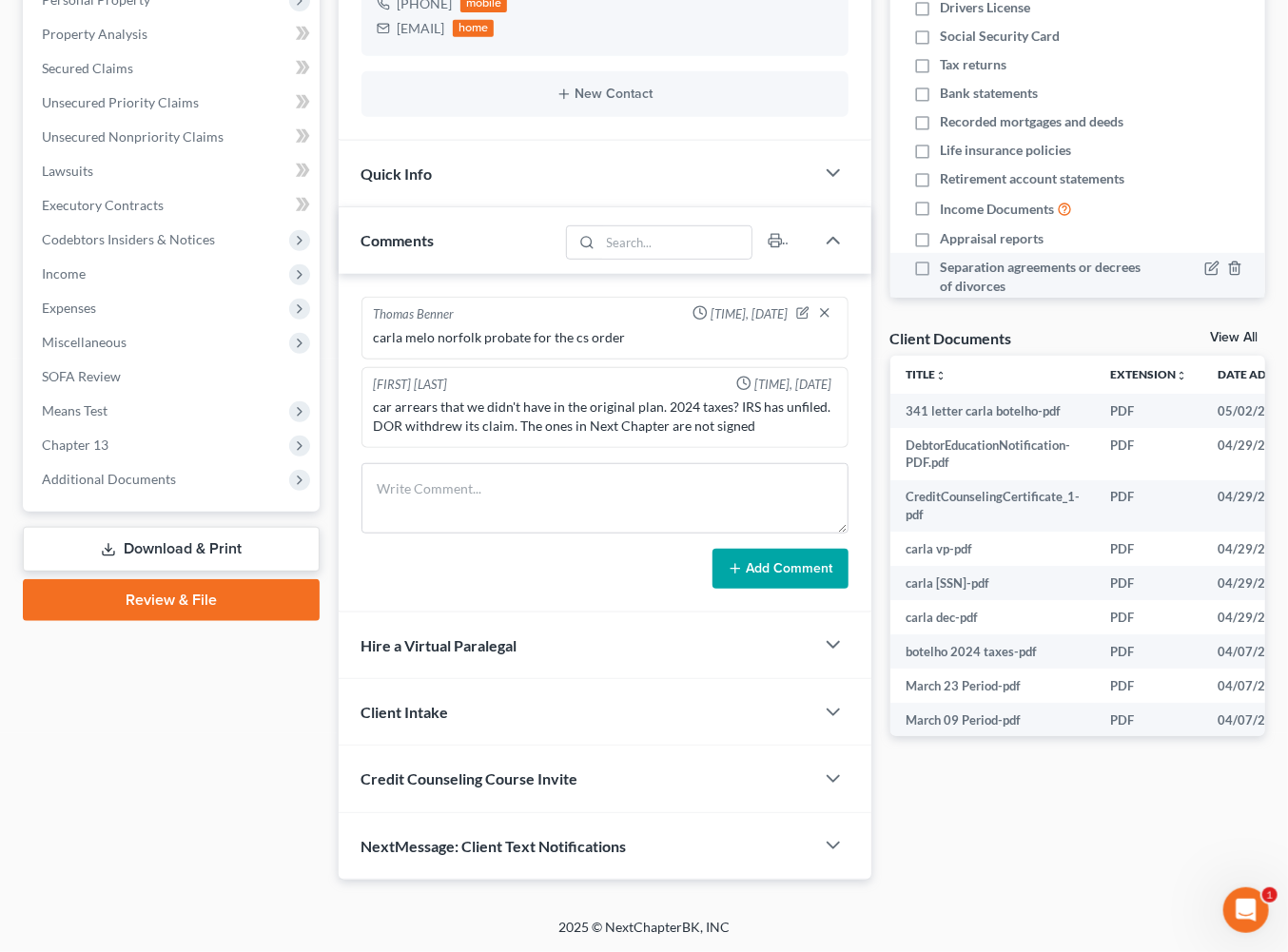 scroll, scrollTop: 634, scrollLeft: 0, axis: vertical 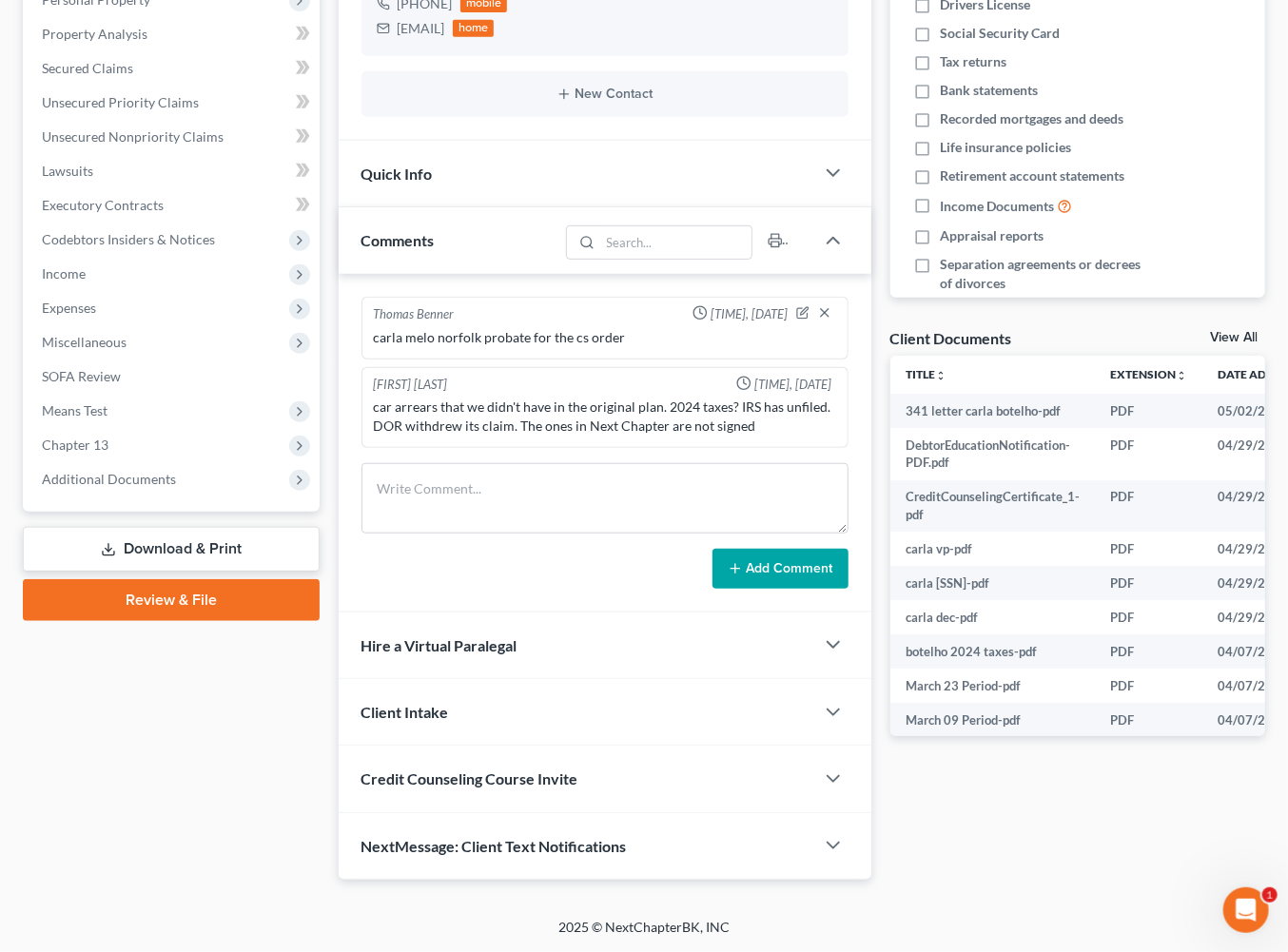 click on "View All" at bounding box center (1234, 338) 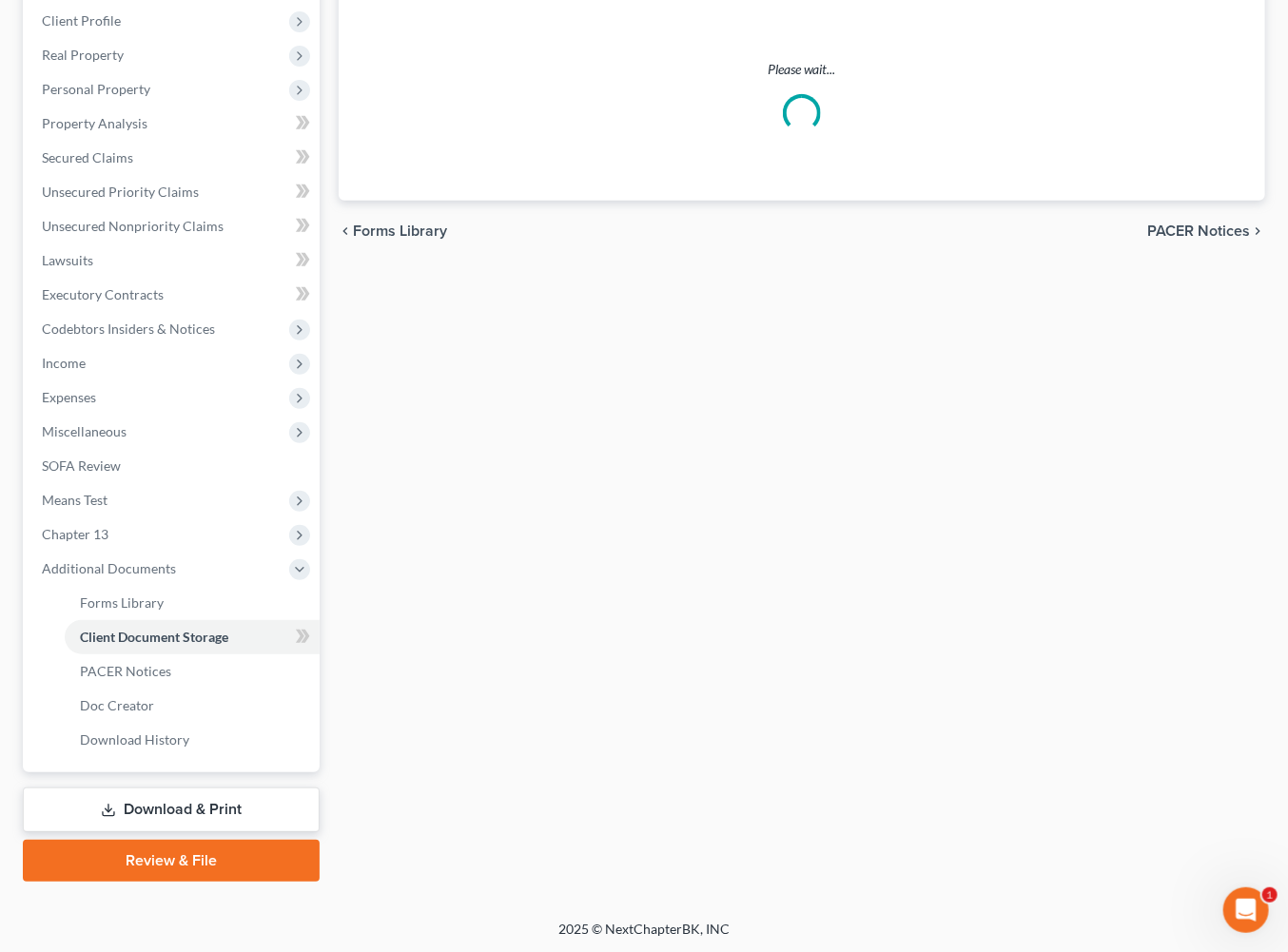 scroll, scrollTop: 0, scrollLeft: 0, axis: both 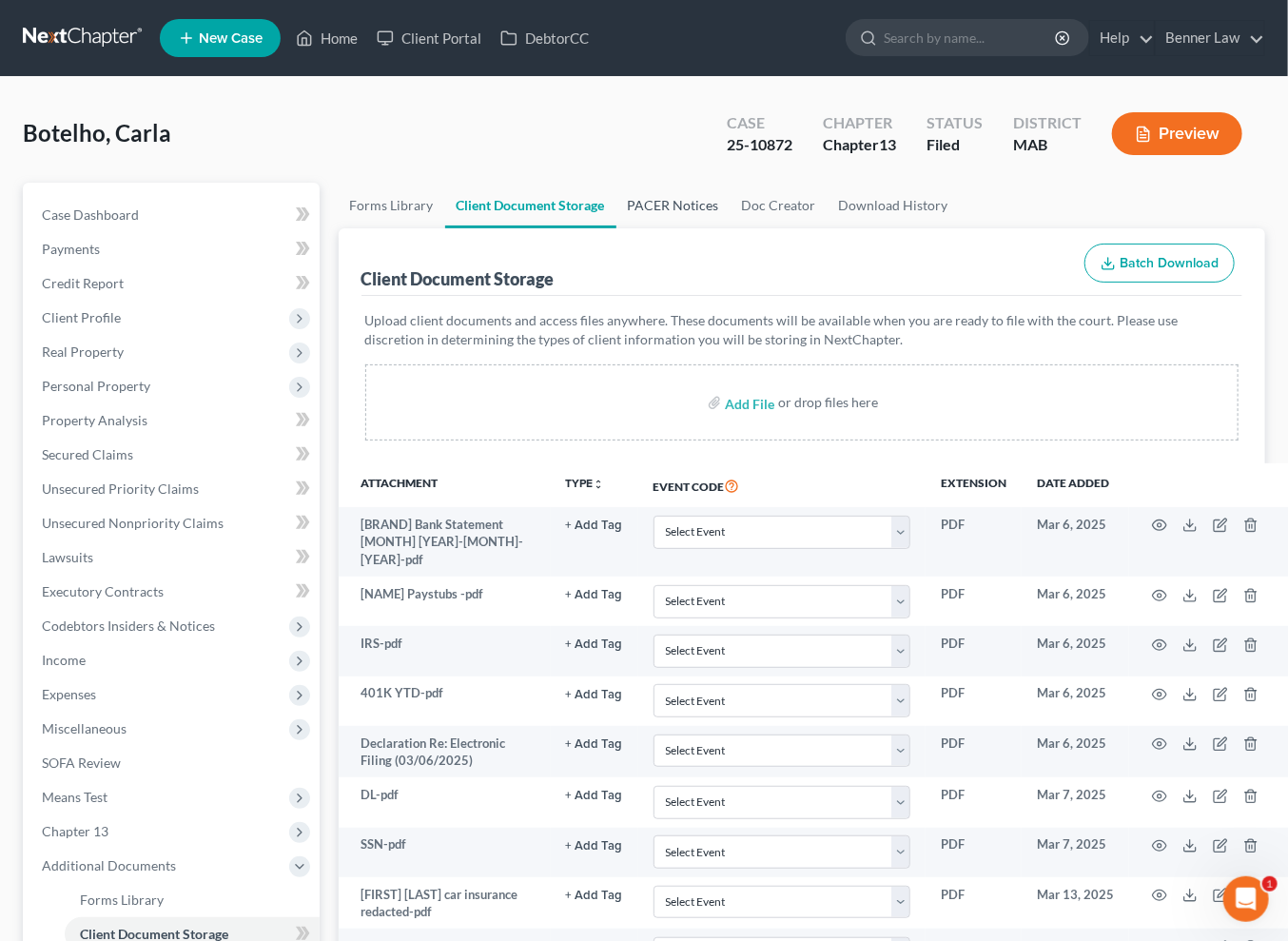 click on "PACER Notices" at bounding box center [673, 206] 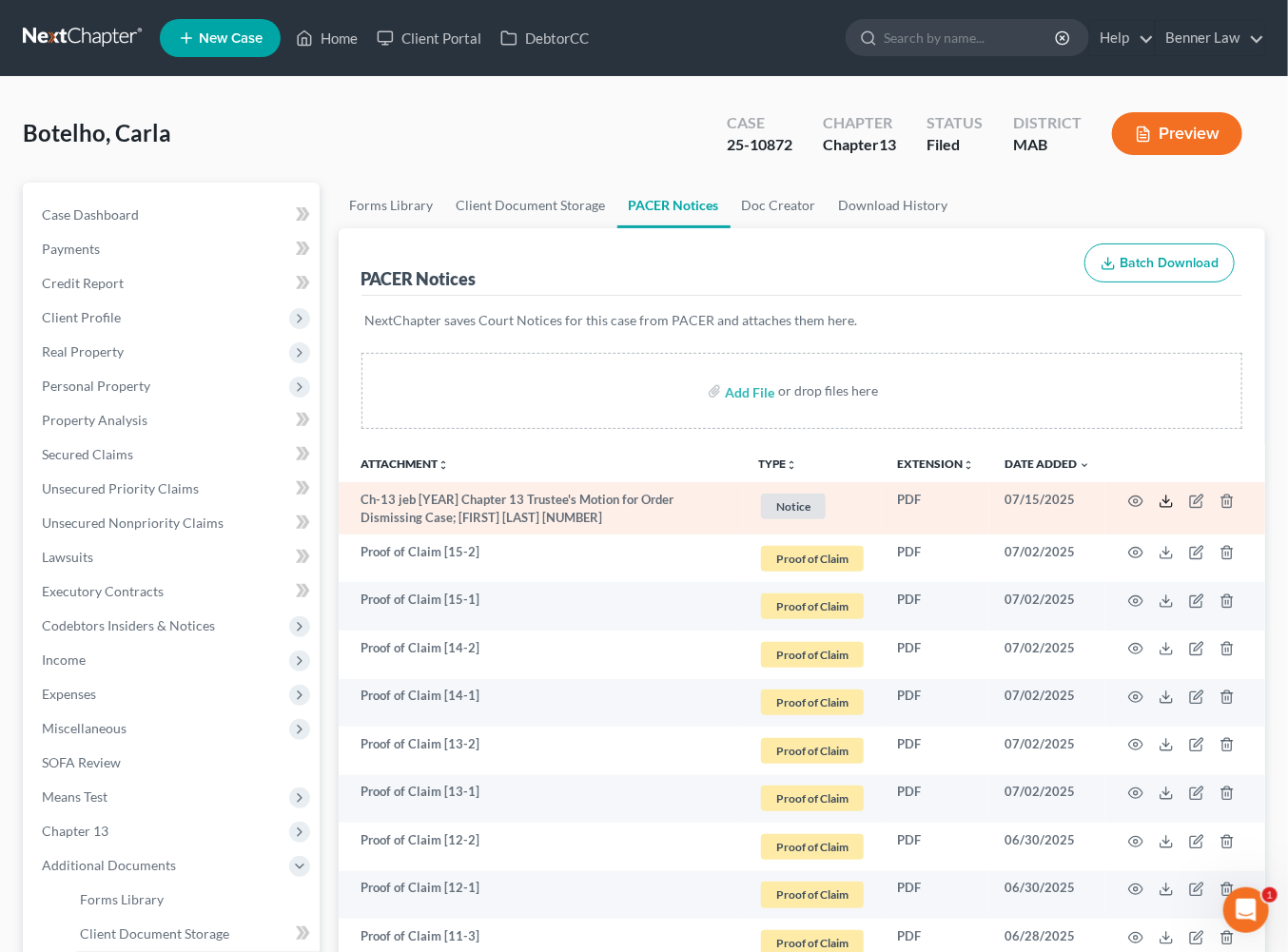 click 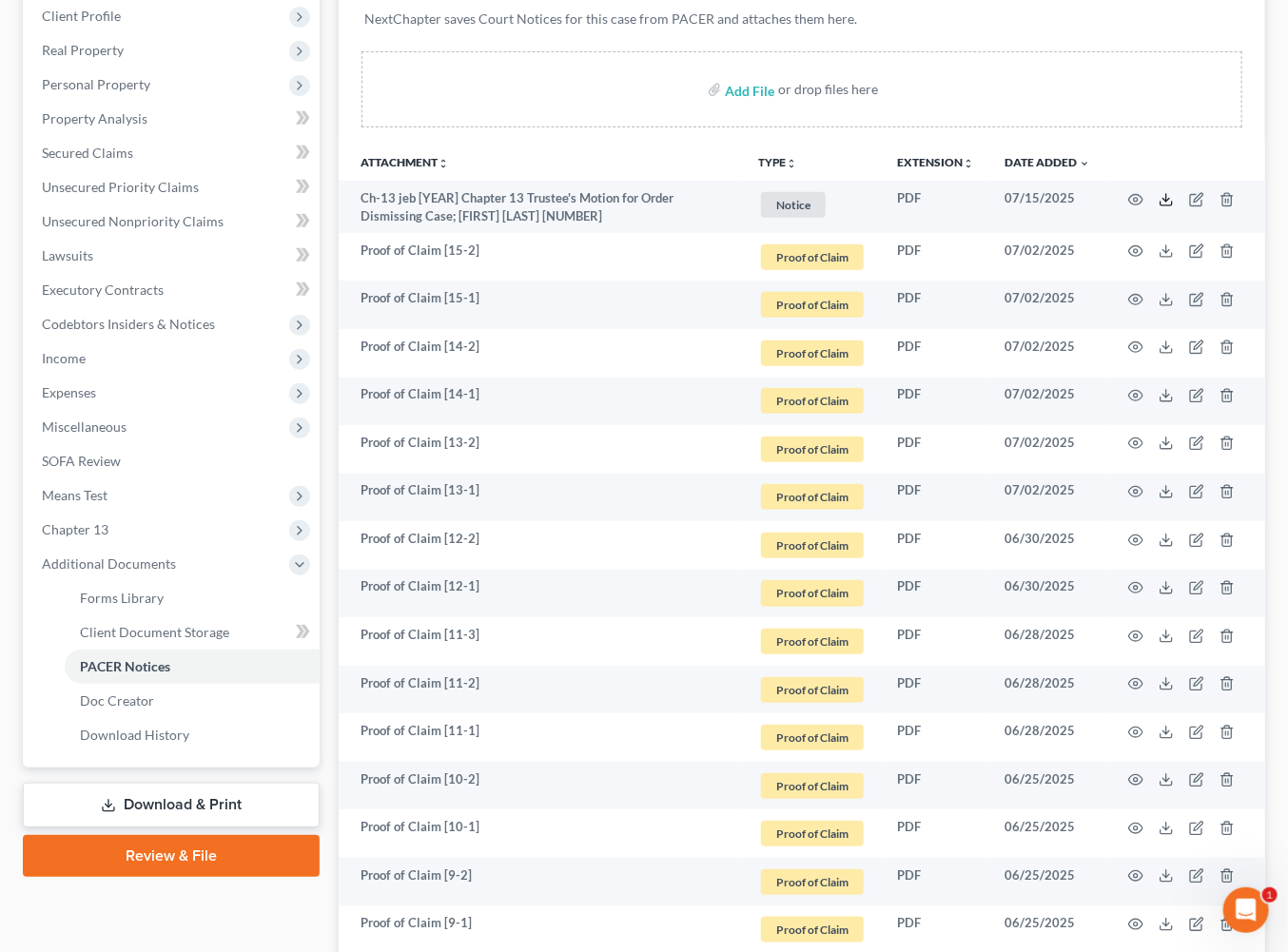 scroll, scrollTop: 292, scrollLeft: 0, axis: vertical 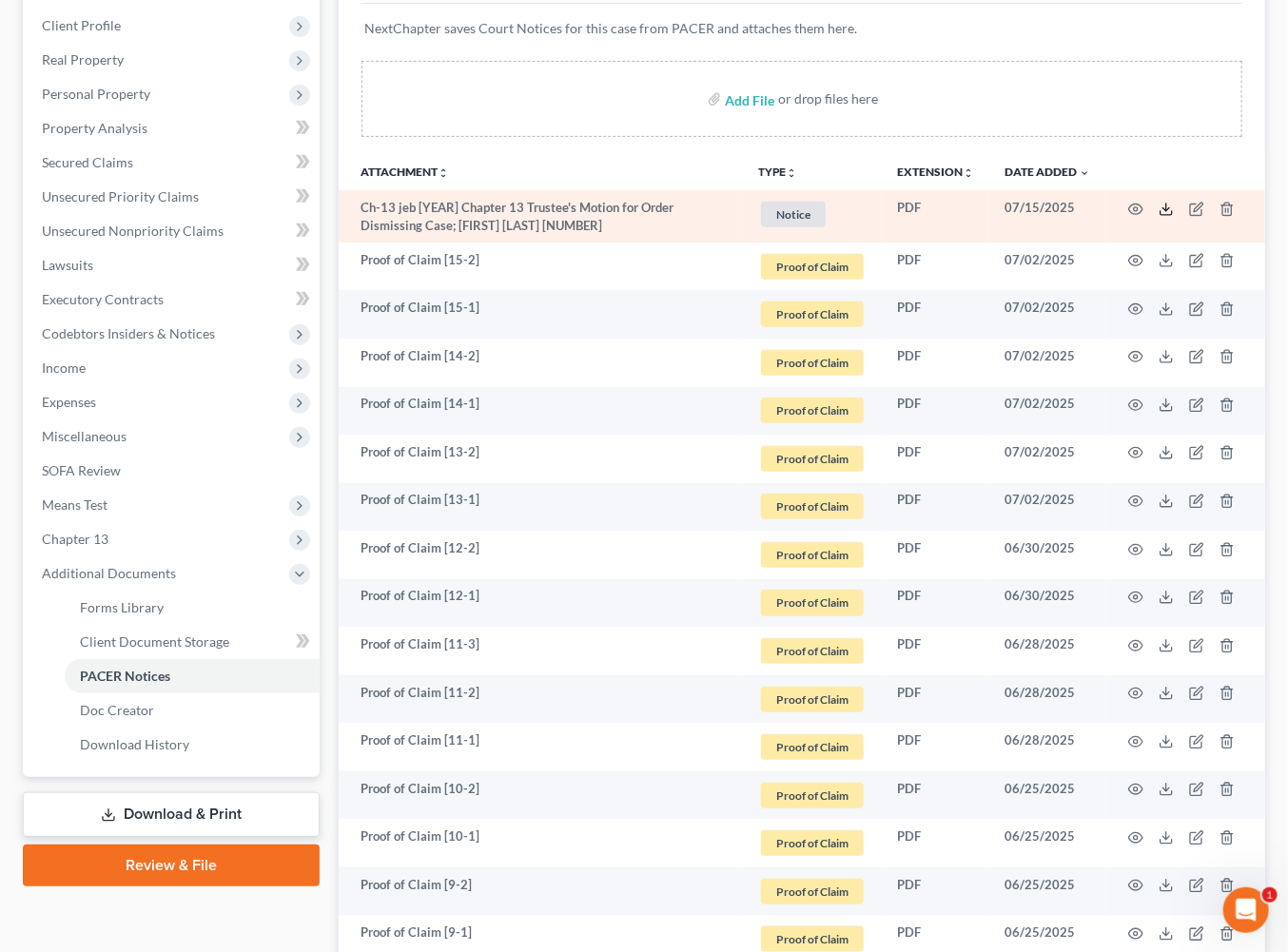 click 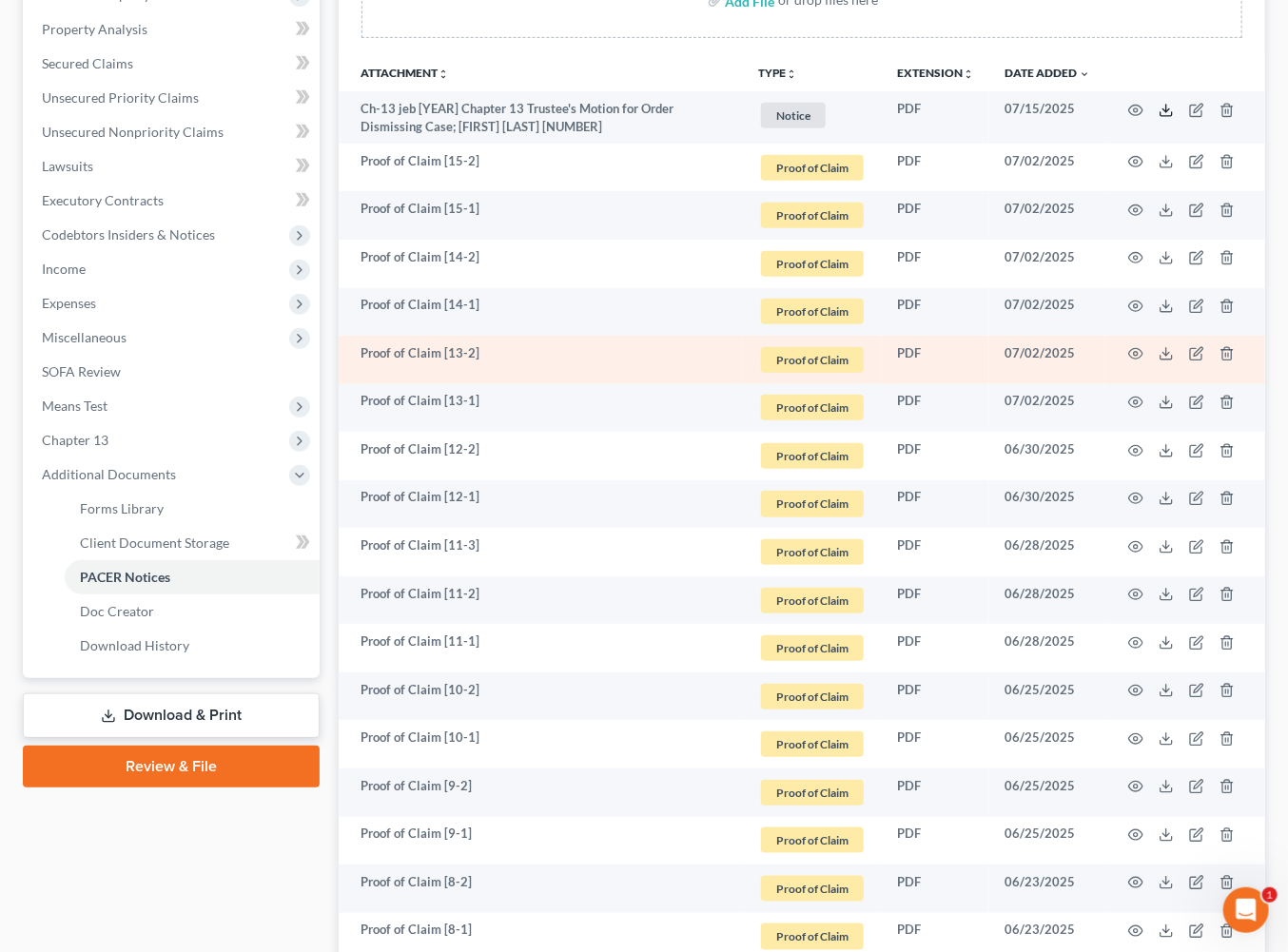 scroll, scrollTop: 423, scrollLeft: 0, axis: vertical 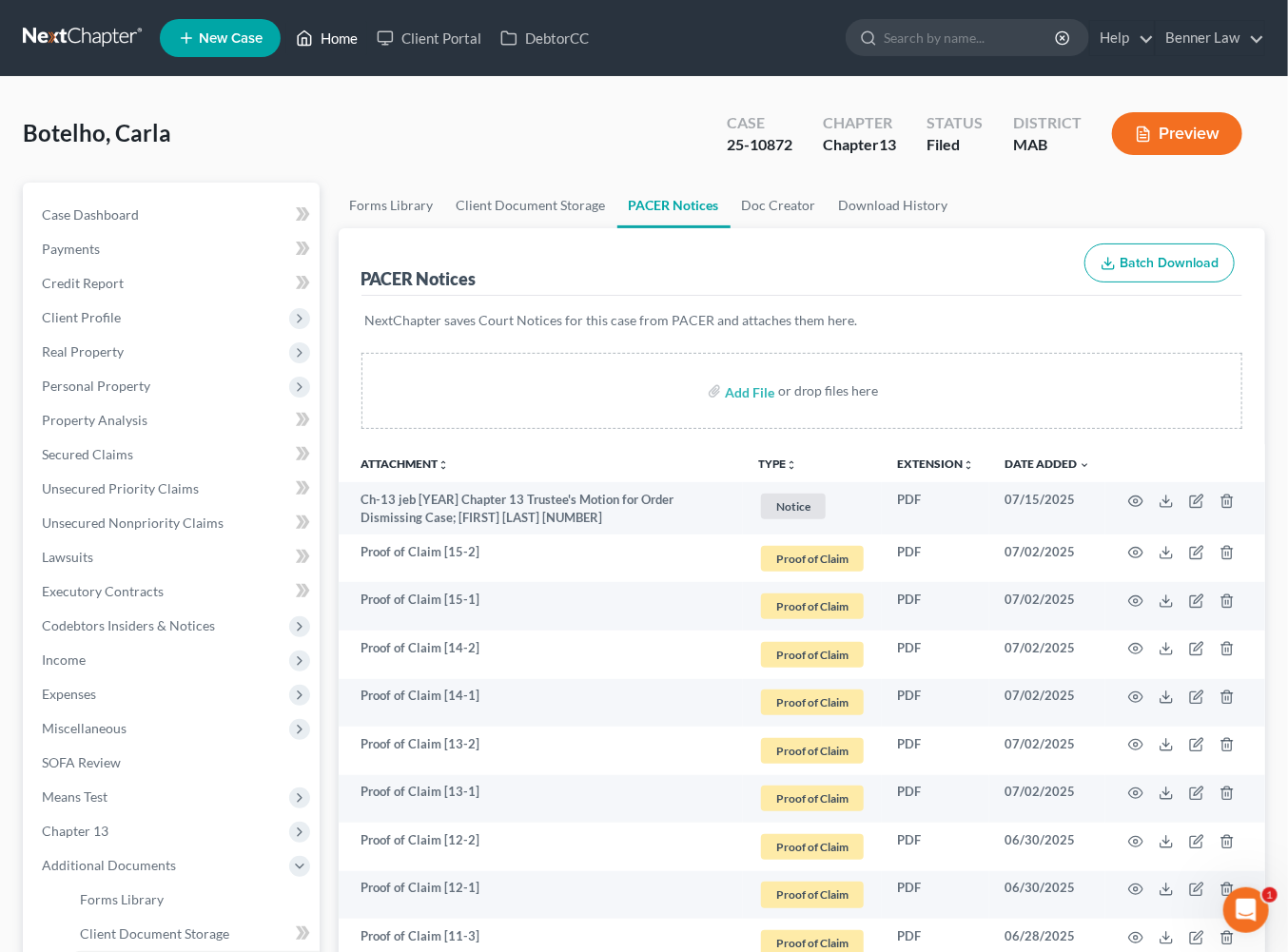 click on "Home" at bounding box center [326, 38] 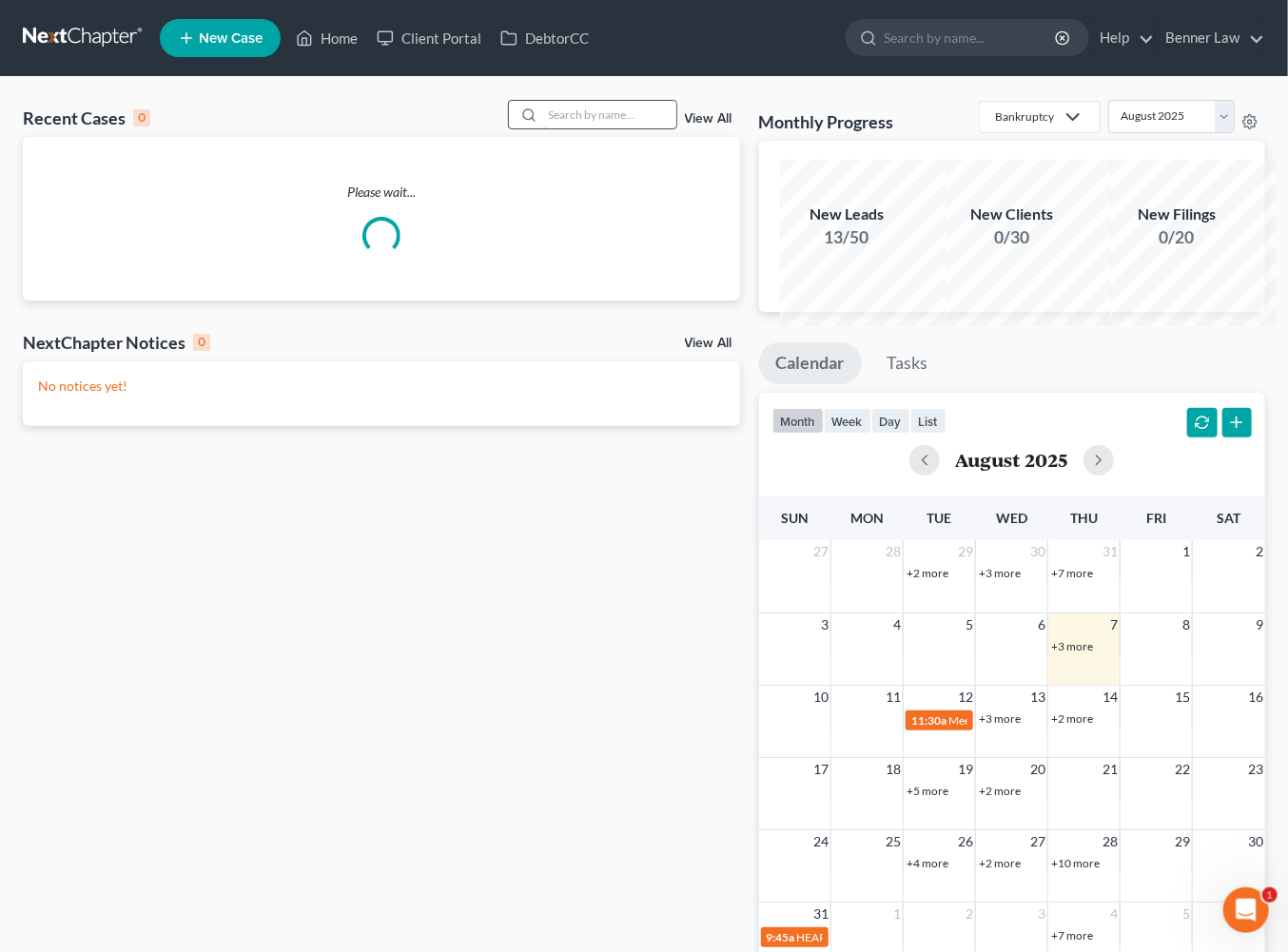 click at bounding box center (610, 114) 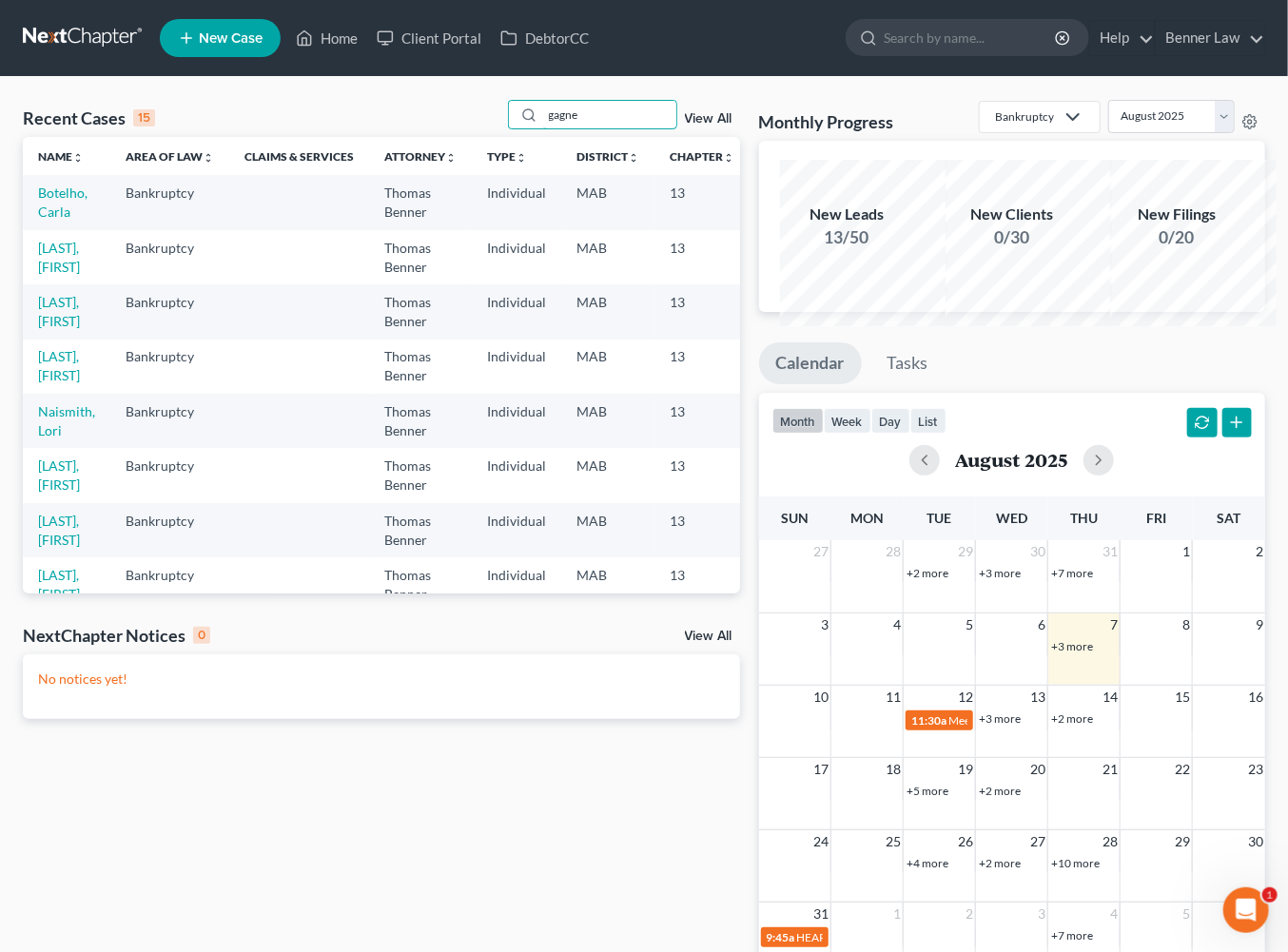 type on "gagne" 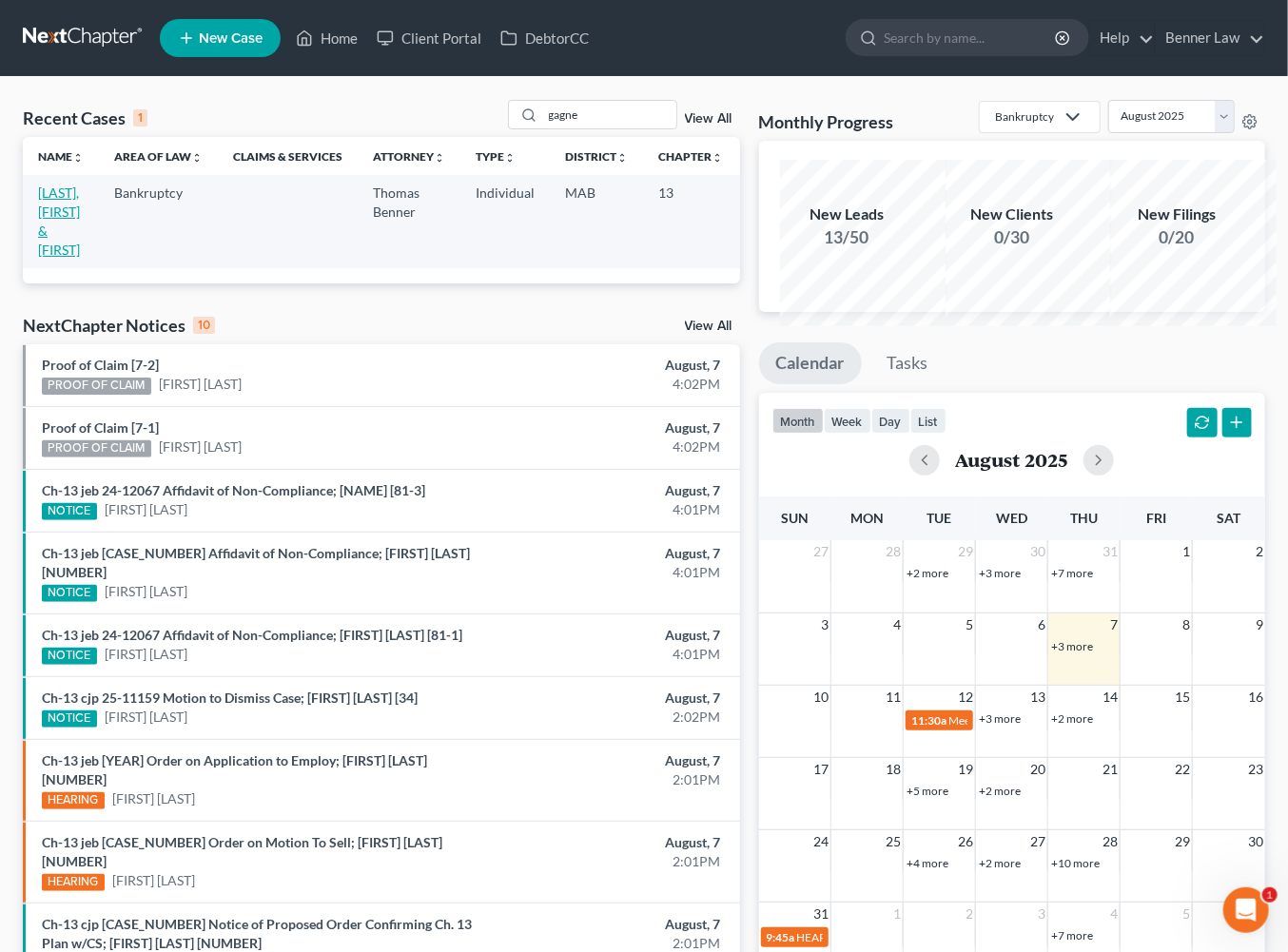 click on "[LAST], [FIRST] & [FIRST]" at bounding box center [59, 221] 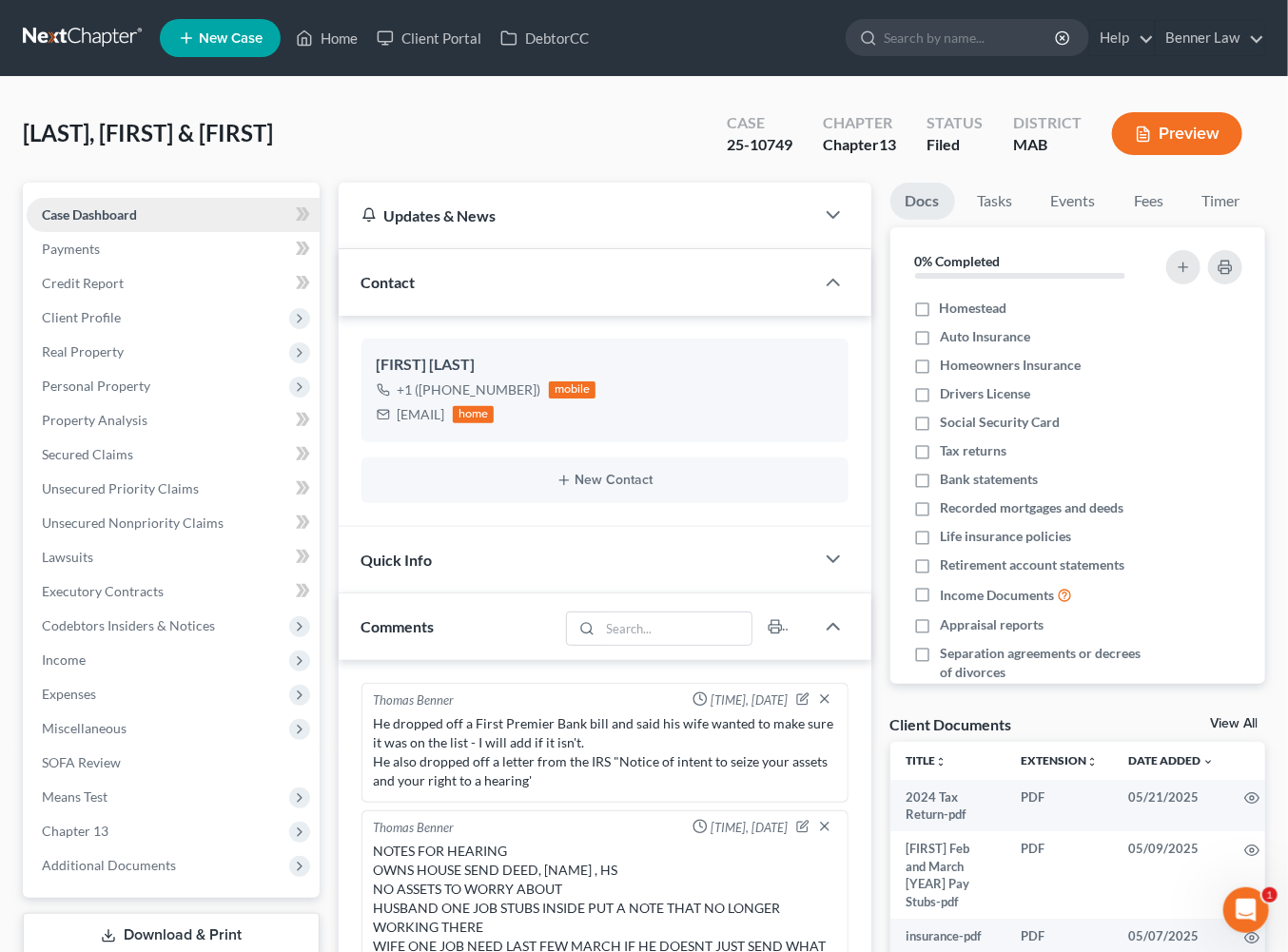scroll, scrollTop: 608, scrollLeft: 0, axis: vertical 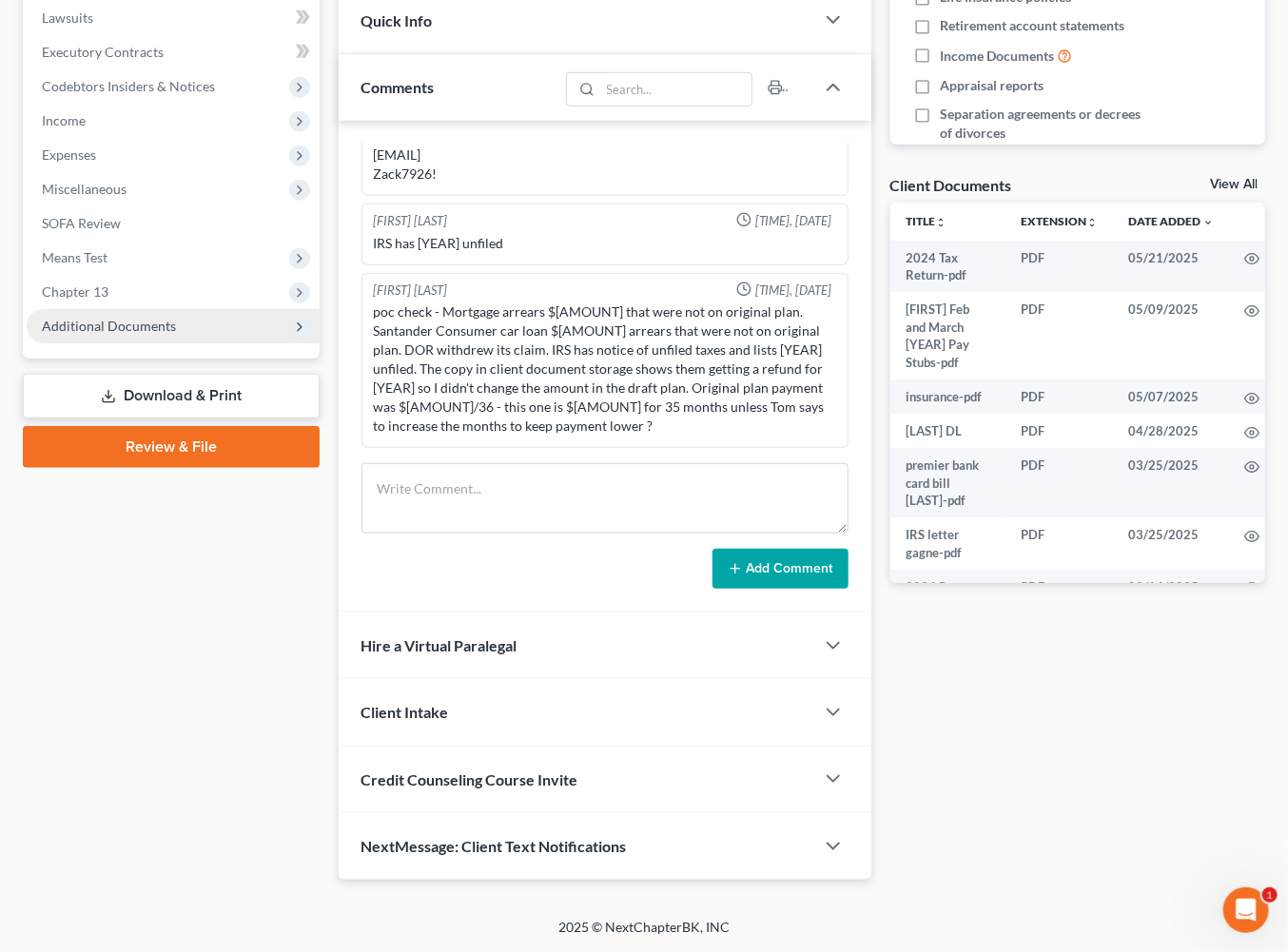 click on "Additional Documents" at bounding box center [173, 326] 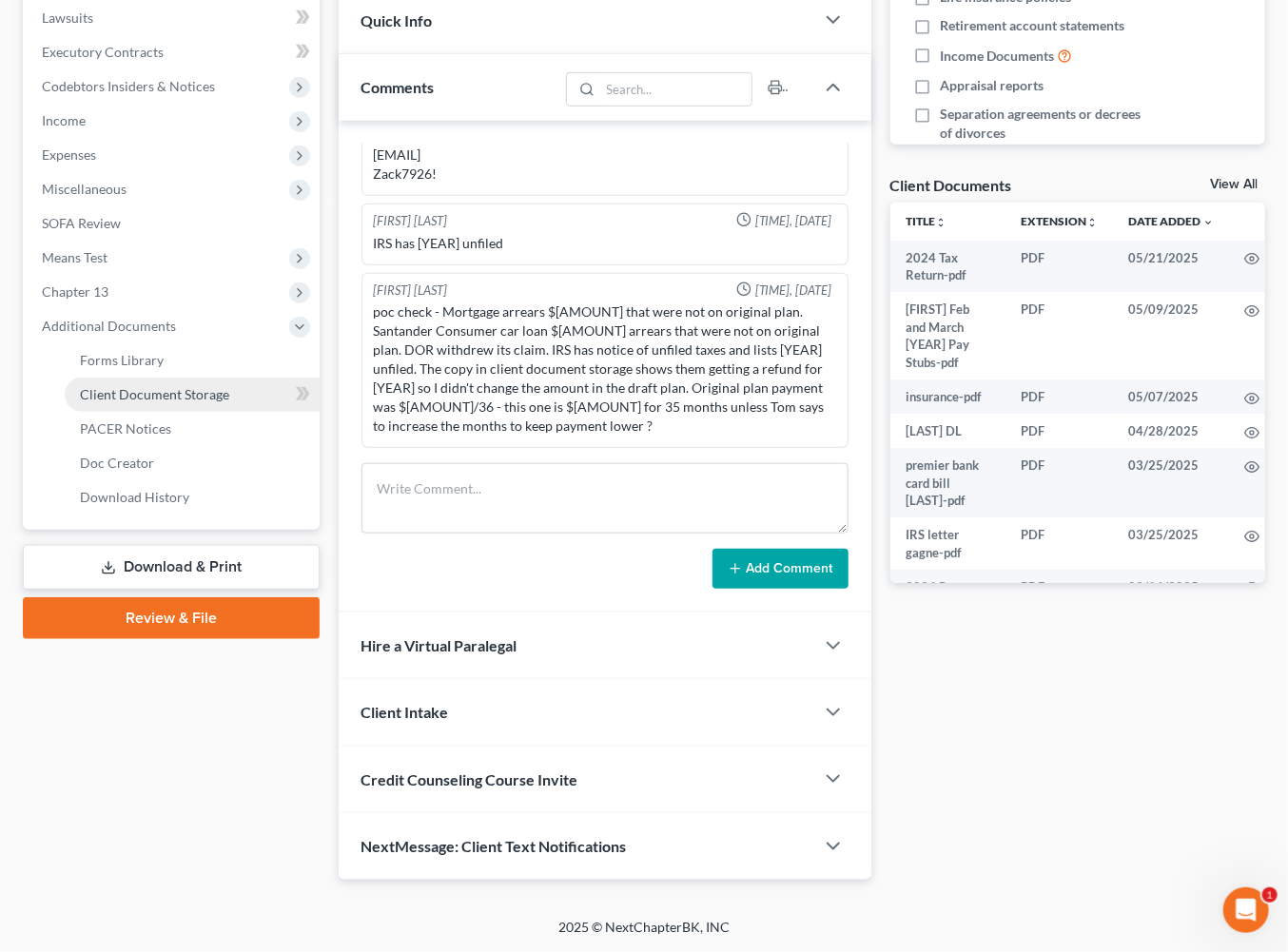 click on "Client Document Storage" at bounding box center [154, 394] 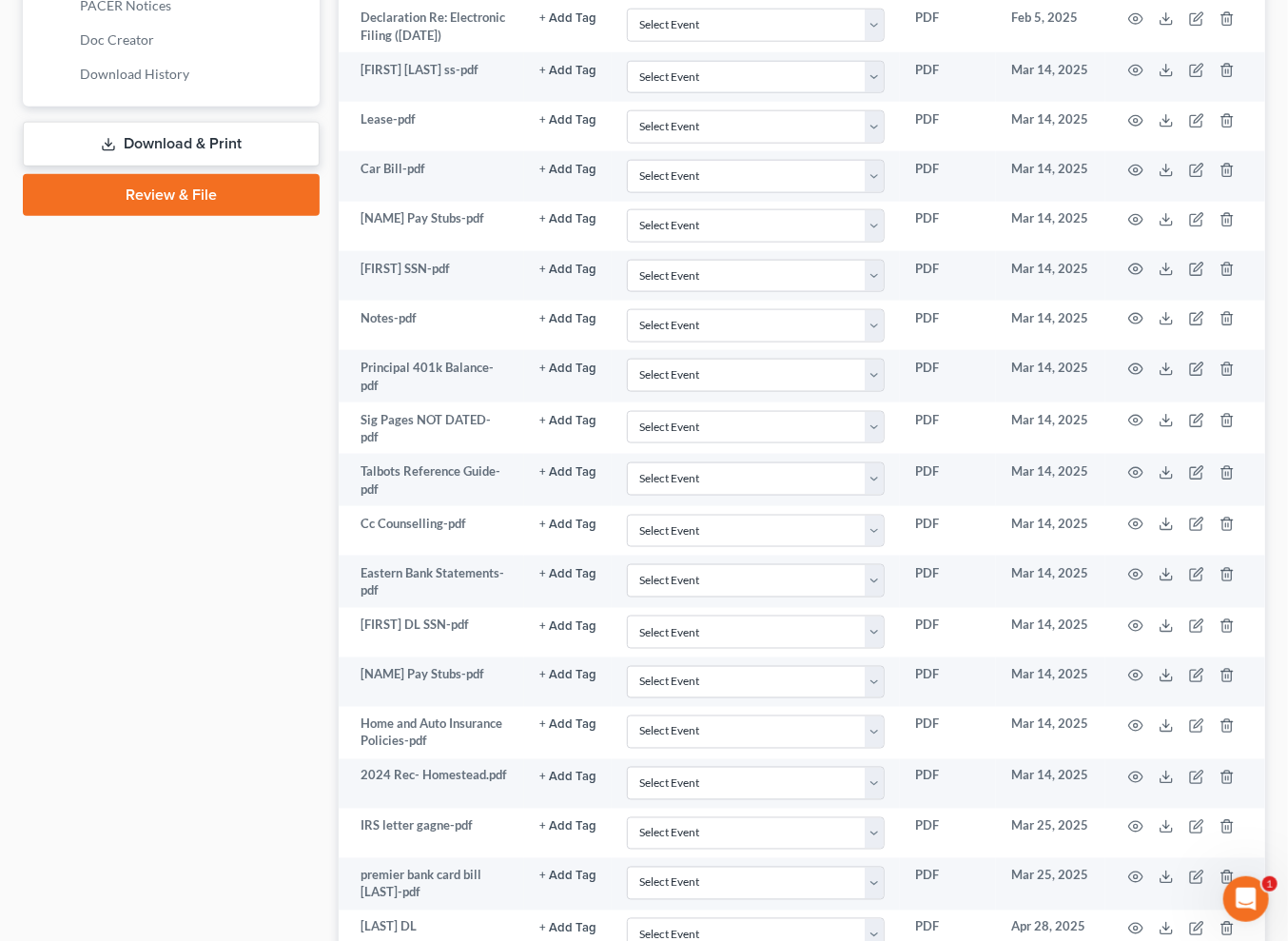 scroll, scrollTop: 942, scrollLeft: 0, axis: vertical 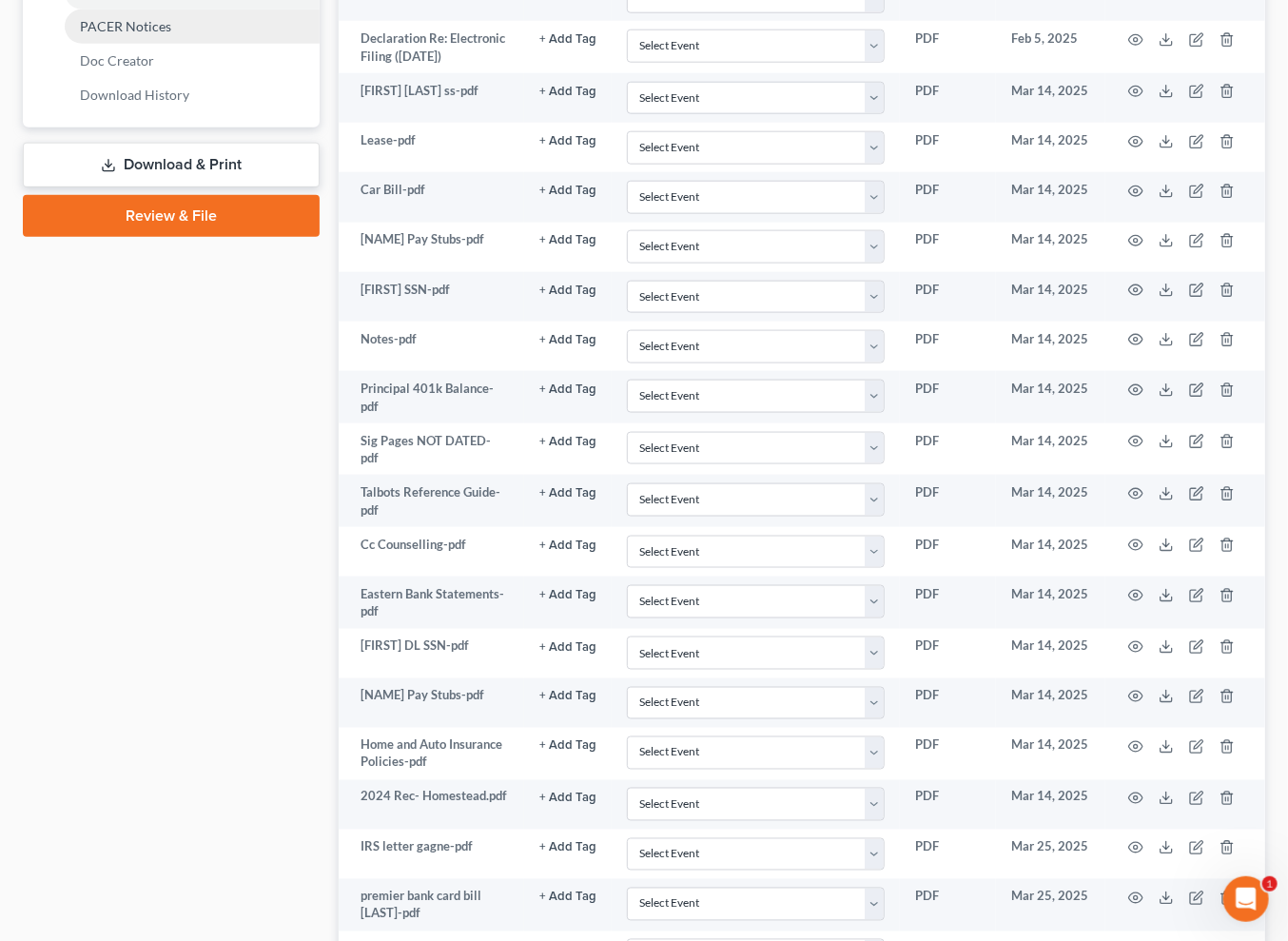 click on "PACER Notices" at bounding box center [192, 27] 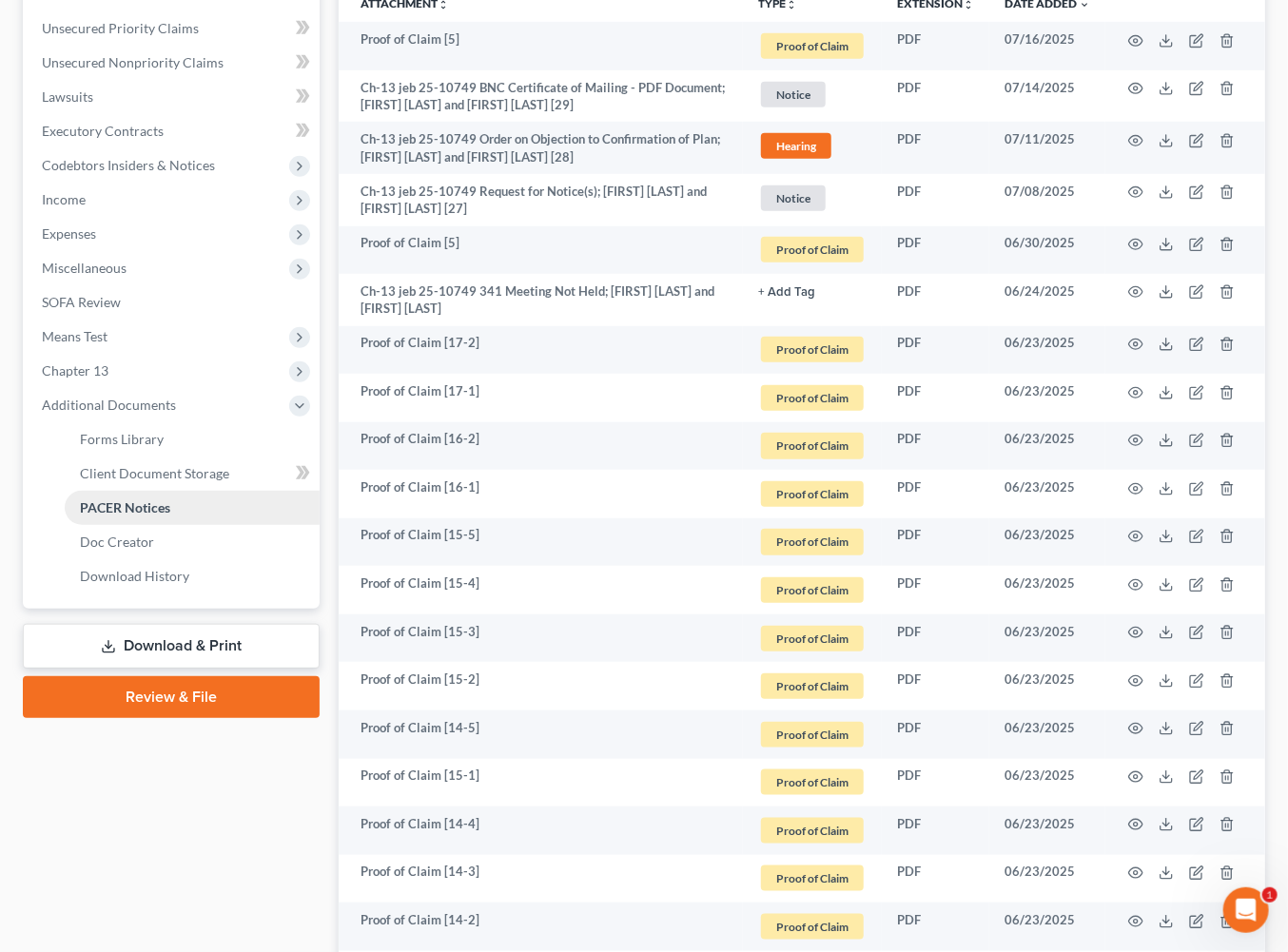 scroll, scrollTop: 568, scrollLeft: 0, axis: vertical 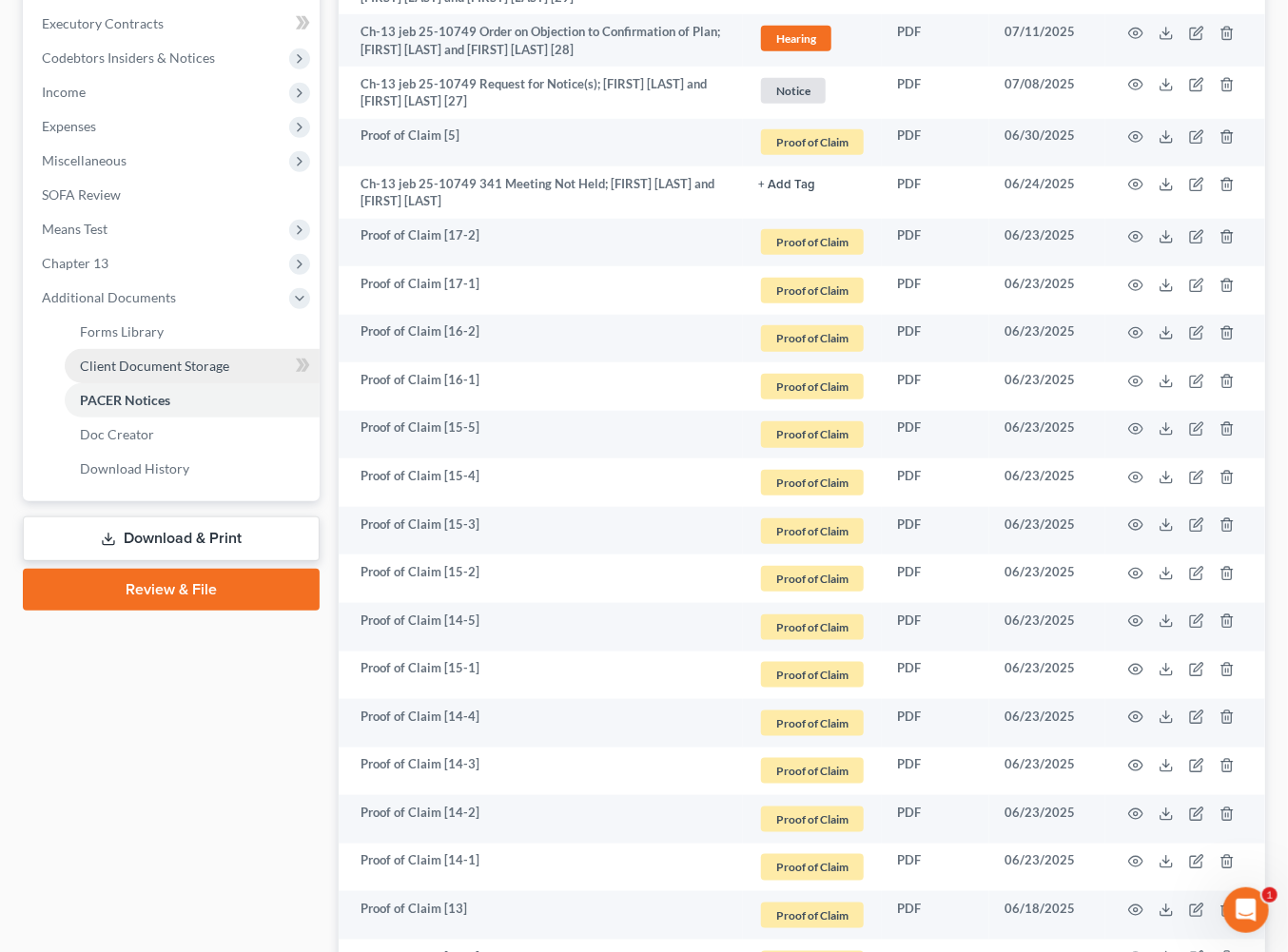 click on "Client Document Storage" at bounding box center [154, 365] 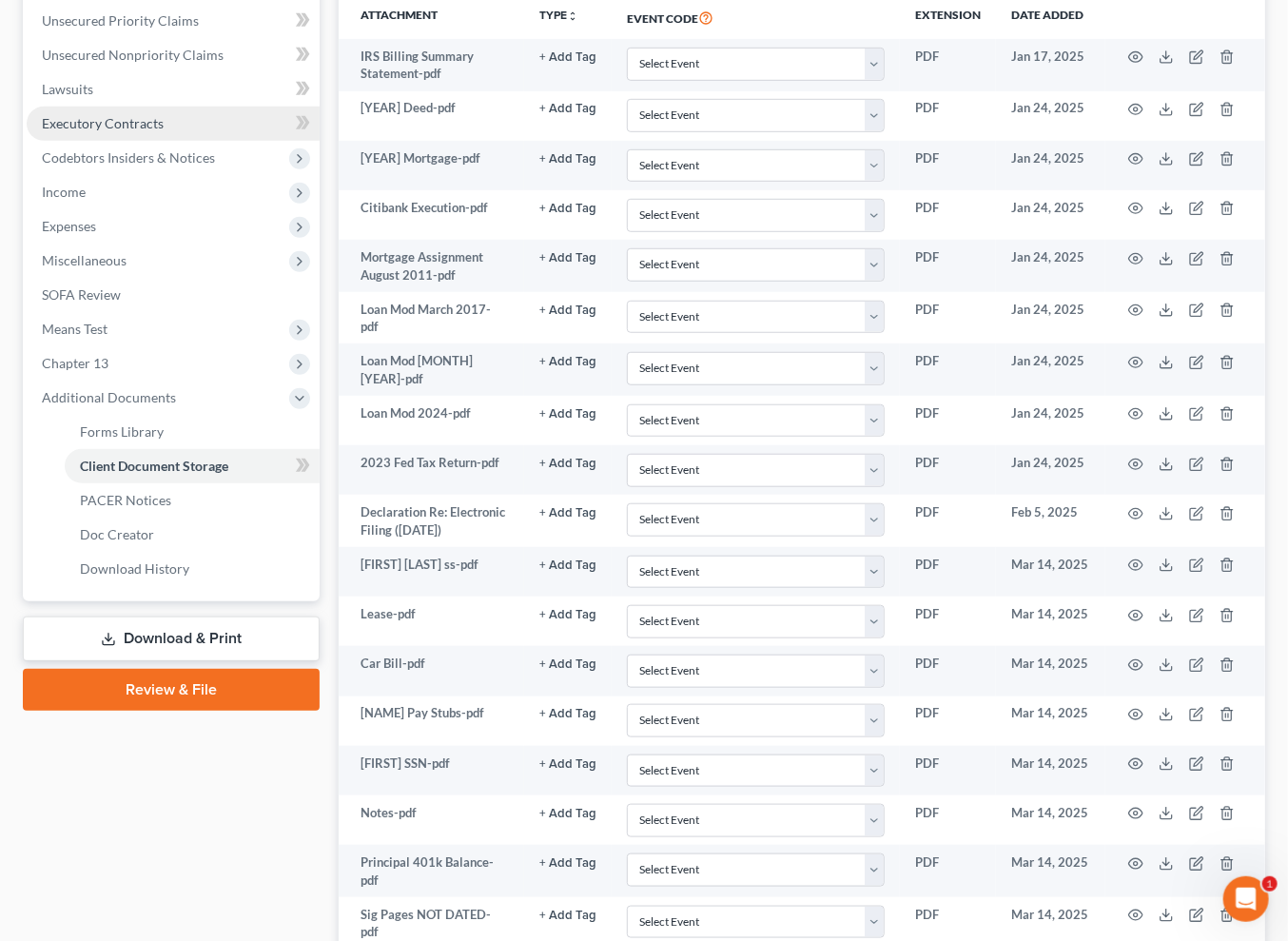 scroll, scrollTop: 469, scrollLeft: 0, axis: vertical 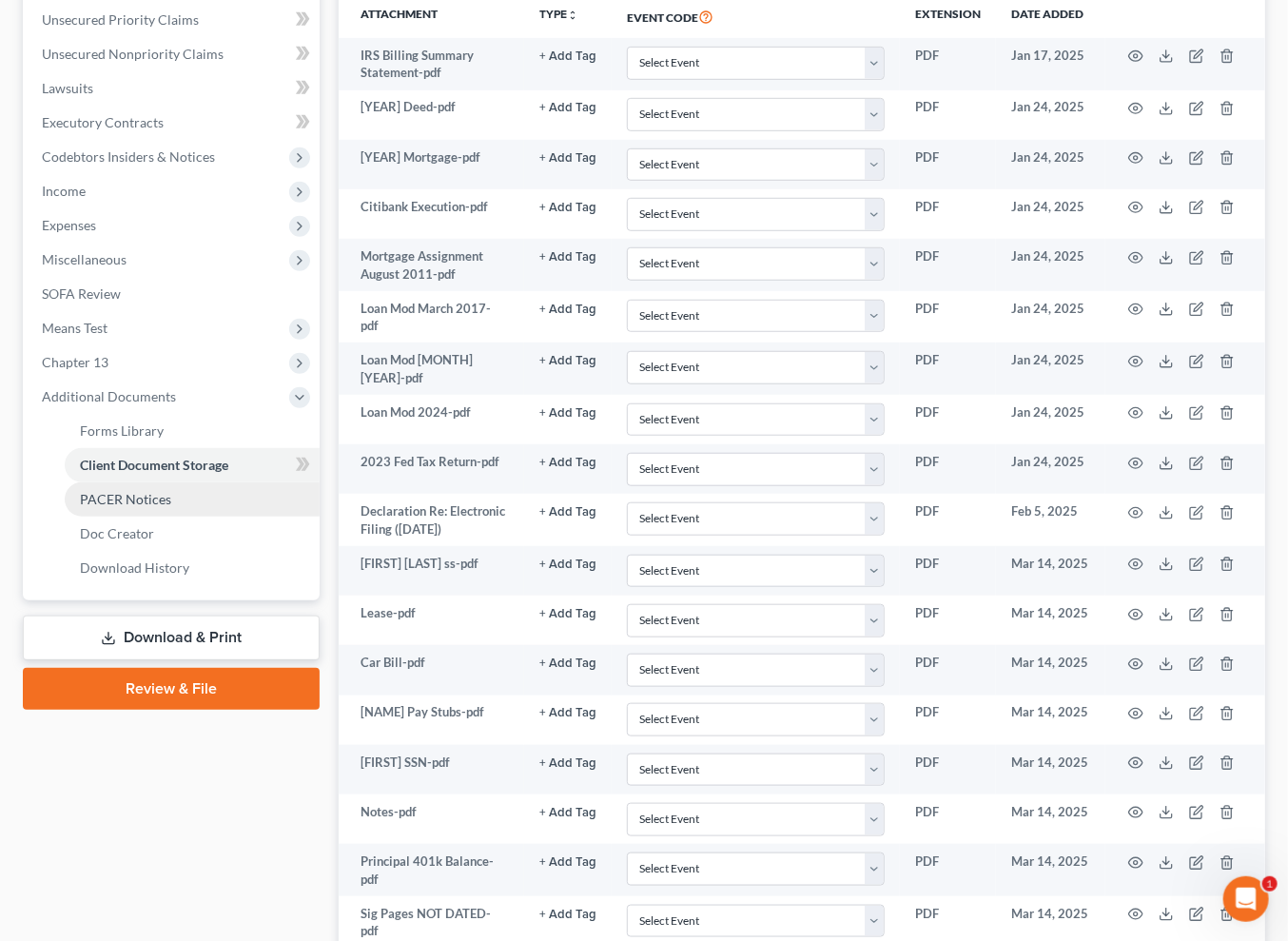 click on "PACER Notices" at bounding box center [126, 499] 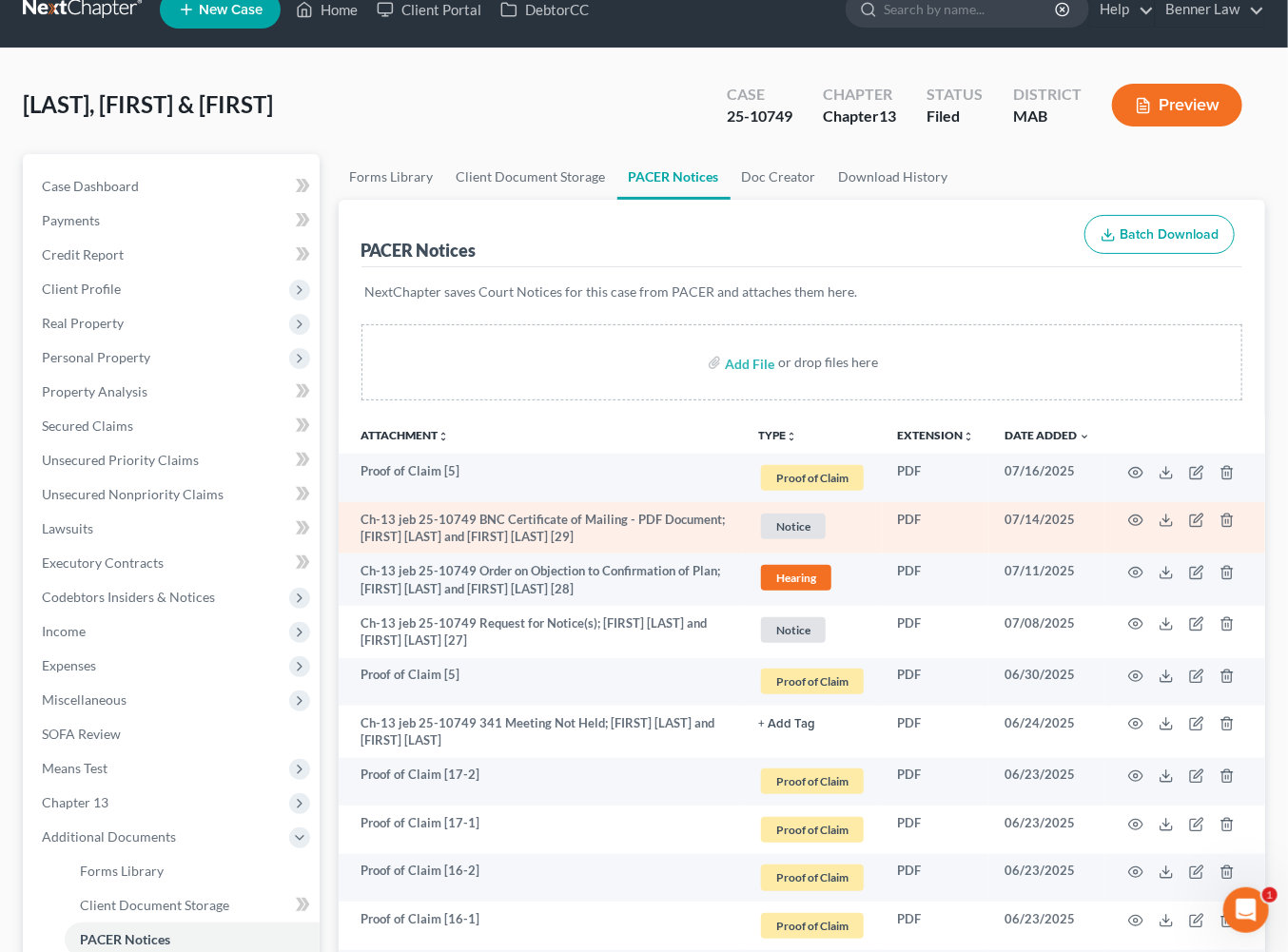 scroll, scrollTop: 0, scrollLeft: 0, axis: both 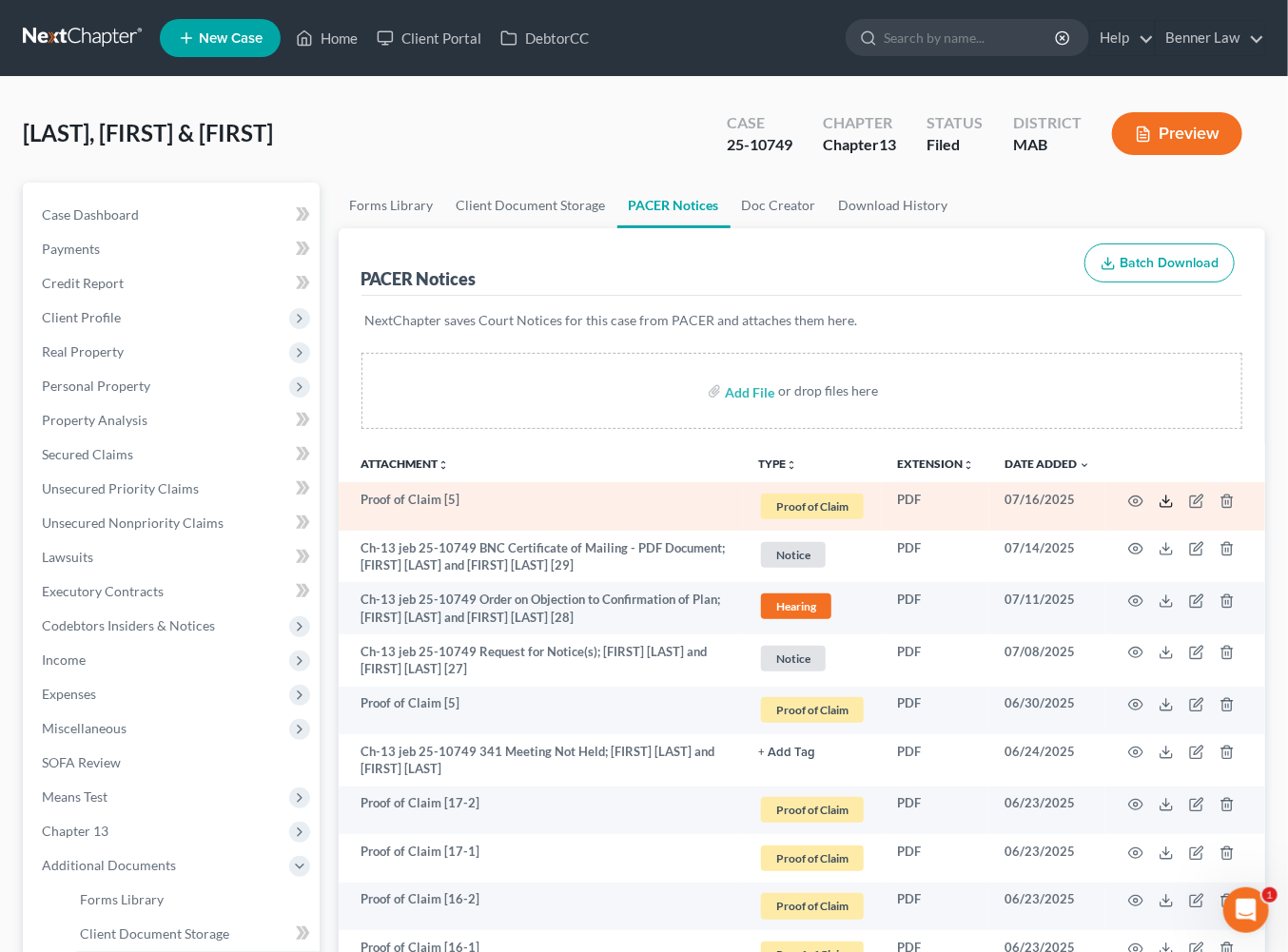 click 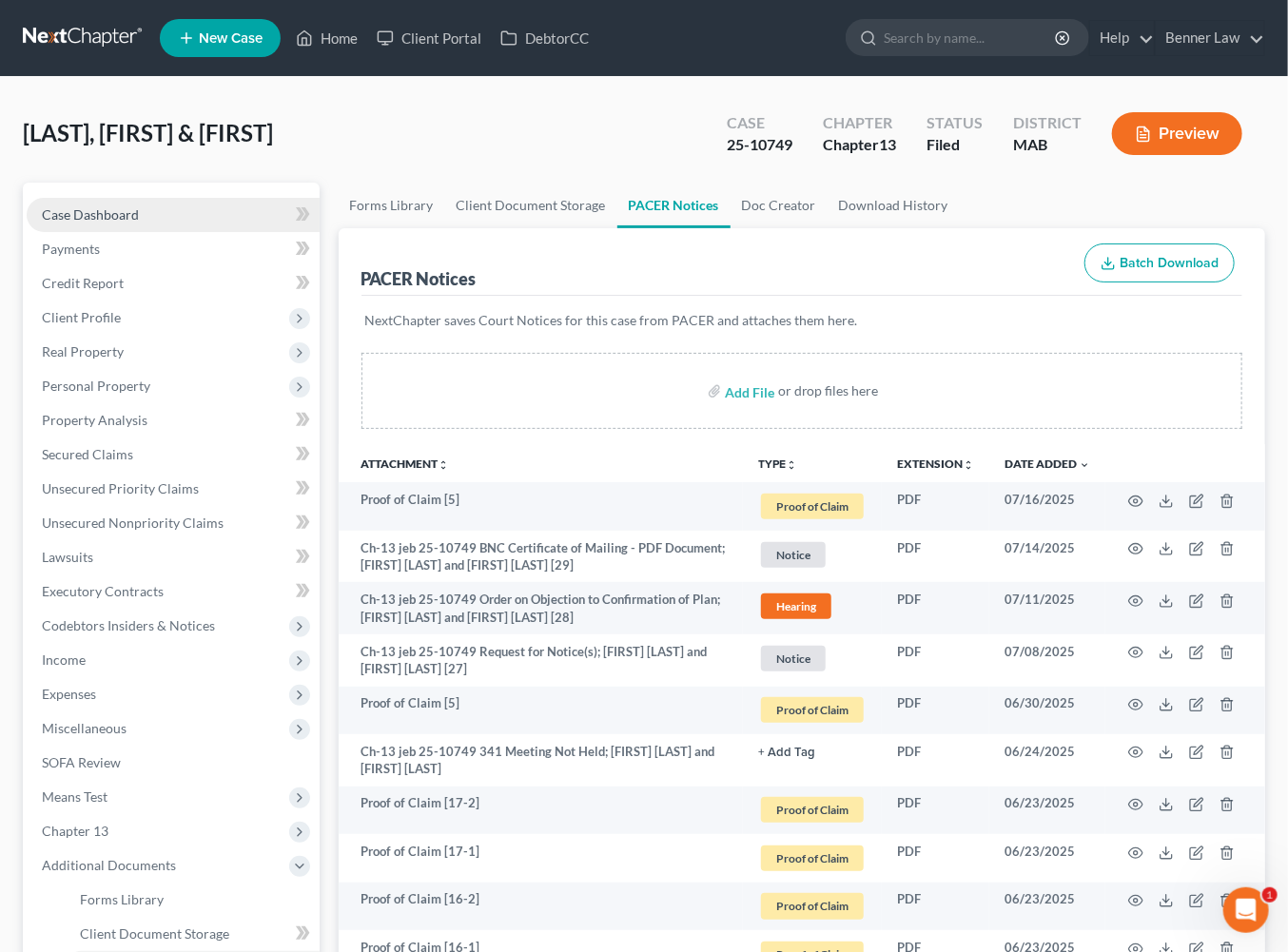 click on "Case Dashboard" at bounding box center (90, 214) 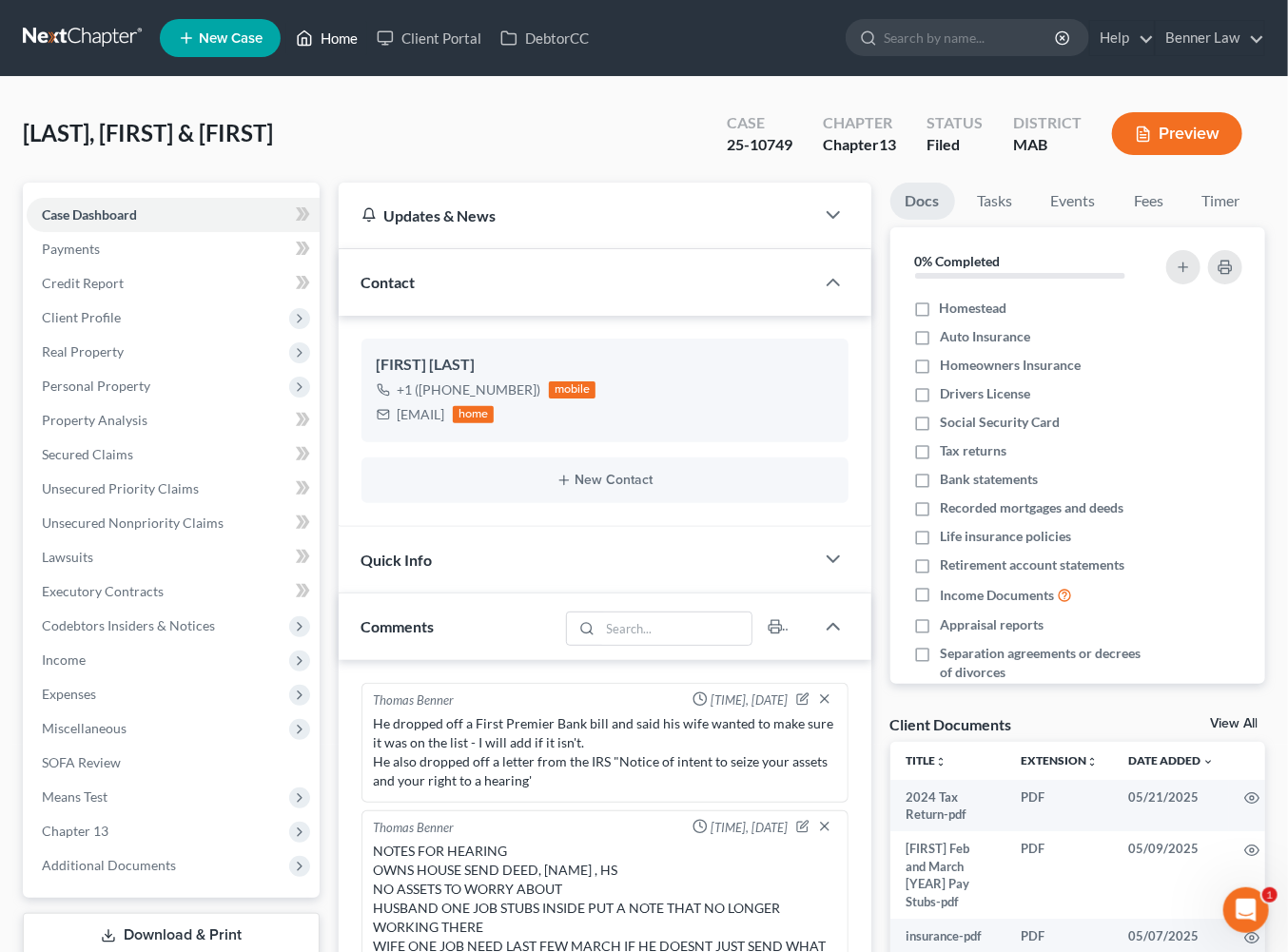 scroll, scrollTop: 608, scrollLeft: 0, axis: vertical 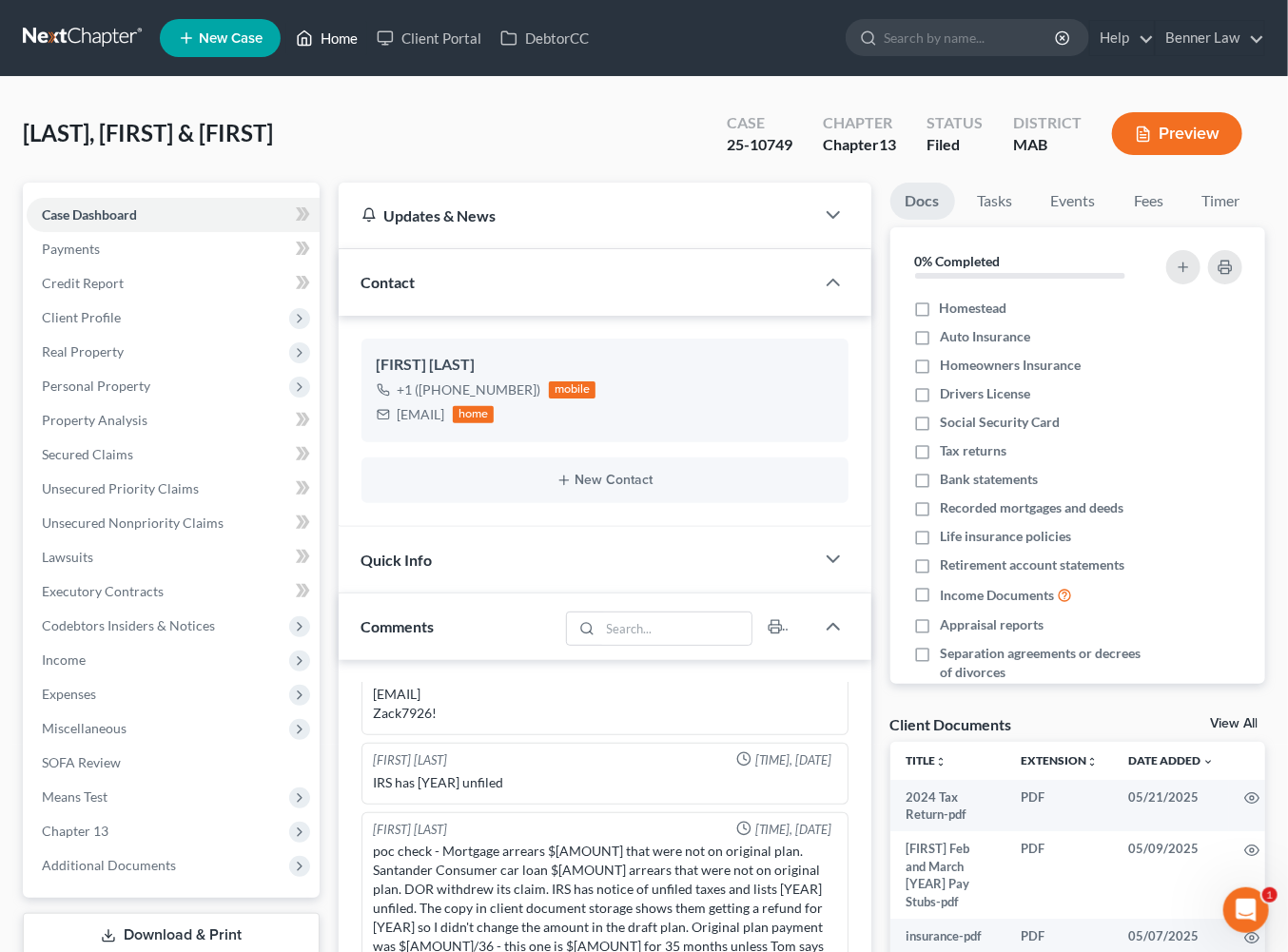 click on "Home" at bounding box center (326, 38) 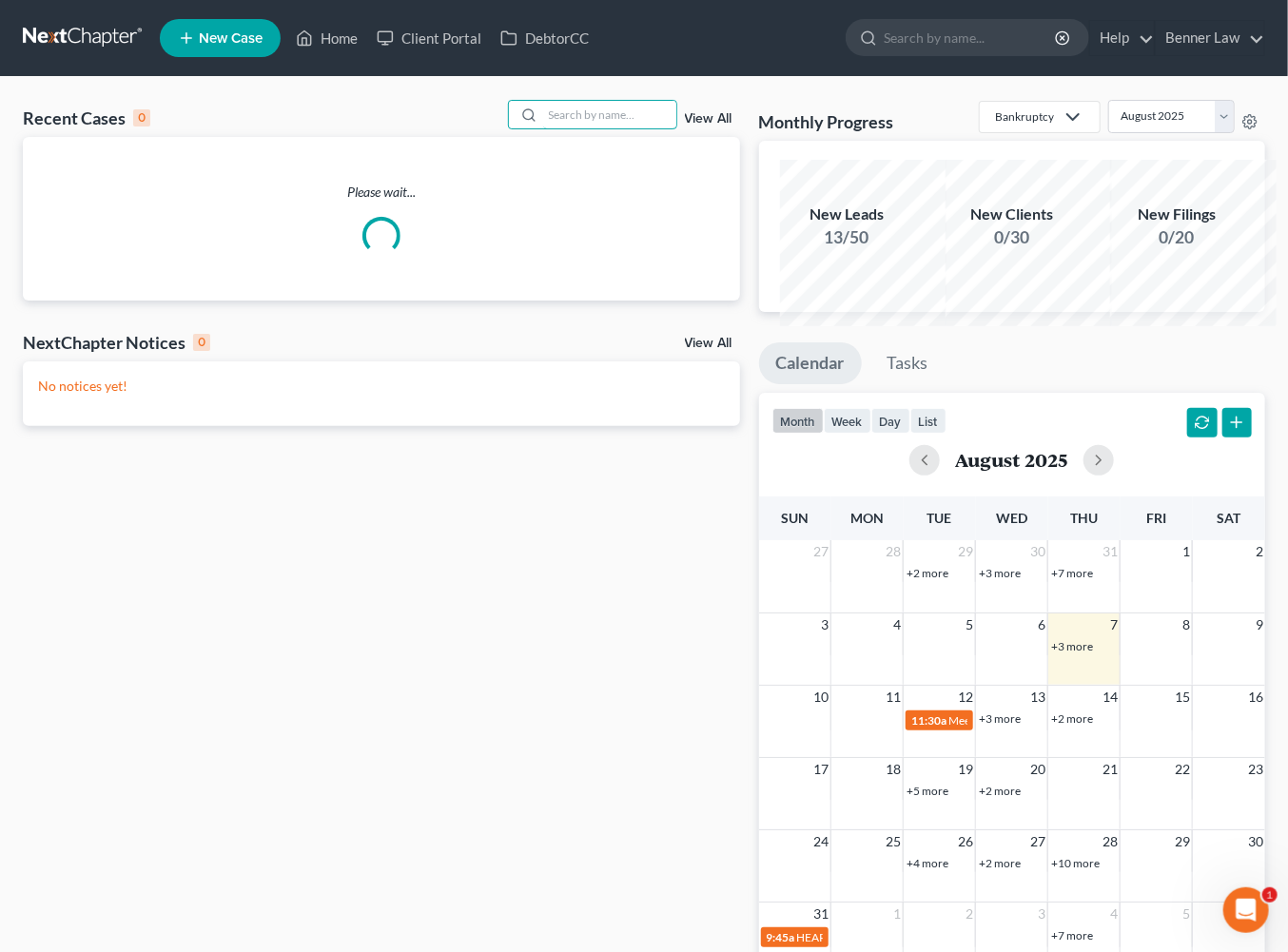 drag, startPoint x: 534, startPoint y: 140, endPoint x: 561, endPoint y: 198, distance: 63.97656 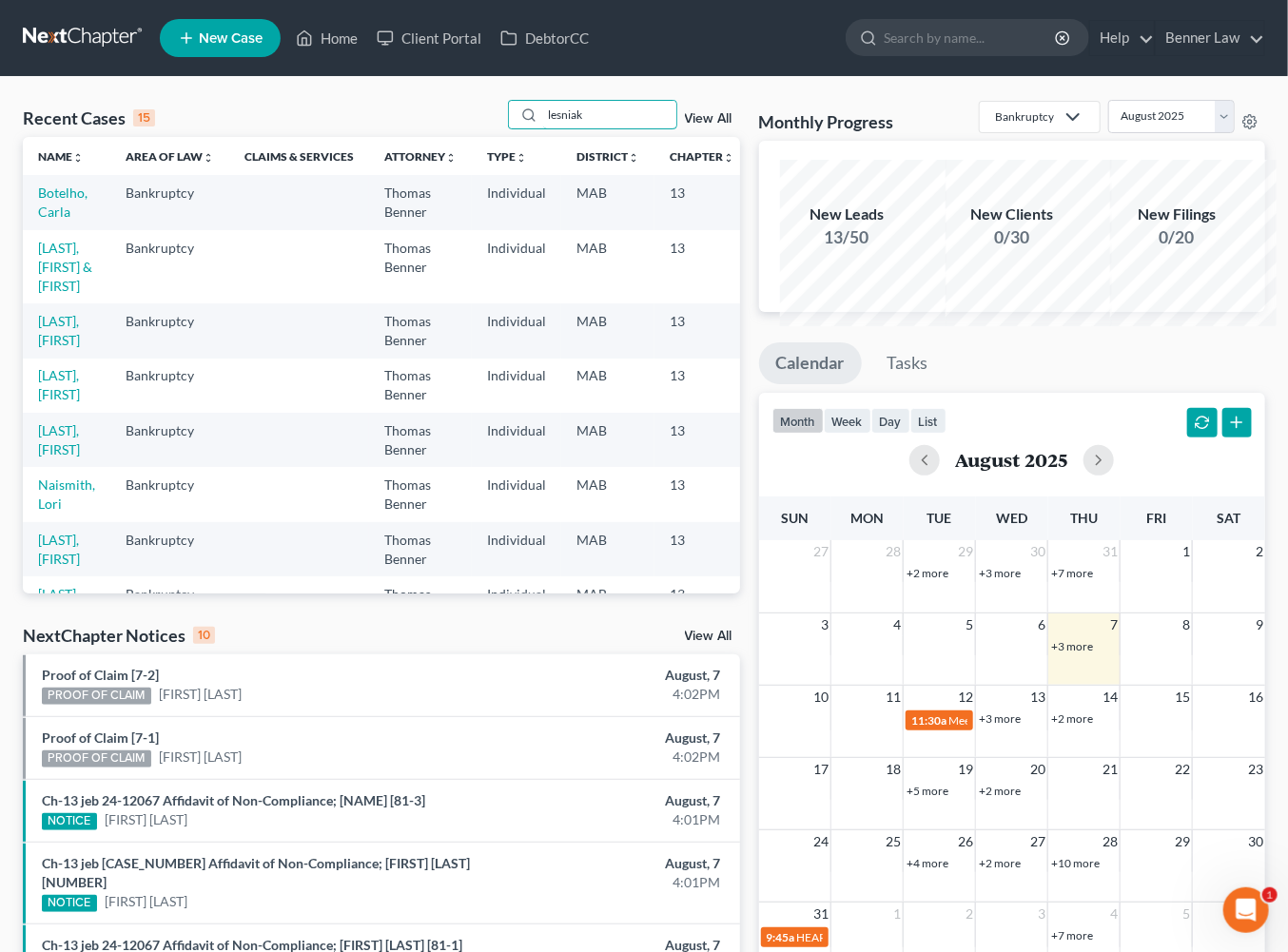 type on "lesniak" 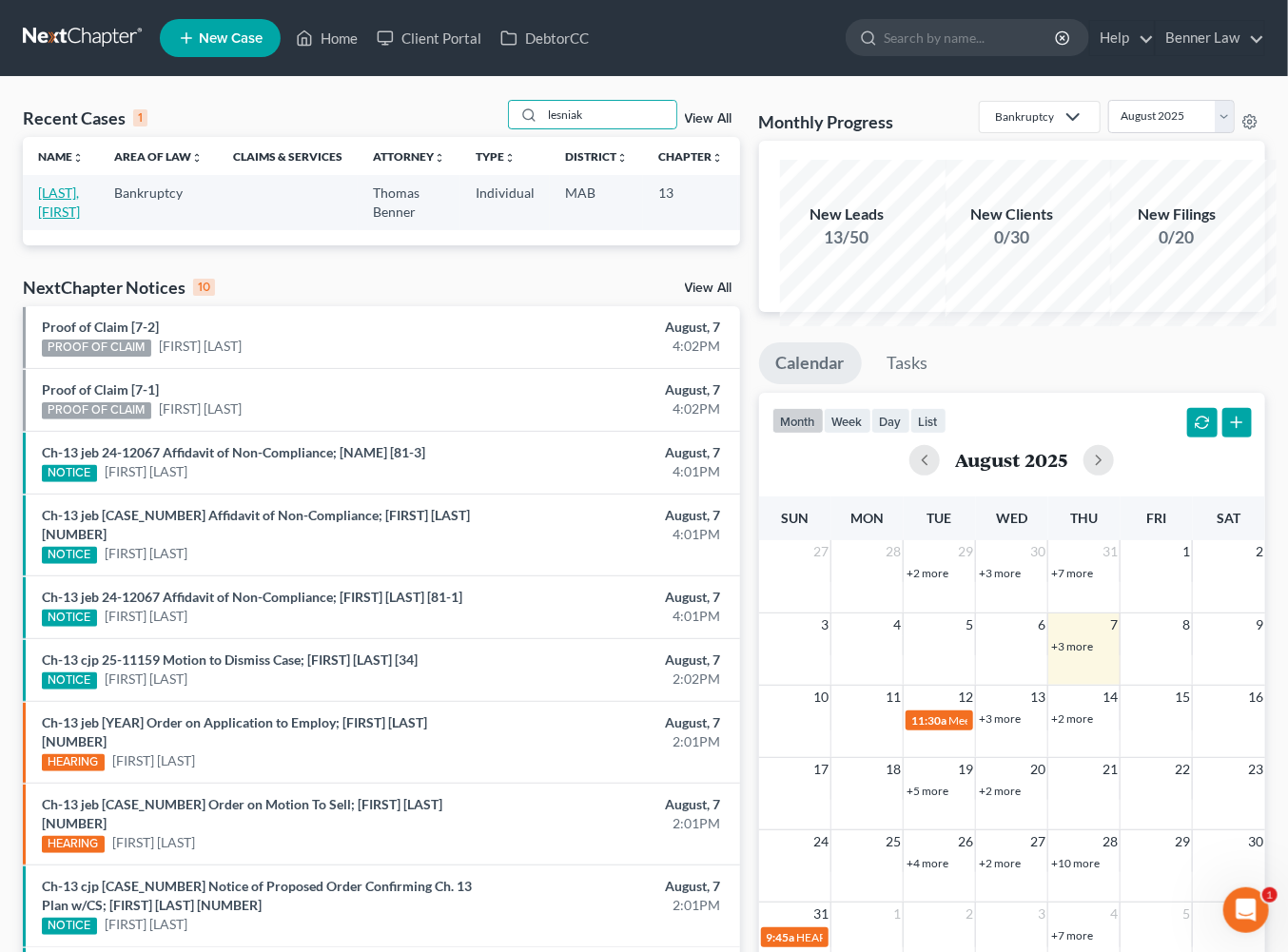 click on "[LAST], [FIRST]" at bounding box center (59, 202) 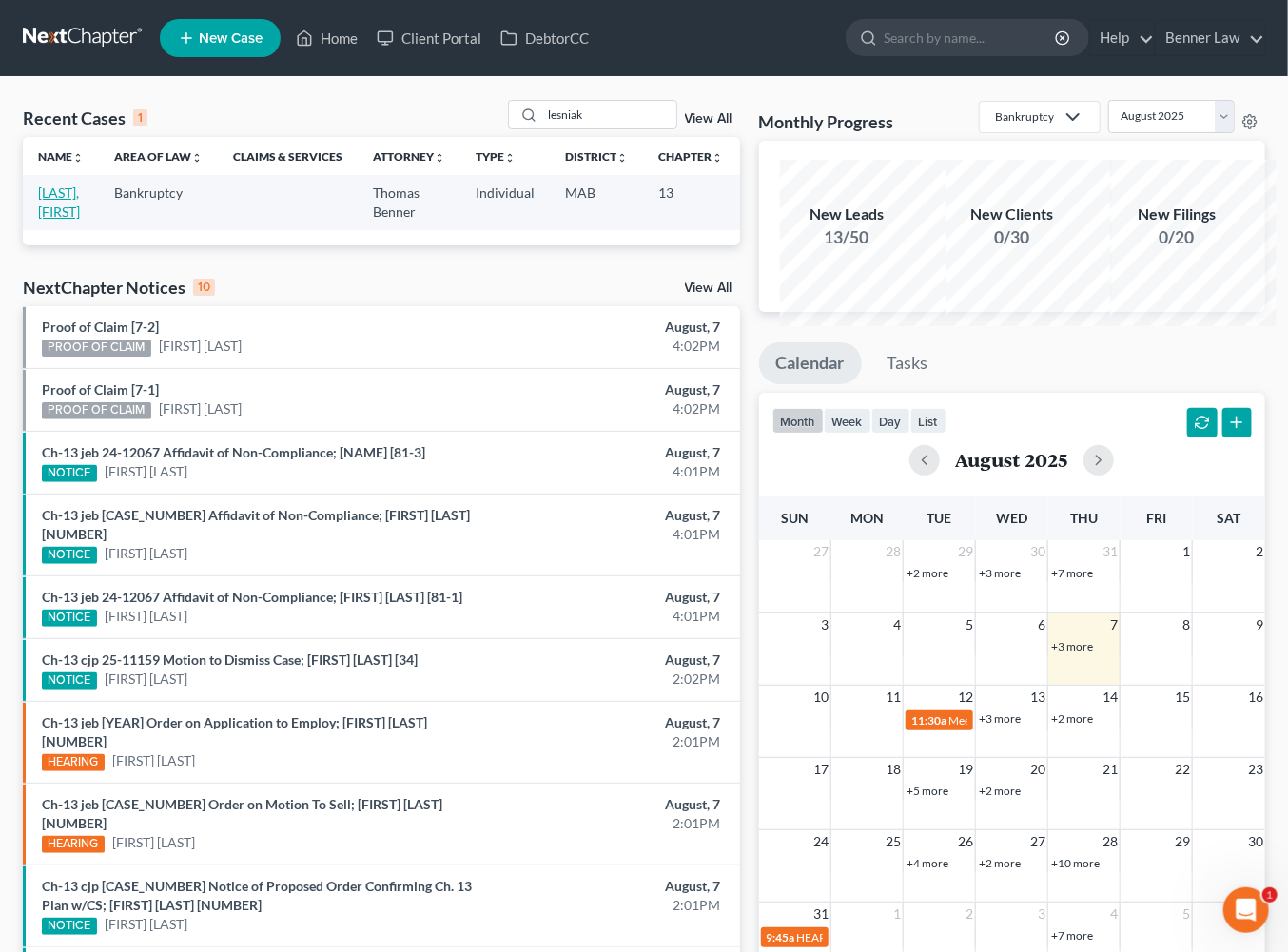 click on "[LAST], [FIRST]" at bounding box center [59, 202] 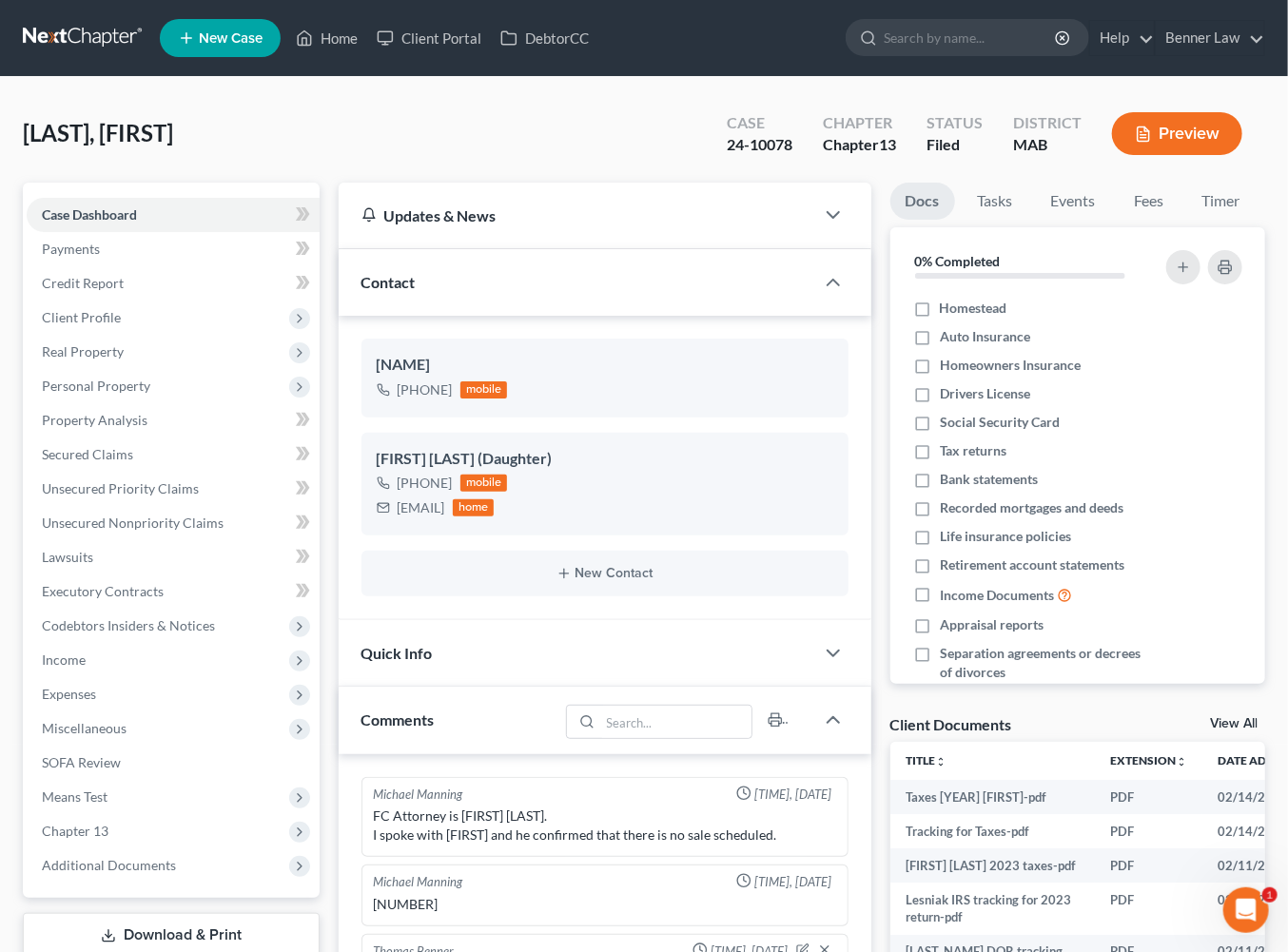 scroll, scrollTop: 1253, scrollLeft: 0, axis: vertical 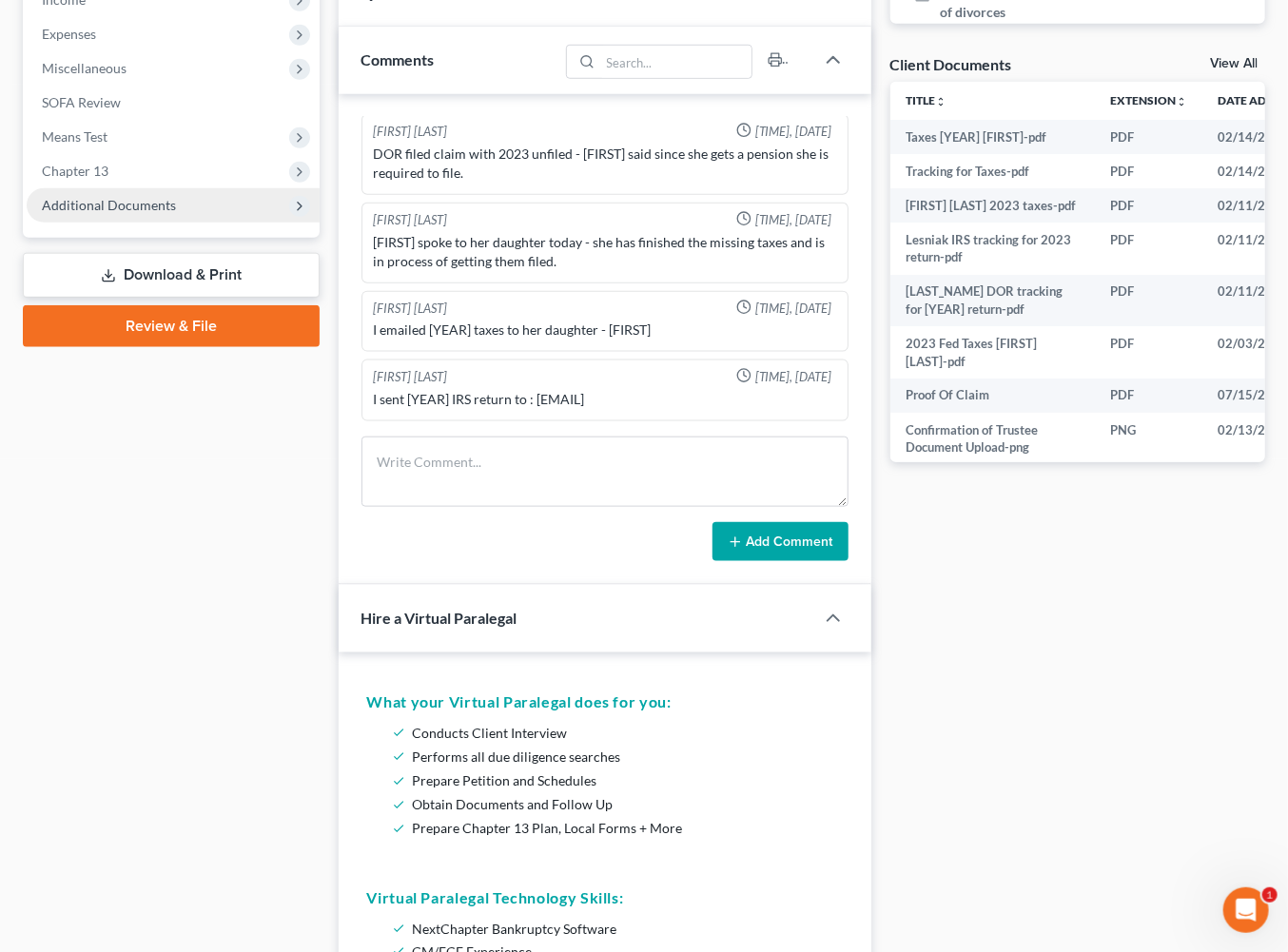 click on "Additional Documents" at bounding box center (108, 204) 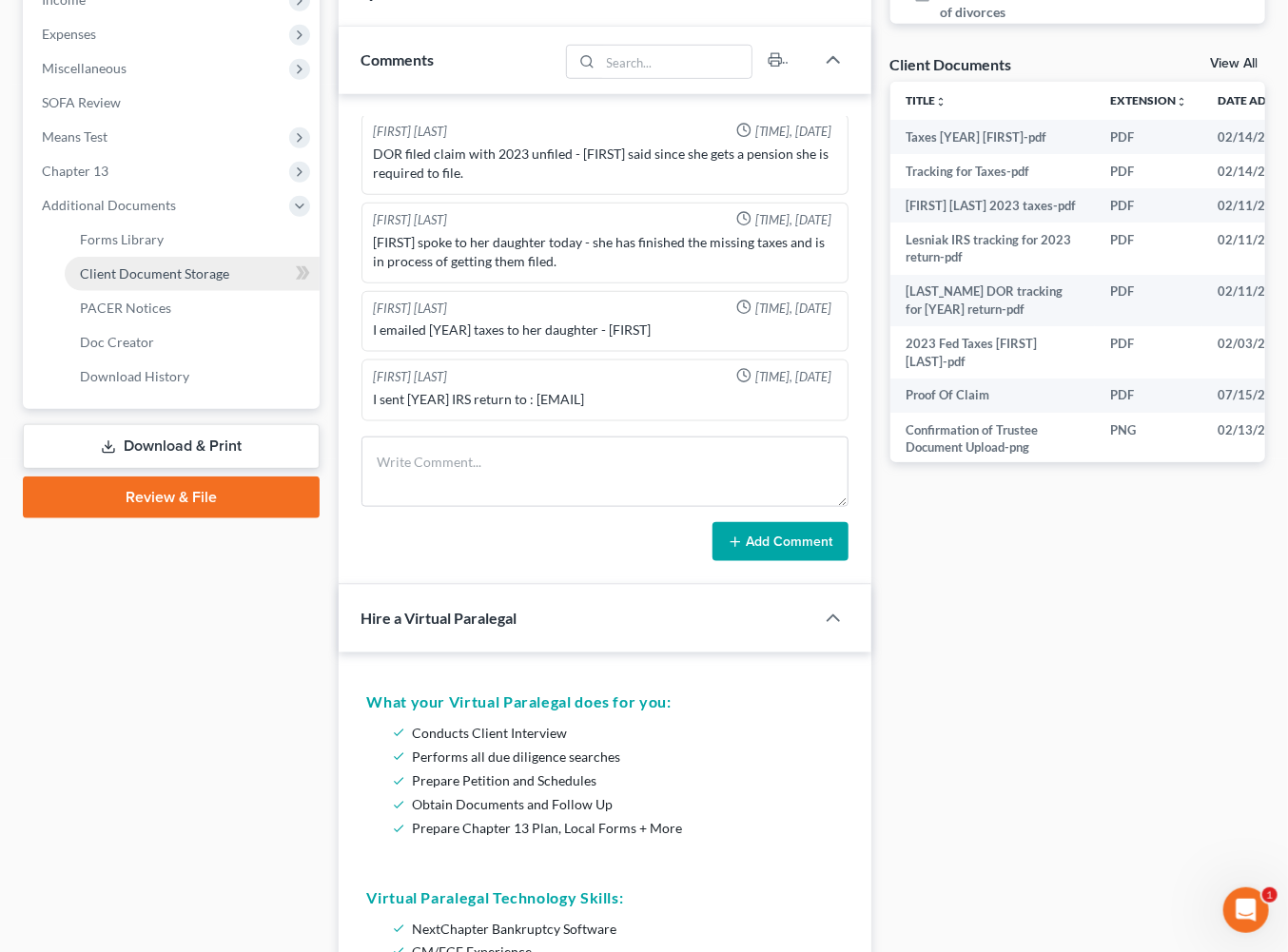 click on "Client Document Storage" at bounding box center [154, 273] 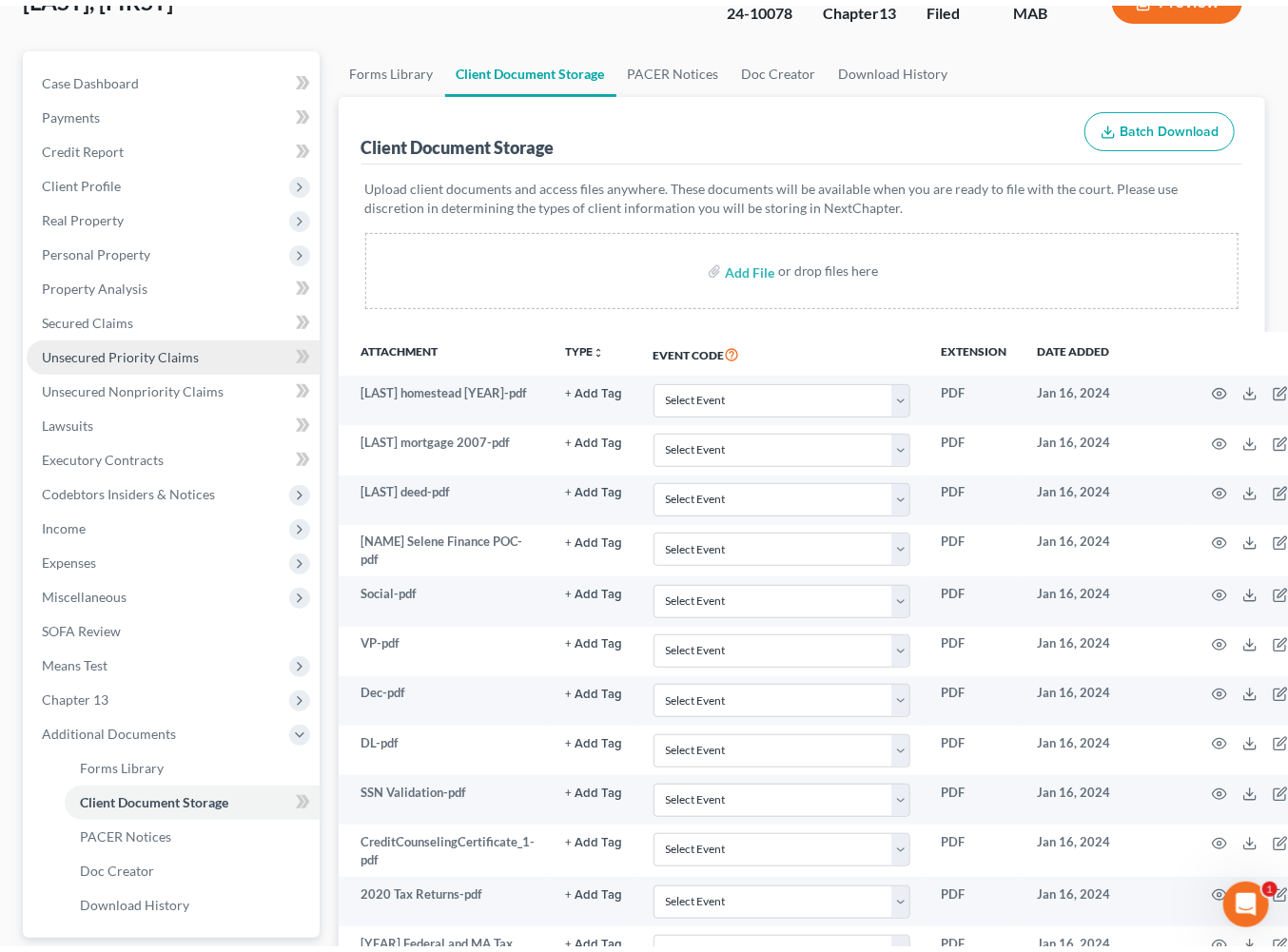 scroll, scrollTop: 94, scrollLeft: 0, axis: vertical 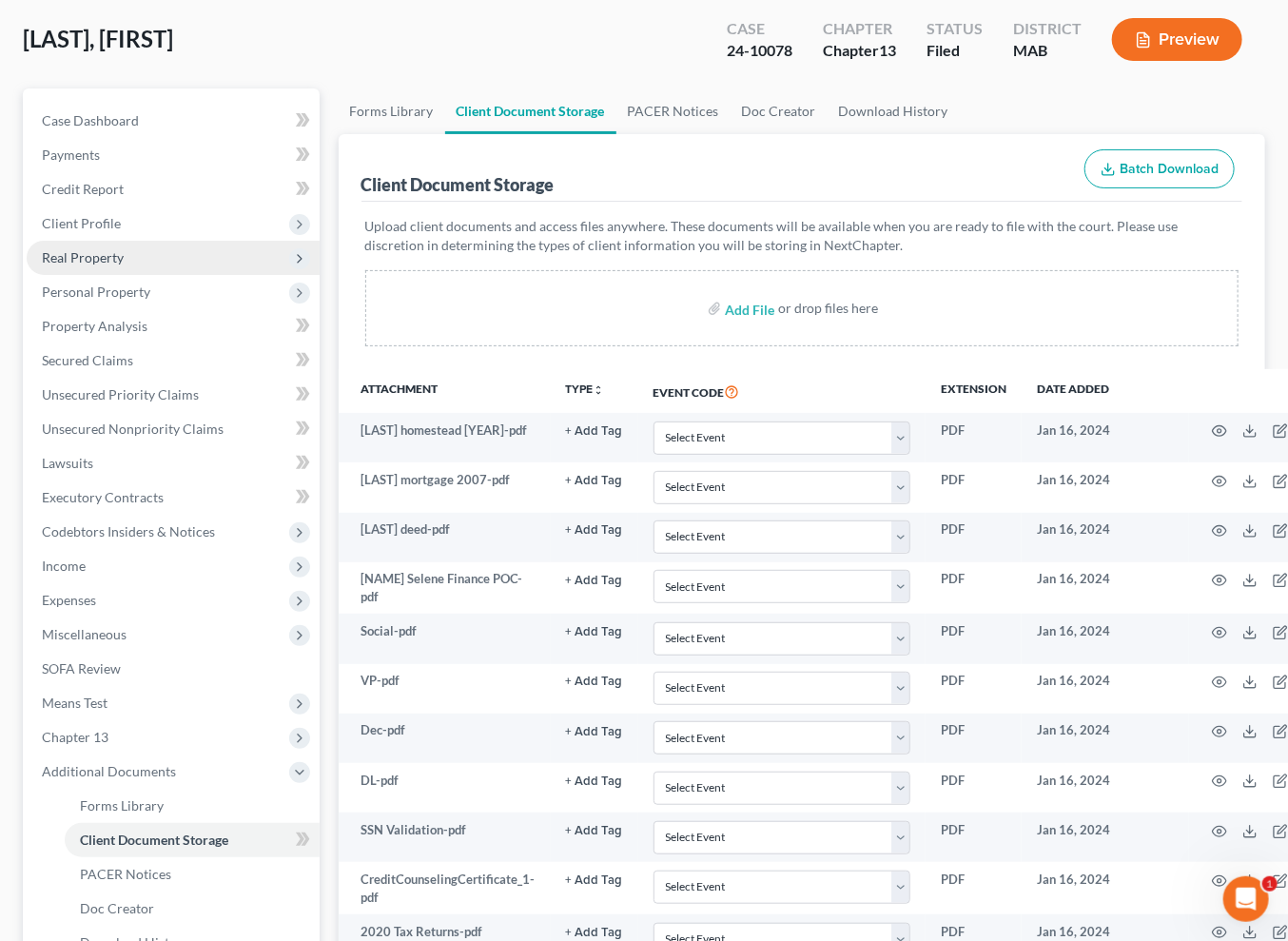 click on "Real Property" at bounding box center (83, 257) 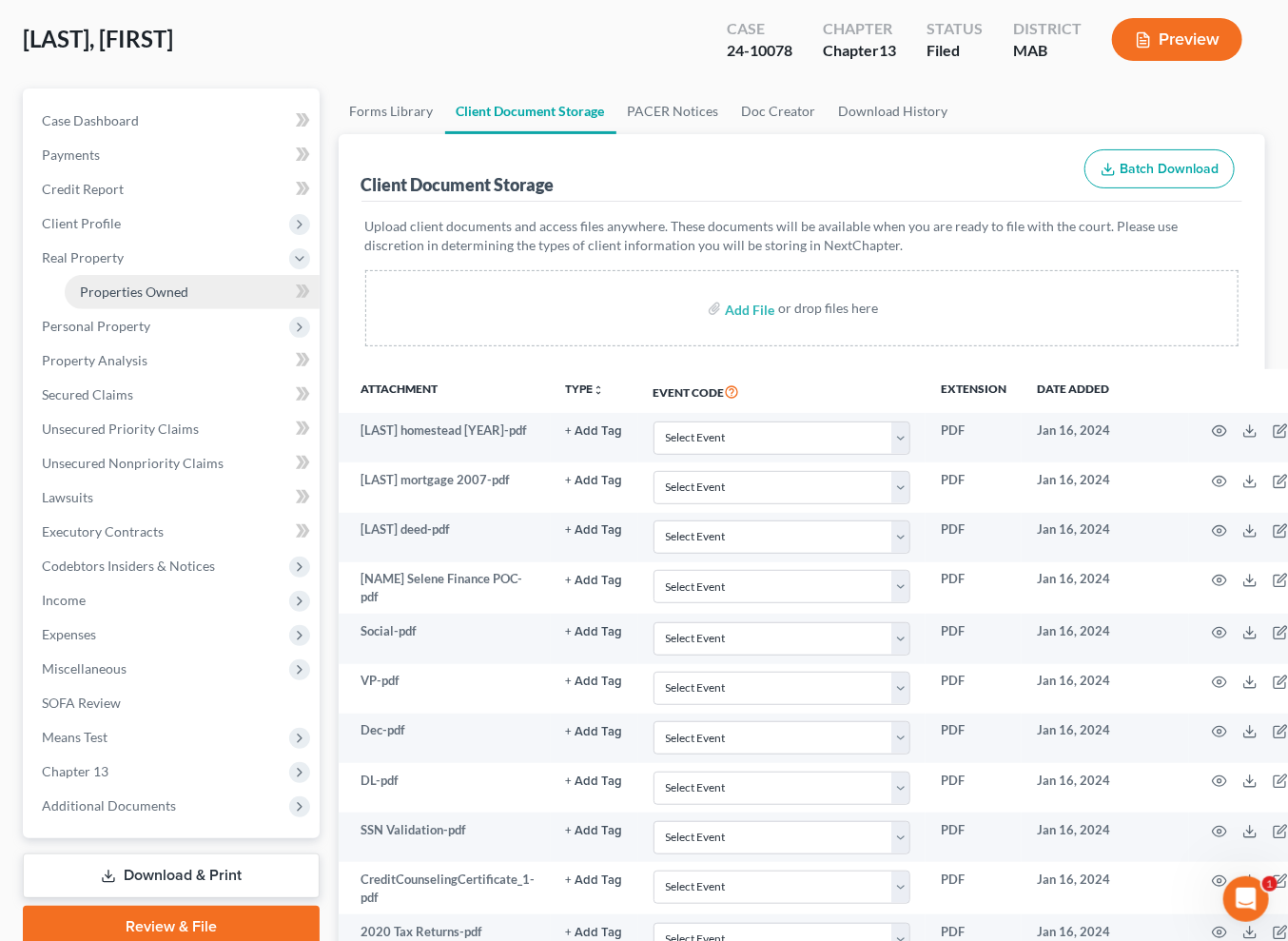 click on "Properties Owned" at bounding box center [134, 291] 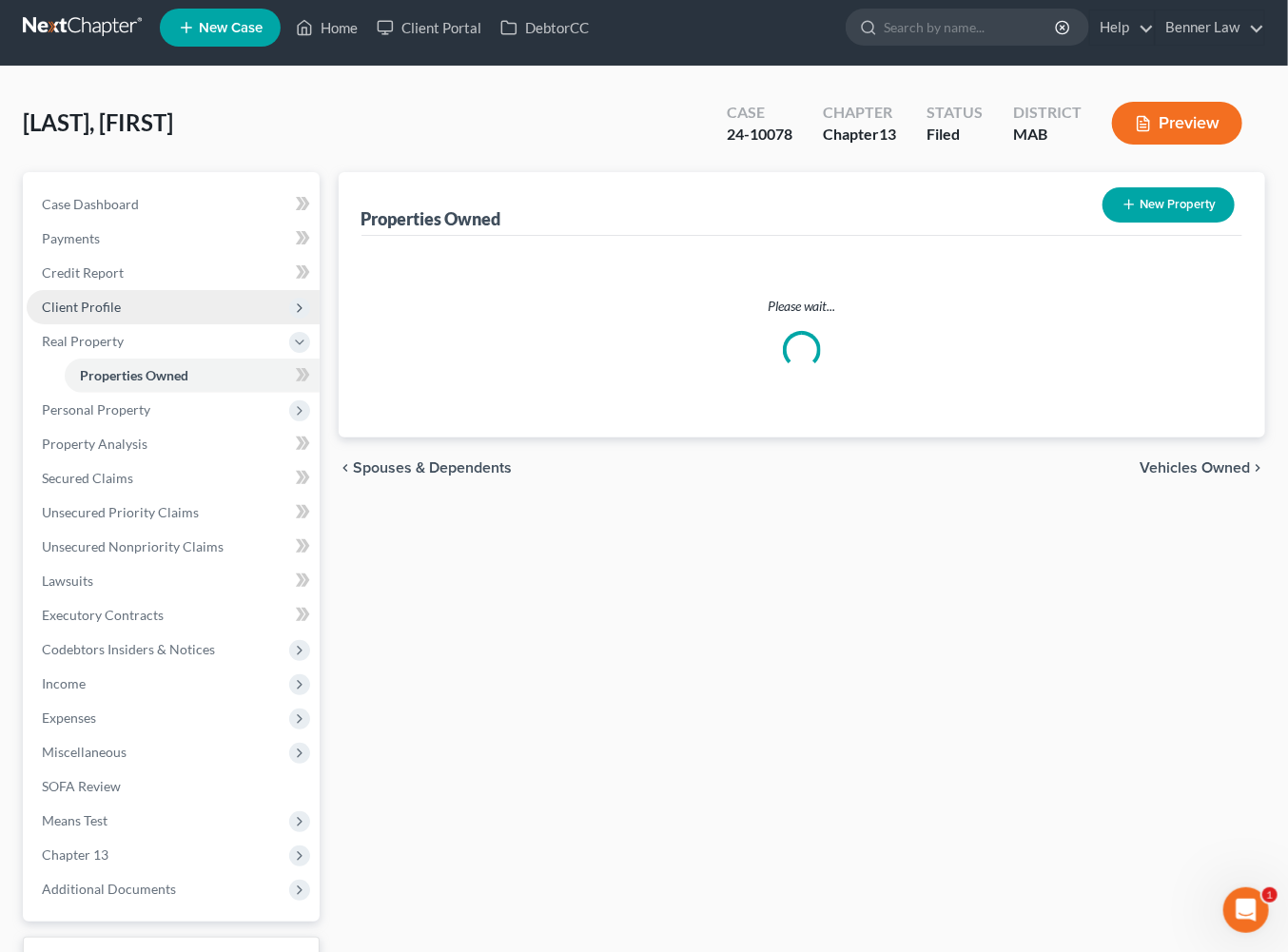 scroll, scrollTop: 0, scrollLeft: 0, axis: both 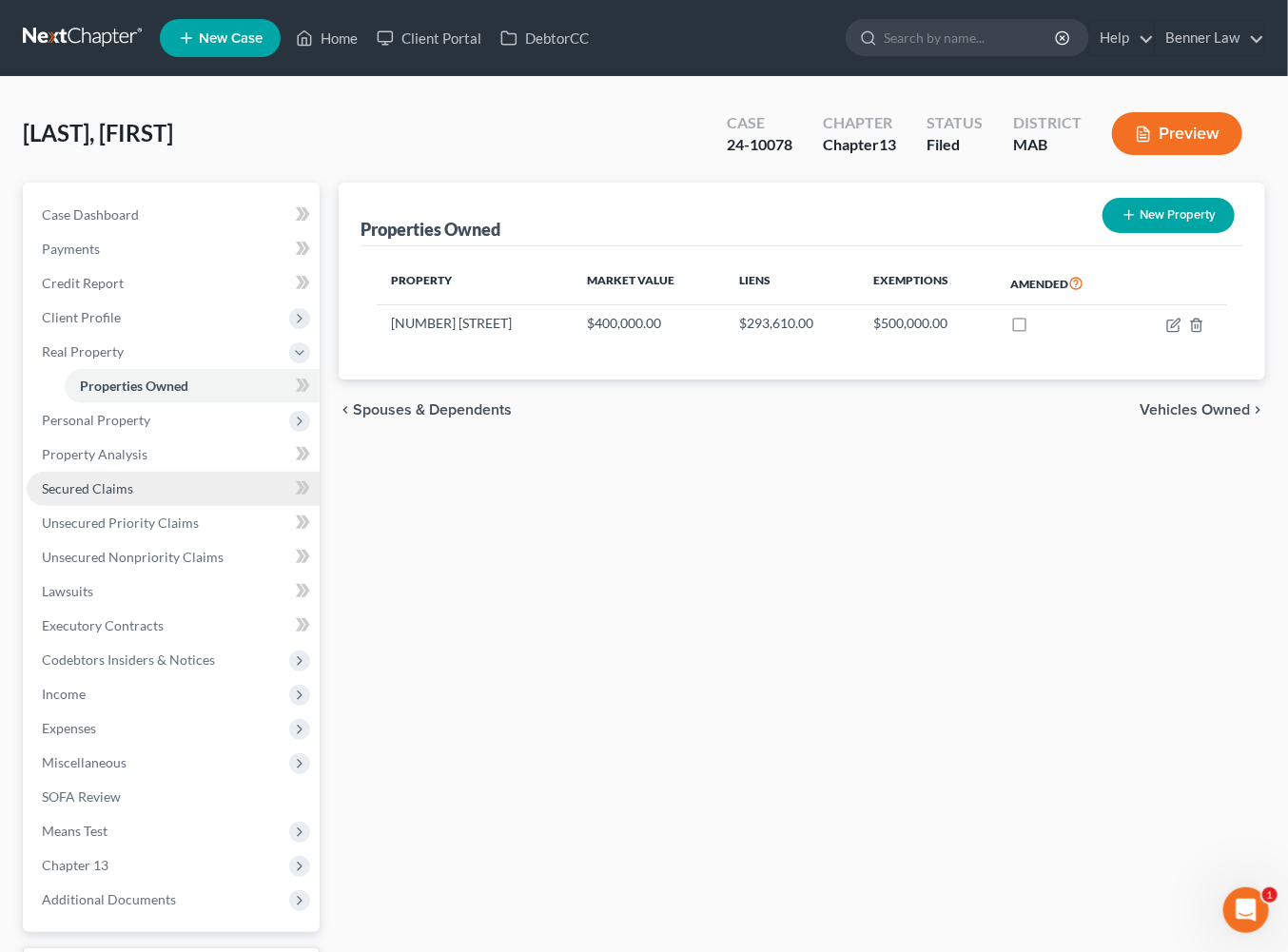 click on "Secured Claims" at bounding box center (88, 488) 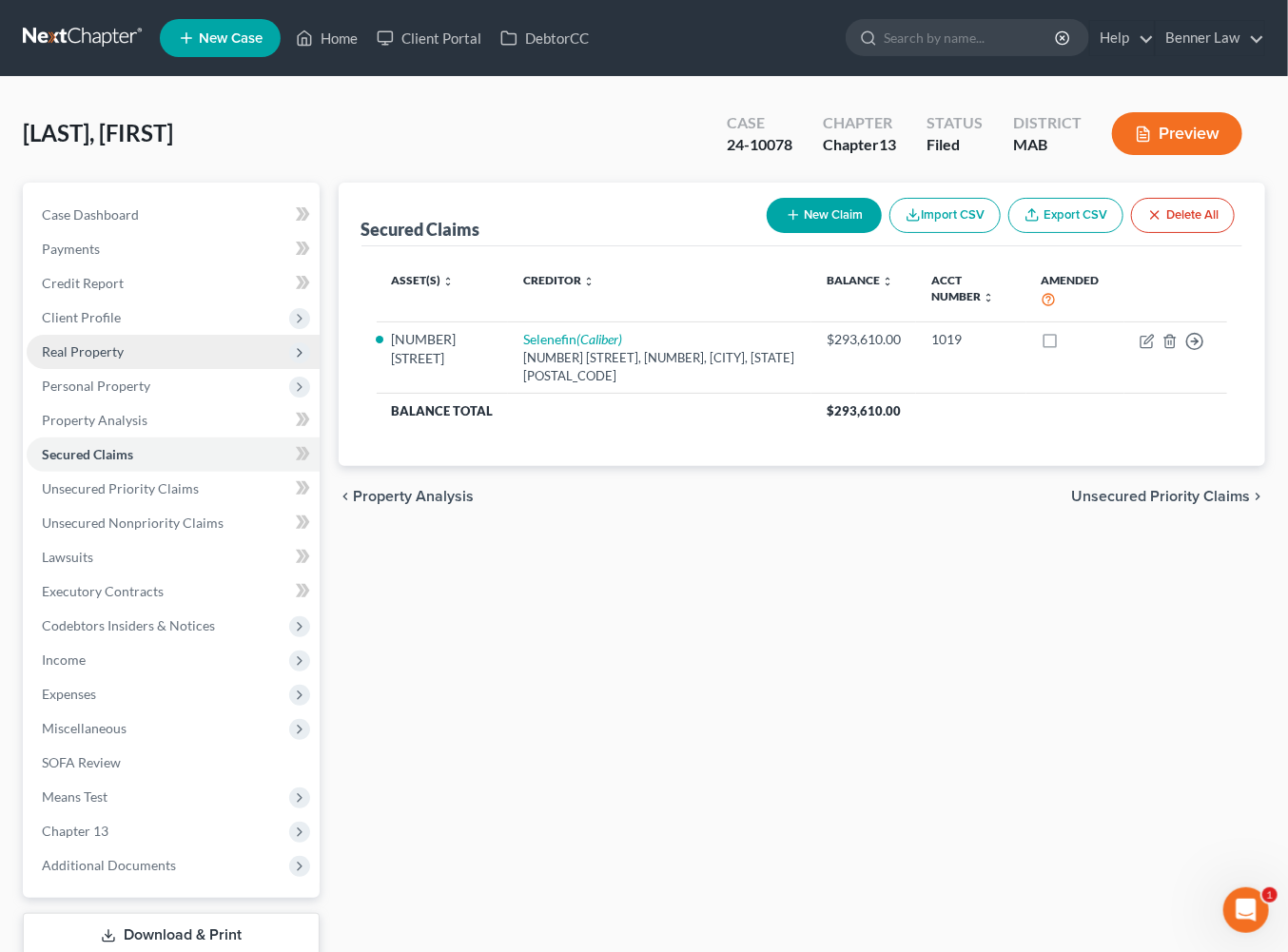 click on "Real Property" at bounding box center [83, 351] 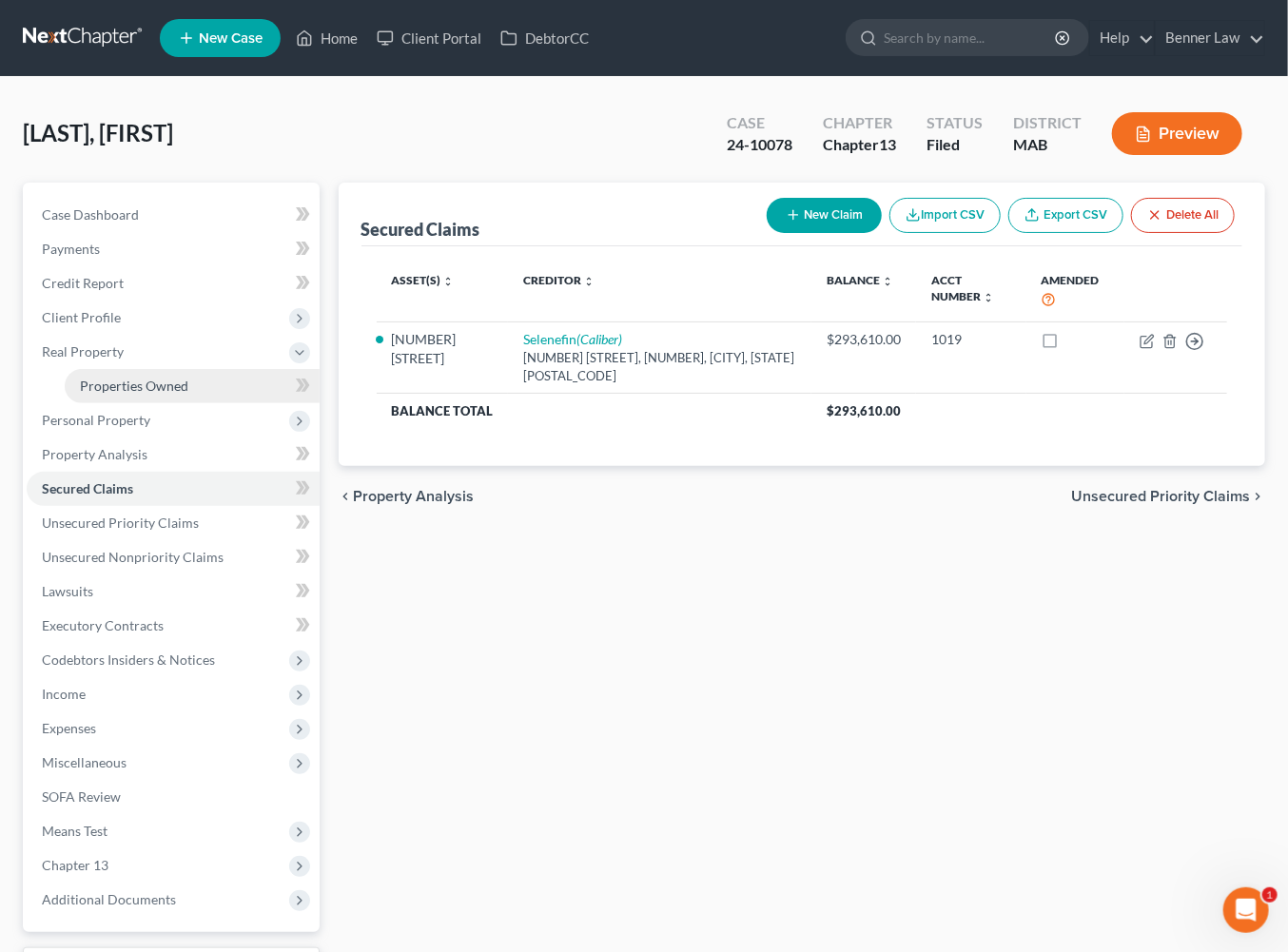 click on "Properties Owned" at bounding box center [192, 386] 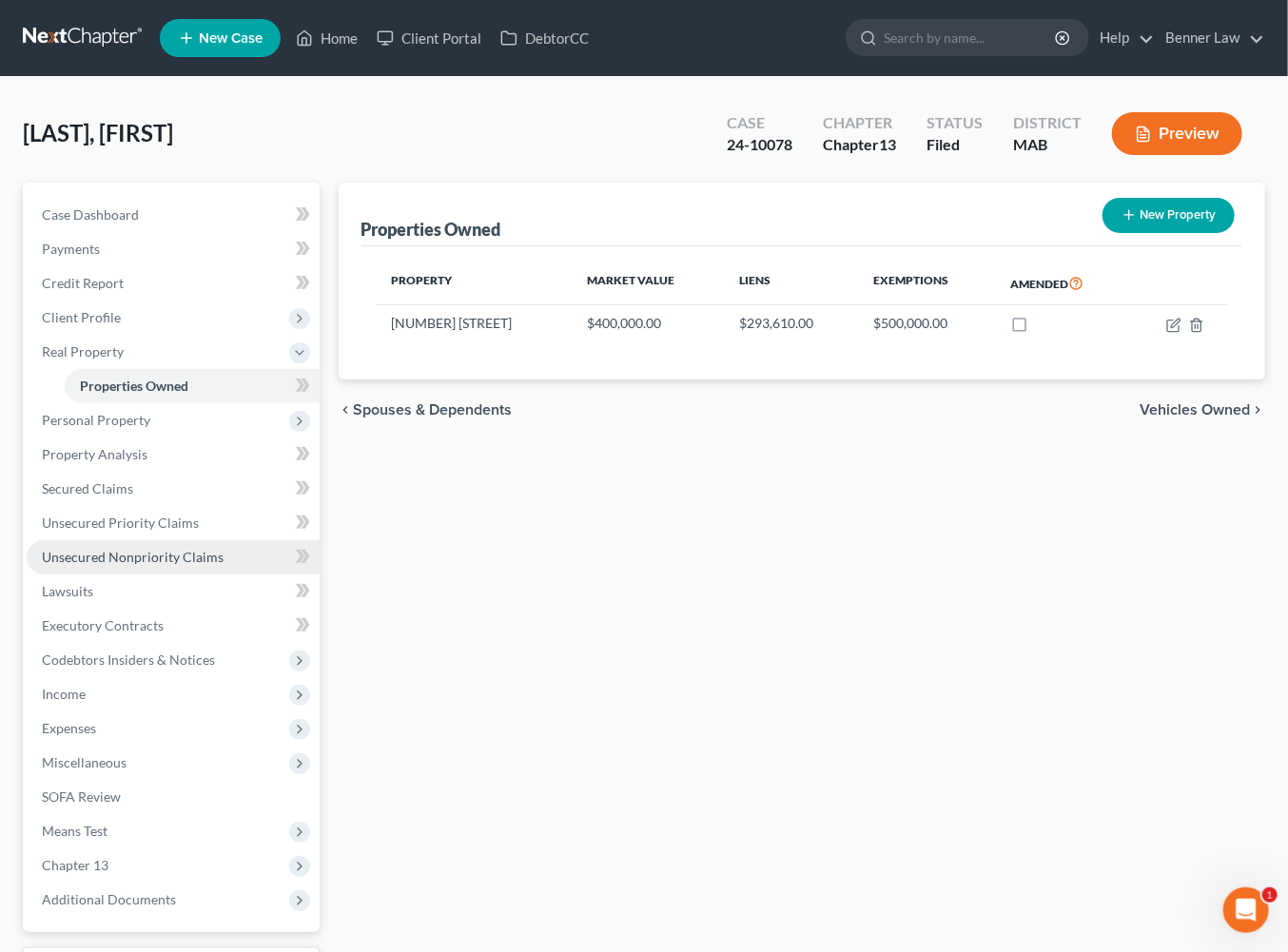 click on "Unsecured Nonpriority Claims" at bounding box center (132, 556) 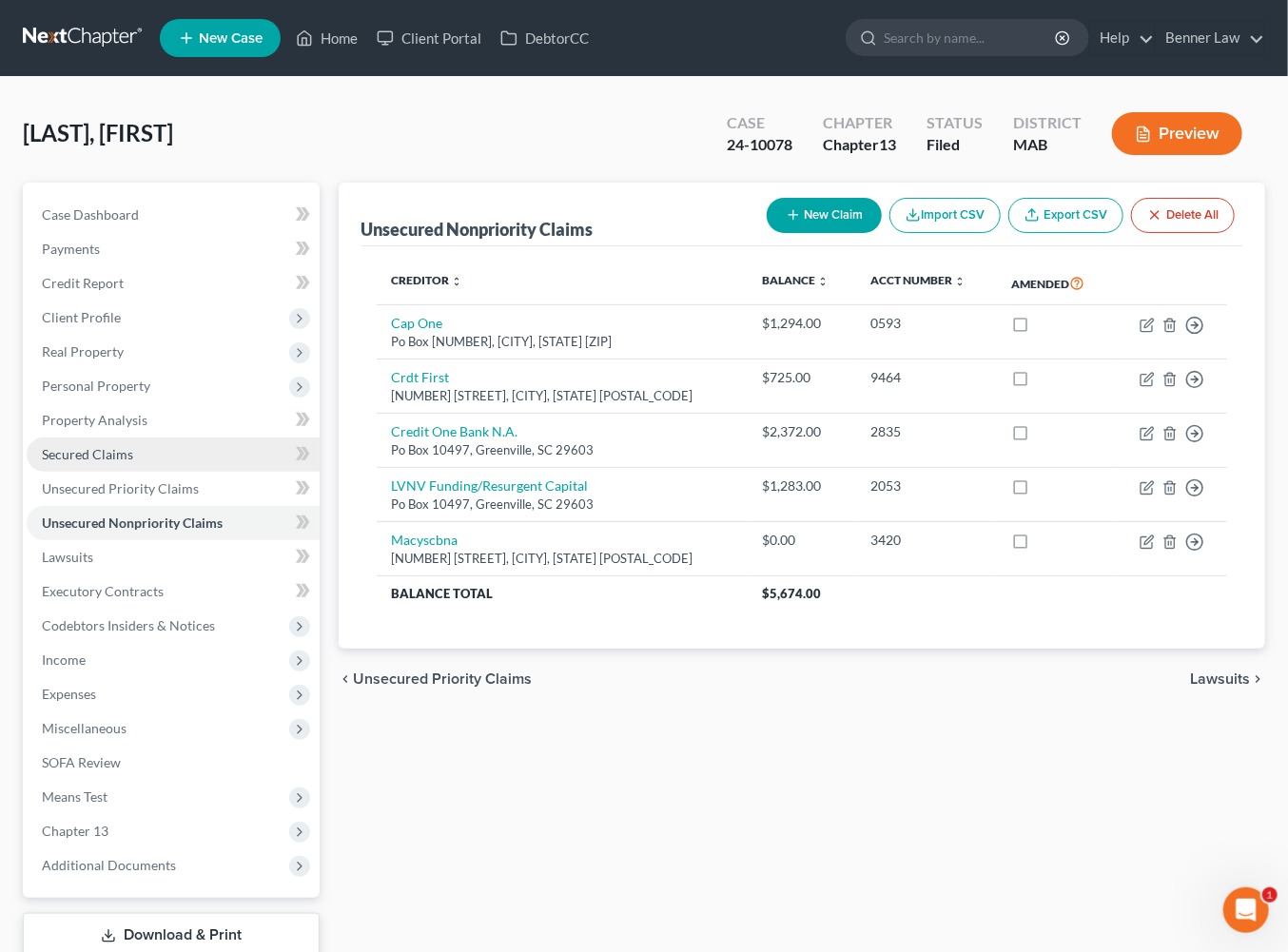 click on "Secured Claims" at bounding box center (88, 454) 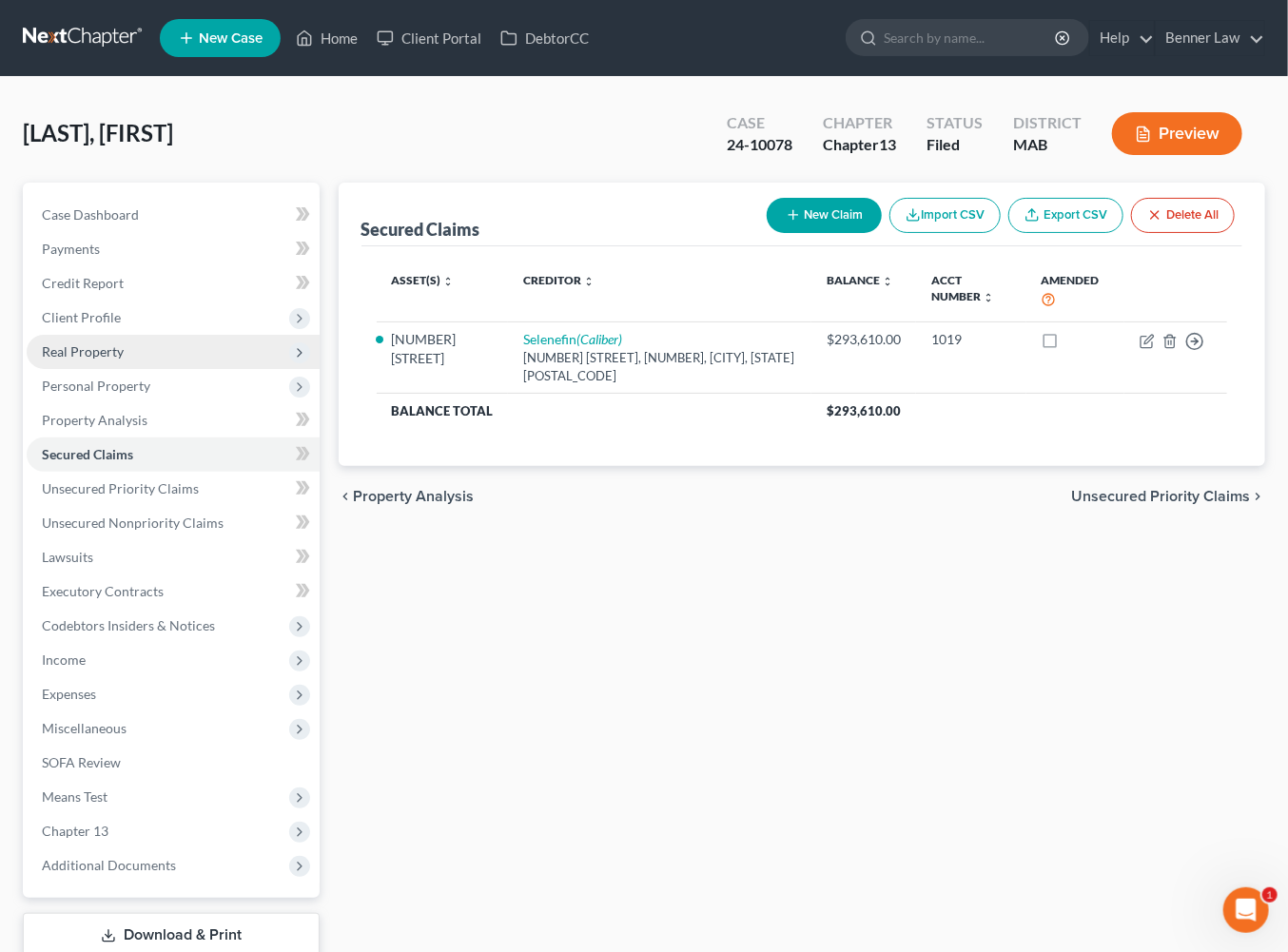 click on "Real Property" at bounding box center (83, 351) 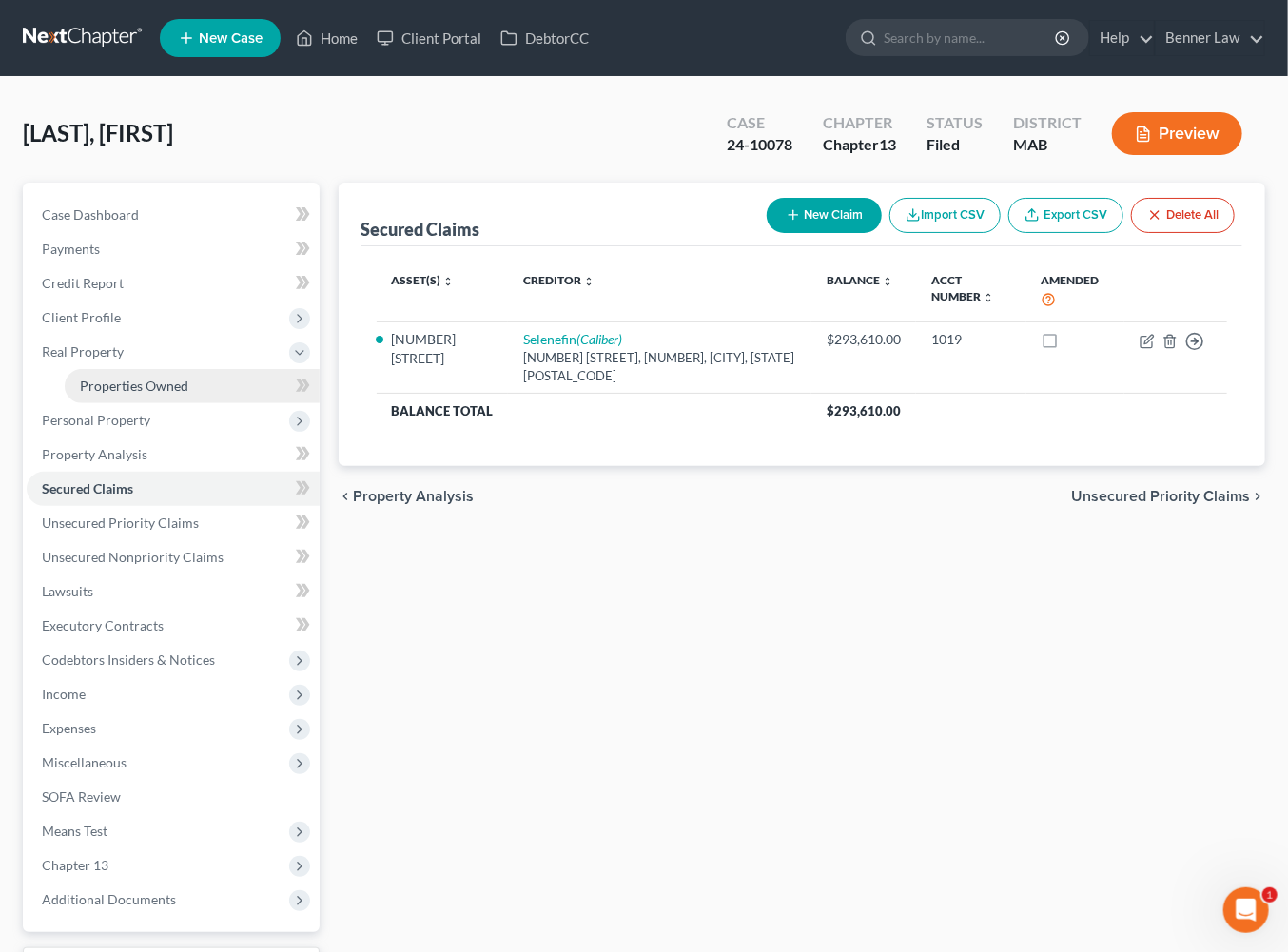 click on "Properties Owned" at bounding box center (134, 385) 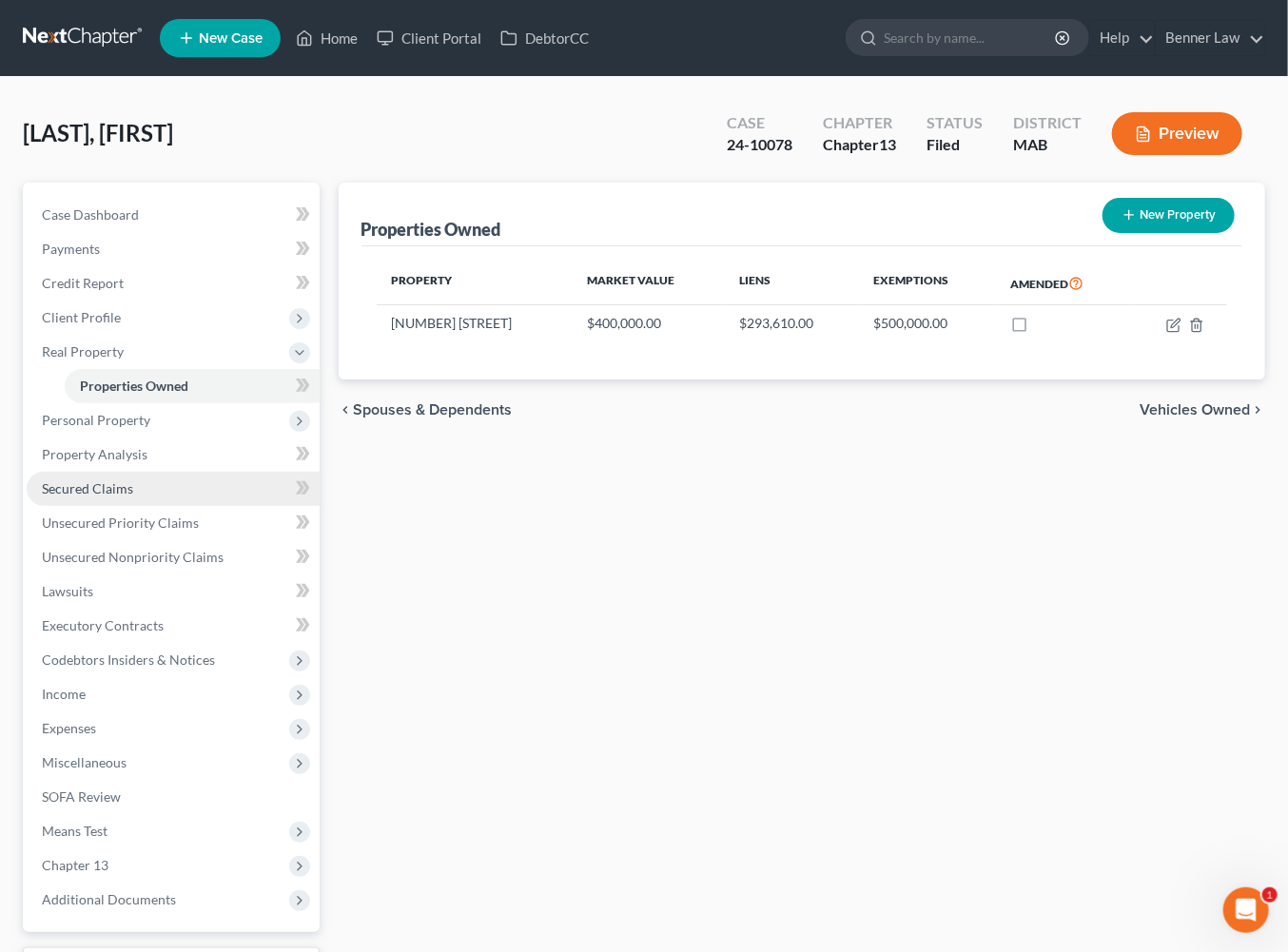 click on "Secured Claims" at bounding box center [88, 488] 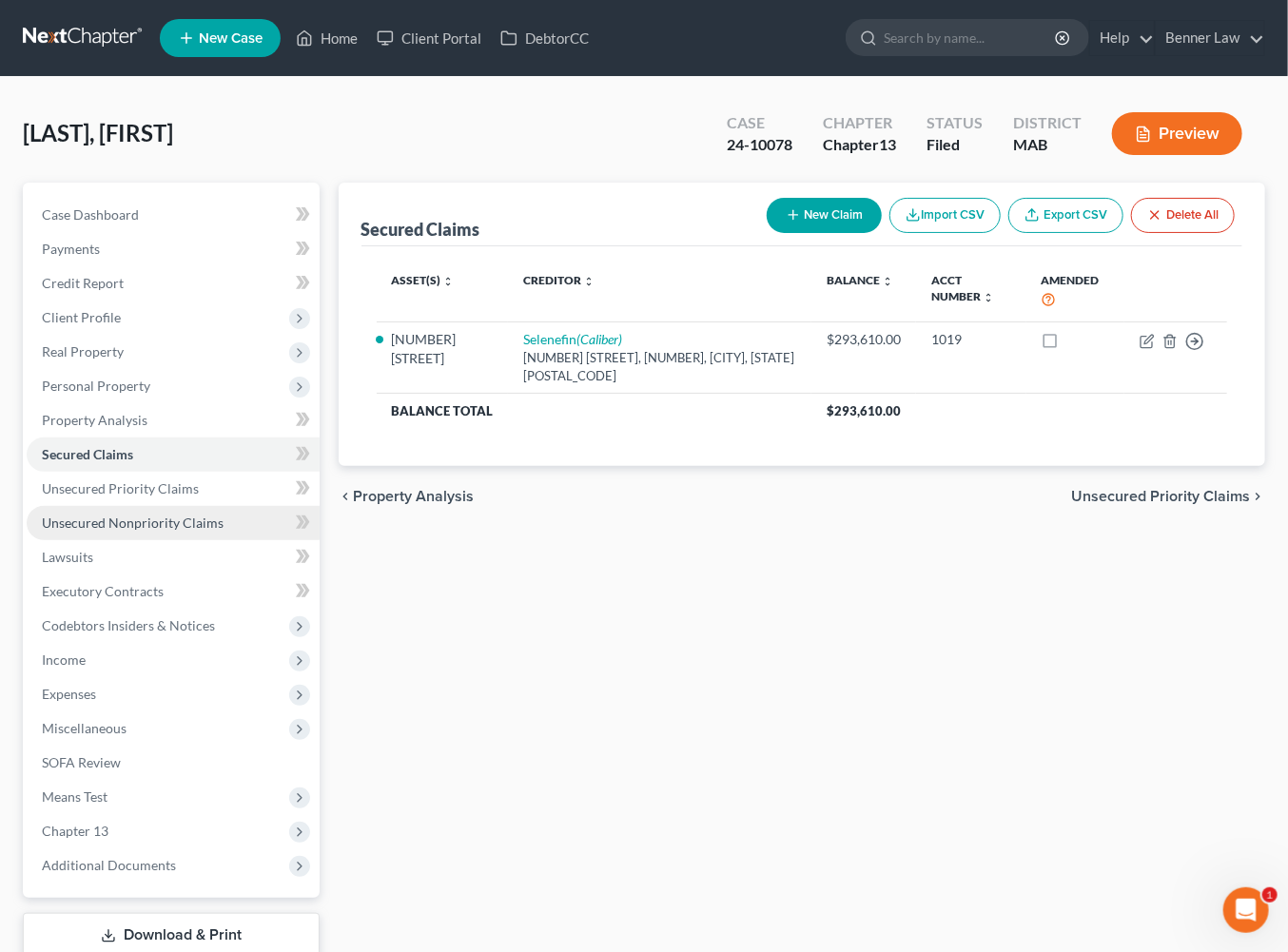 click on "Unsecured Nonpriority Claims" at bounding box center [132, 522] 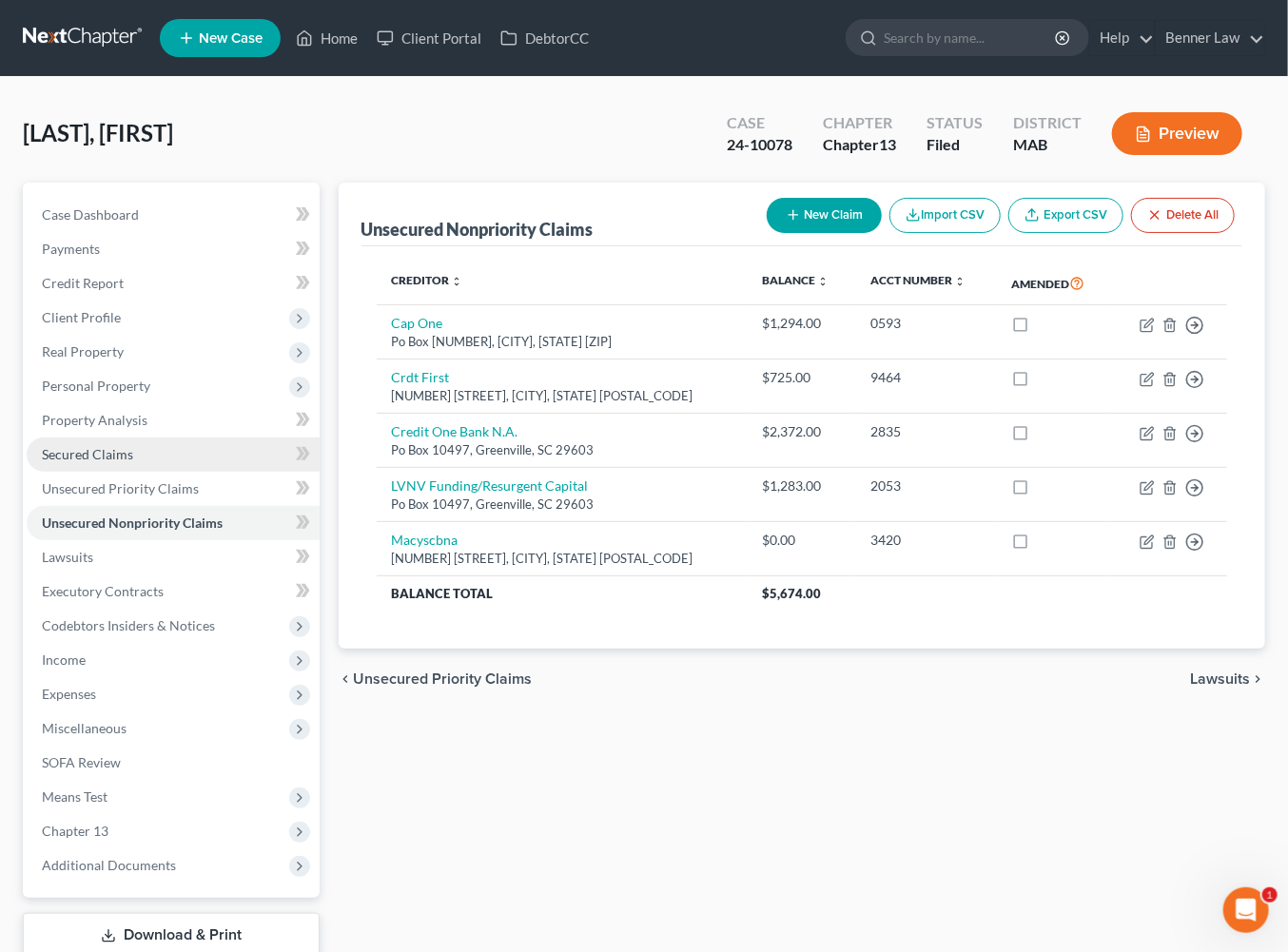 click on "Secured Claims" at bounding box center [88, 454] 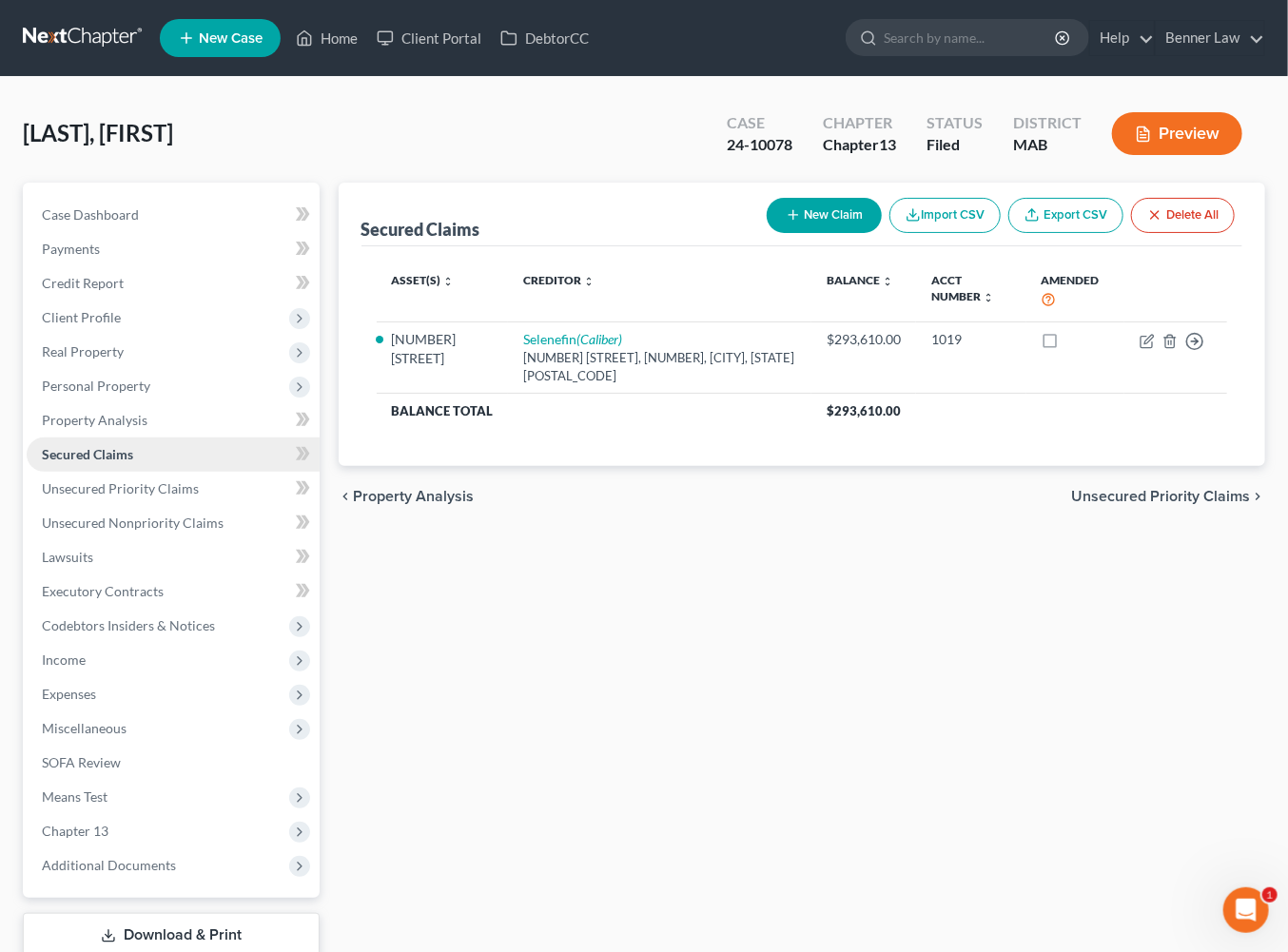 click on "Secured Claims" at bounding box center [88, 454] 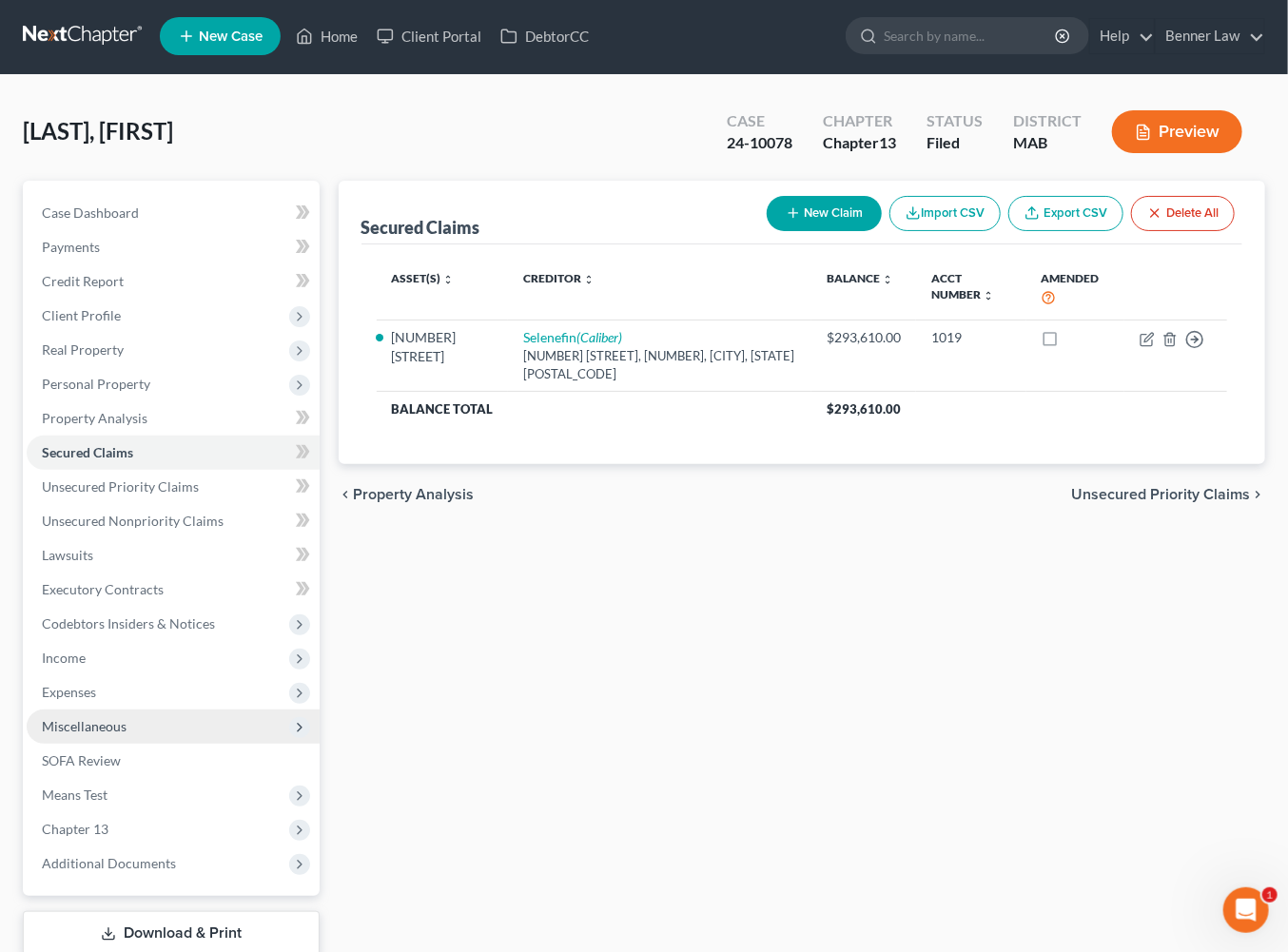 scroll, scrollTop: 321, scrollLeft: 0, axis: vertical 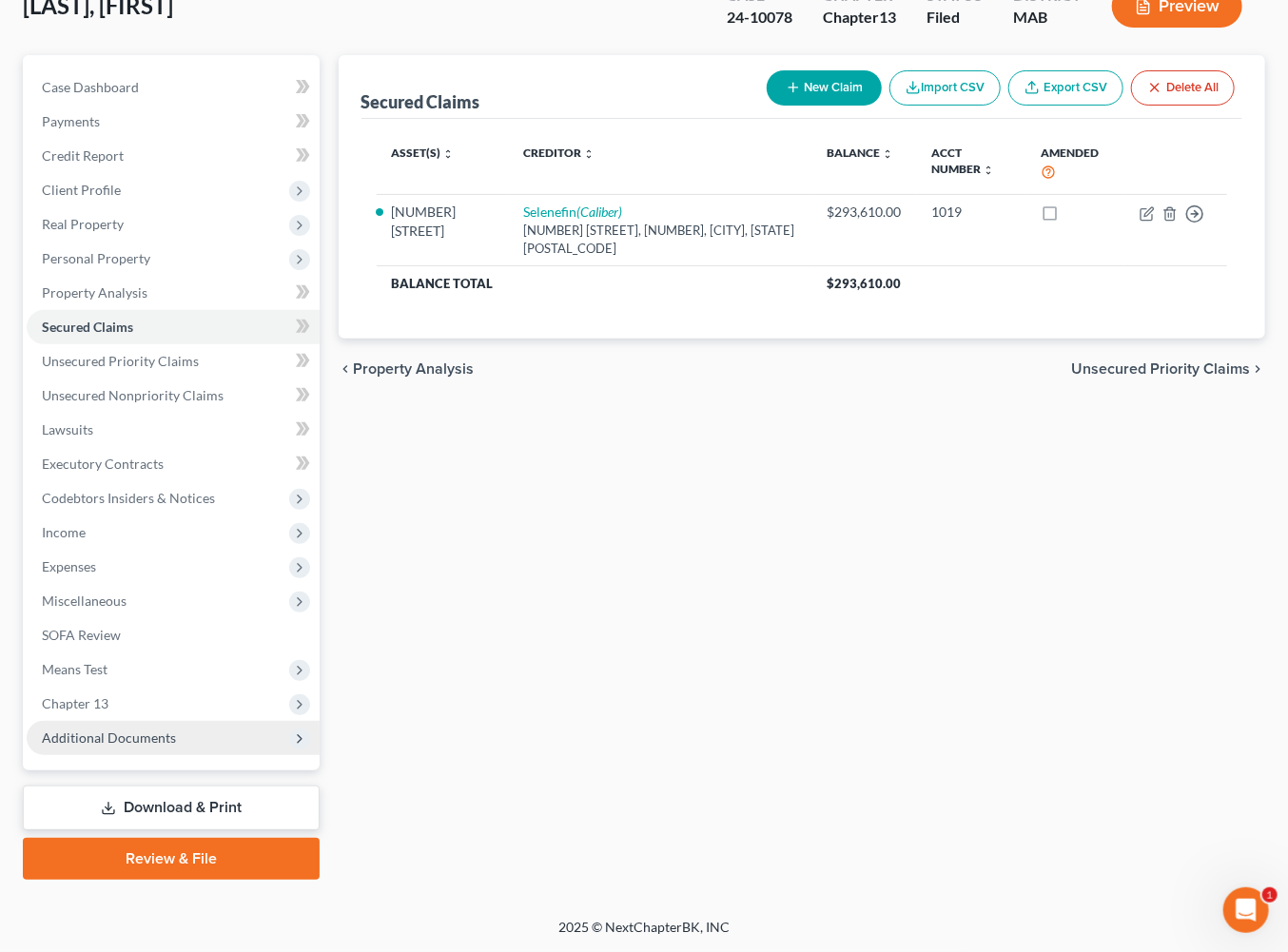 click on "Additional Documents" at bounding box center (173, 738) 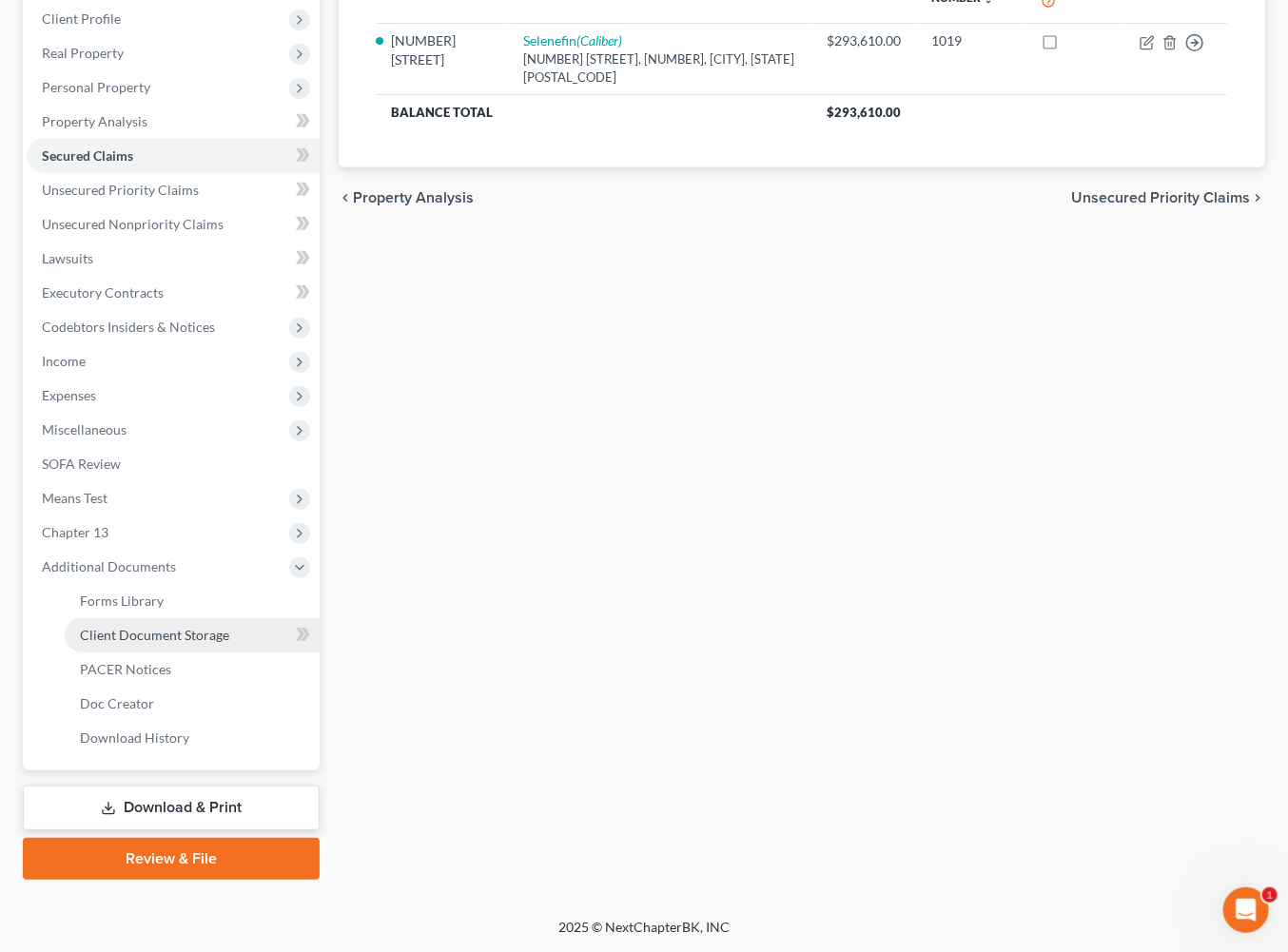 click on "Client Document Storage" at bounding box center (154, 634) 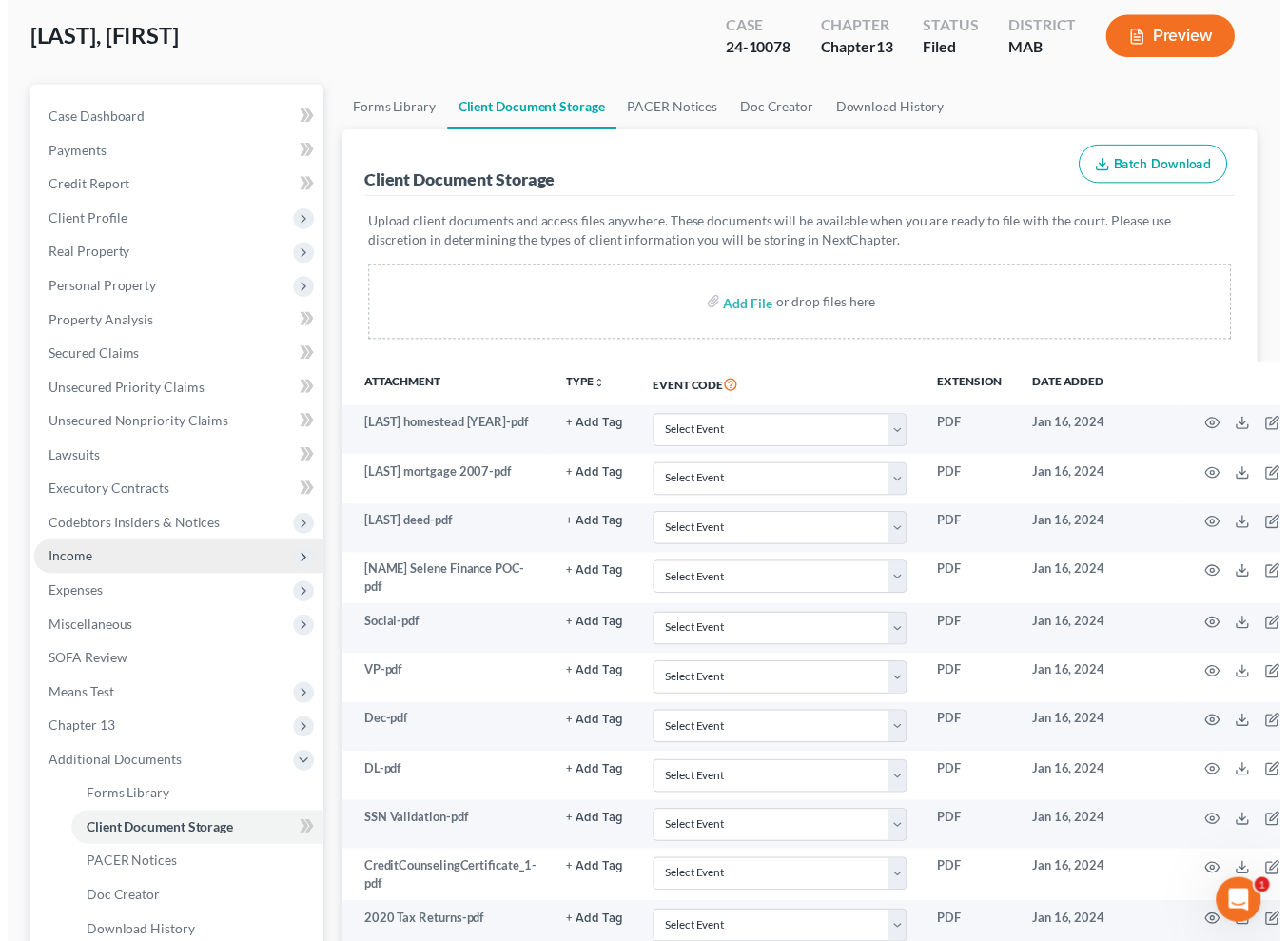 scroll, scrollTop: 0, scrollLeft: 0, axis: both 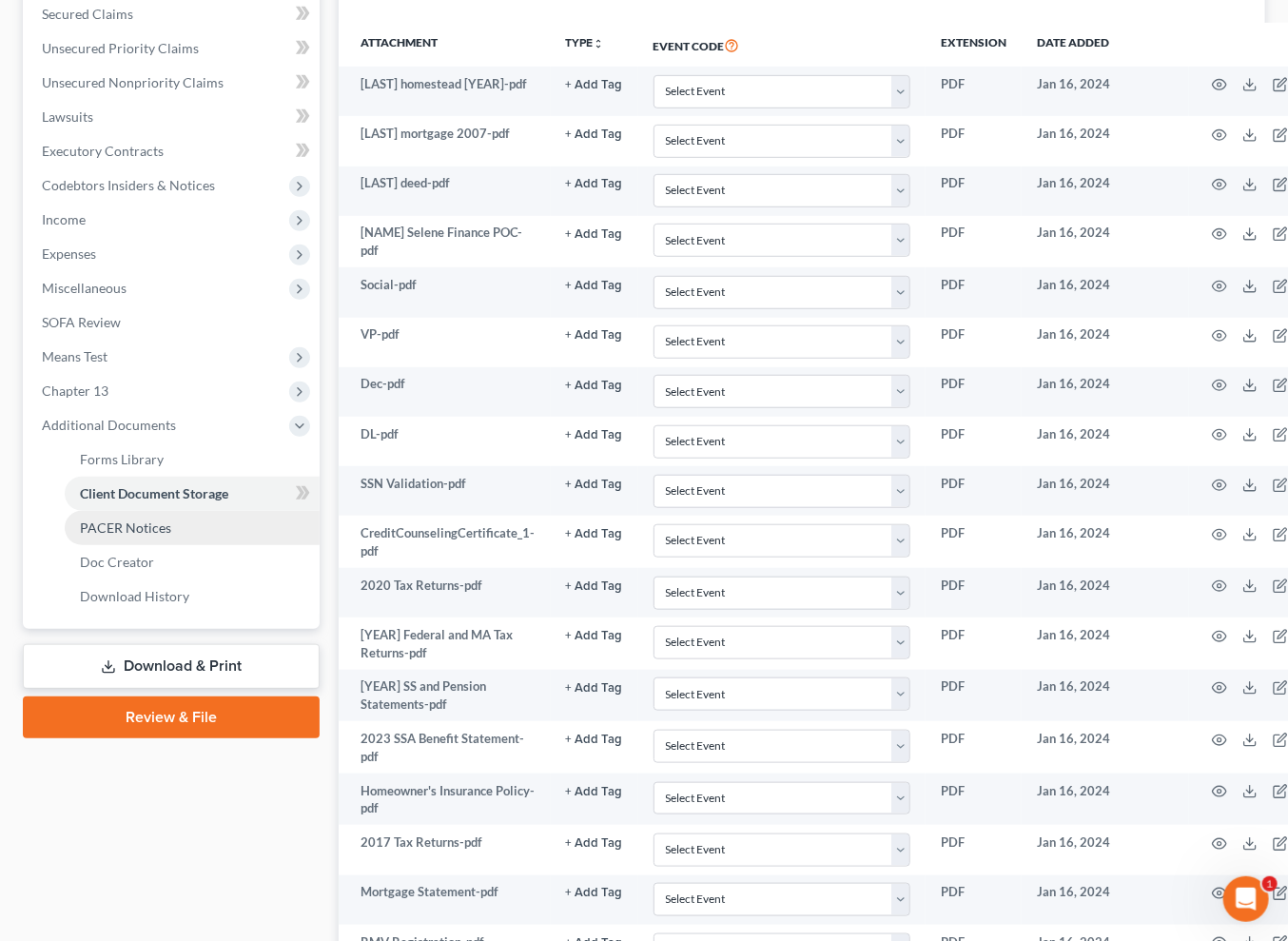 click on "PACER Notices" at bounding box center [126, 527] 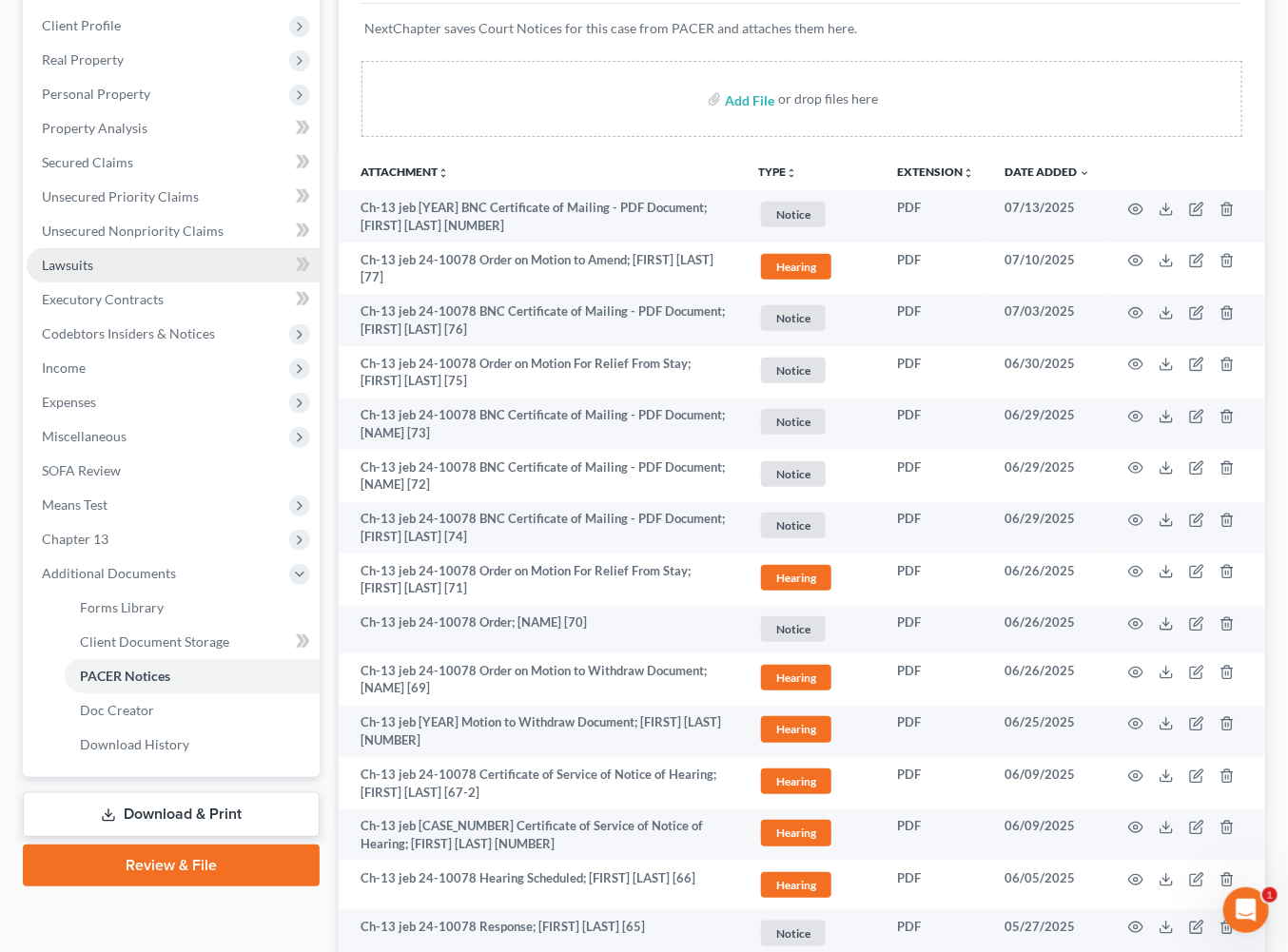 scroll, scrollTop: 295, scrollLeft: 0, axis: vertical 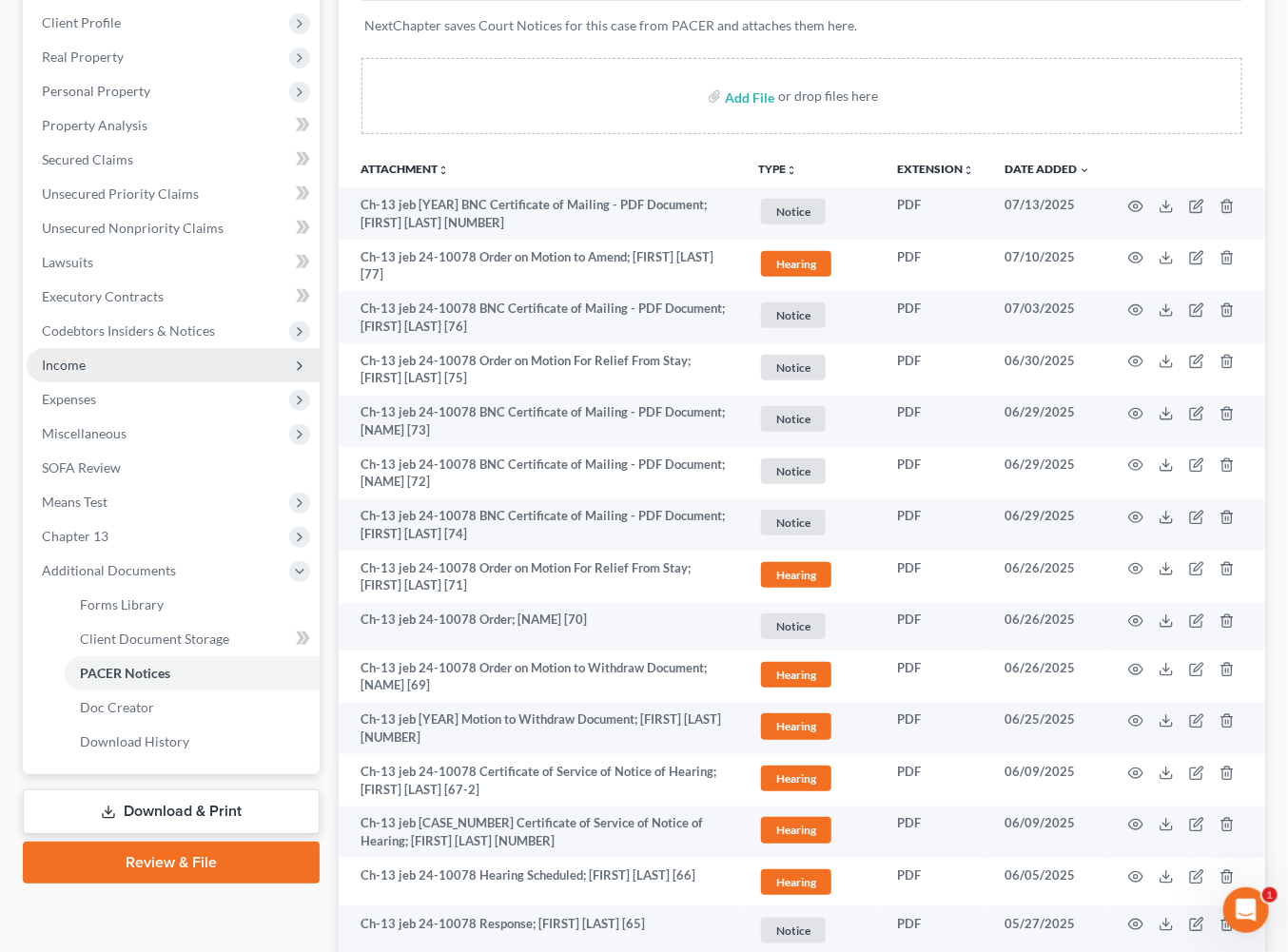 click on "Income" at bounding box center (173, 365) 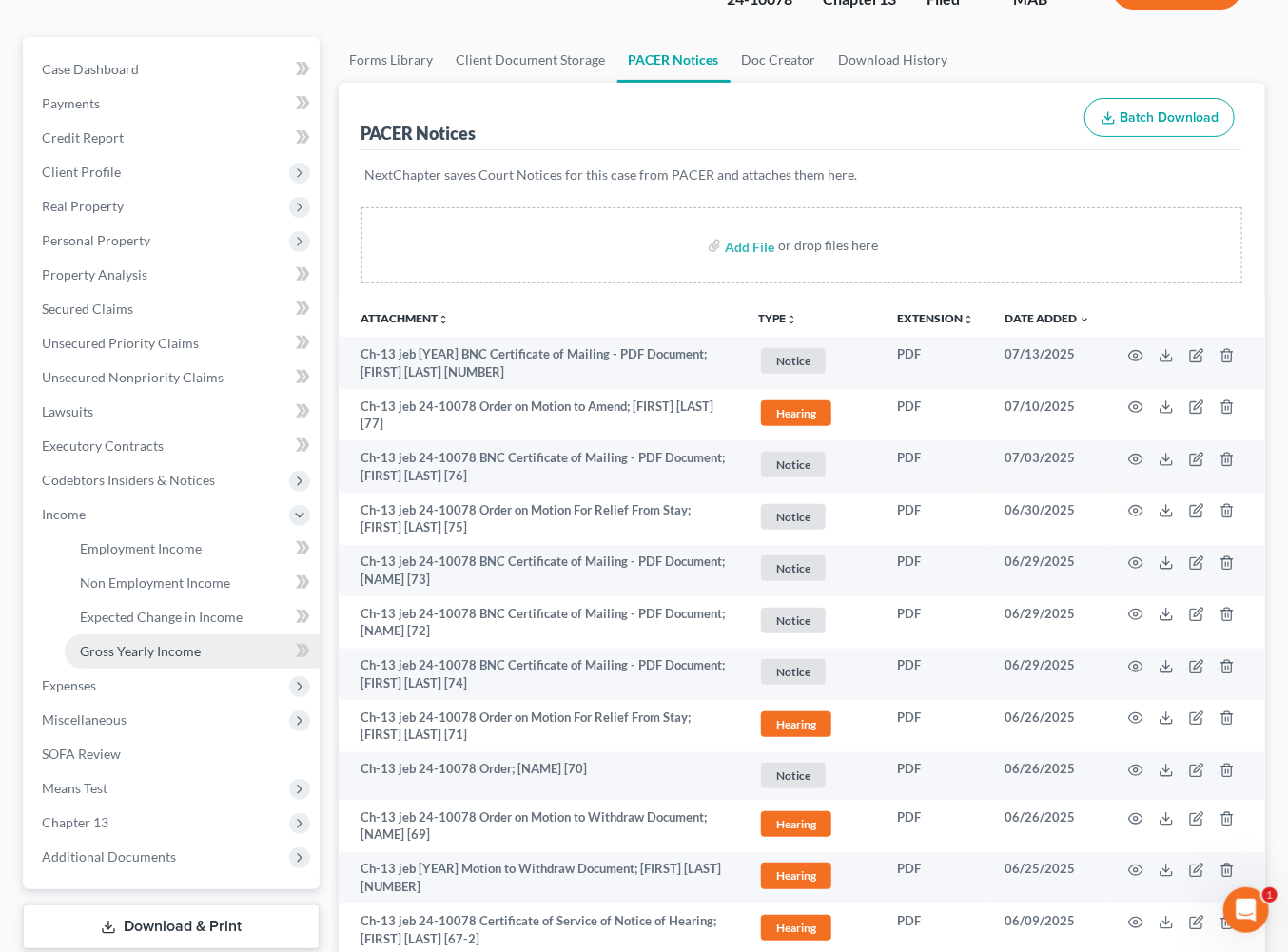 scroll, scrollTop: 128, scrollLeft: 0, axis: vertical 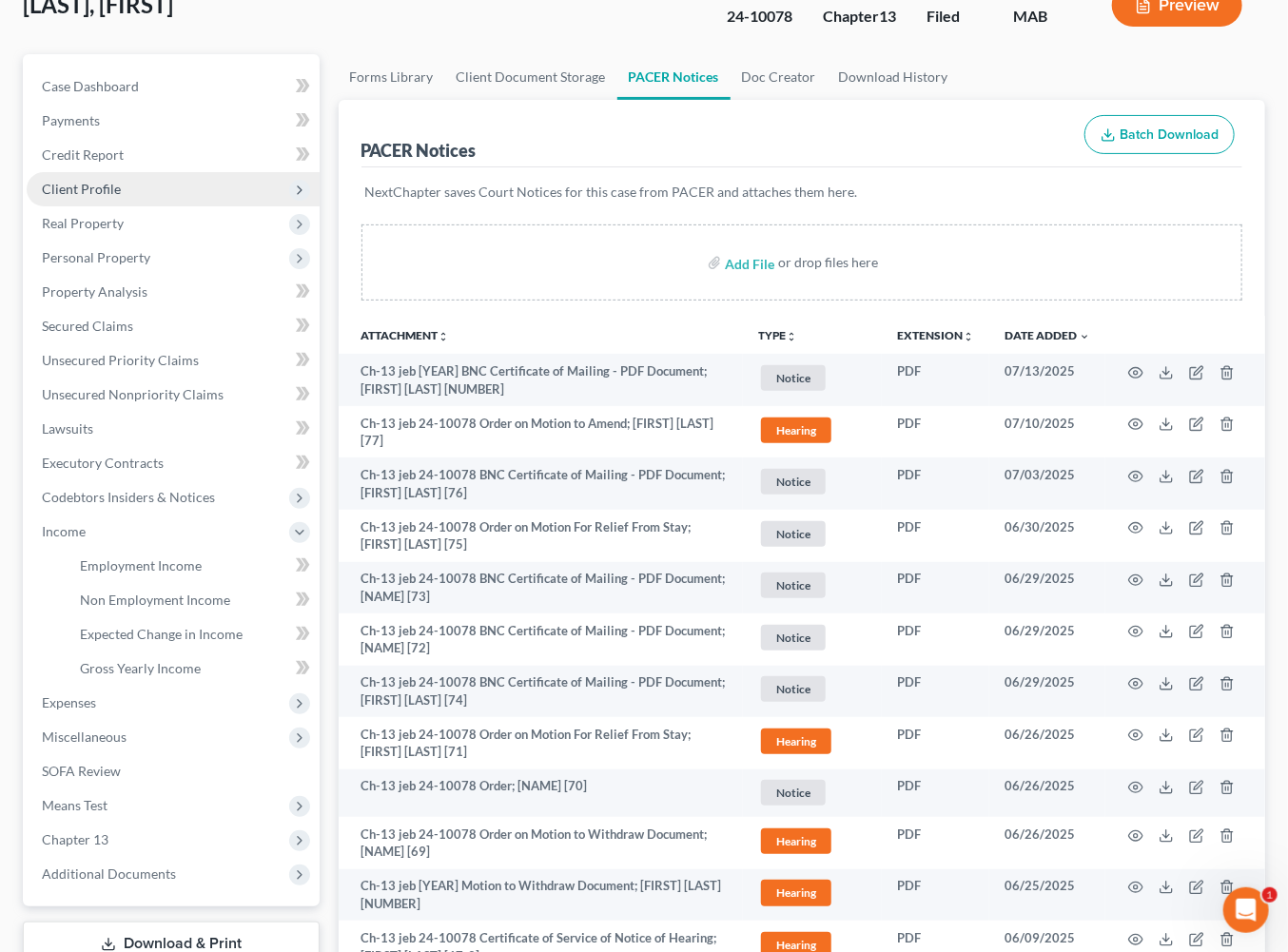 click on "Client Profile" at bounding box center (81, 188) 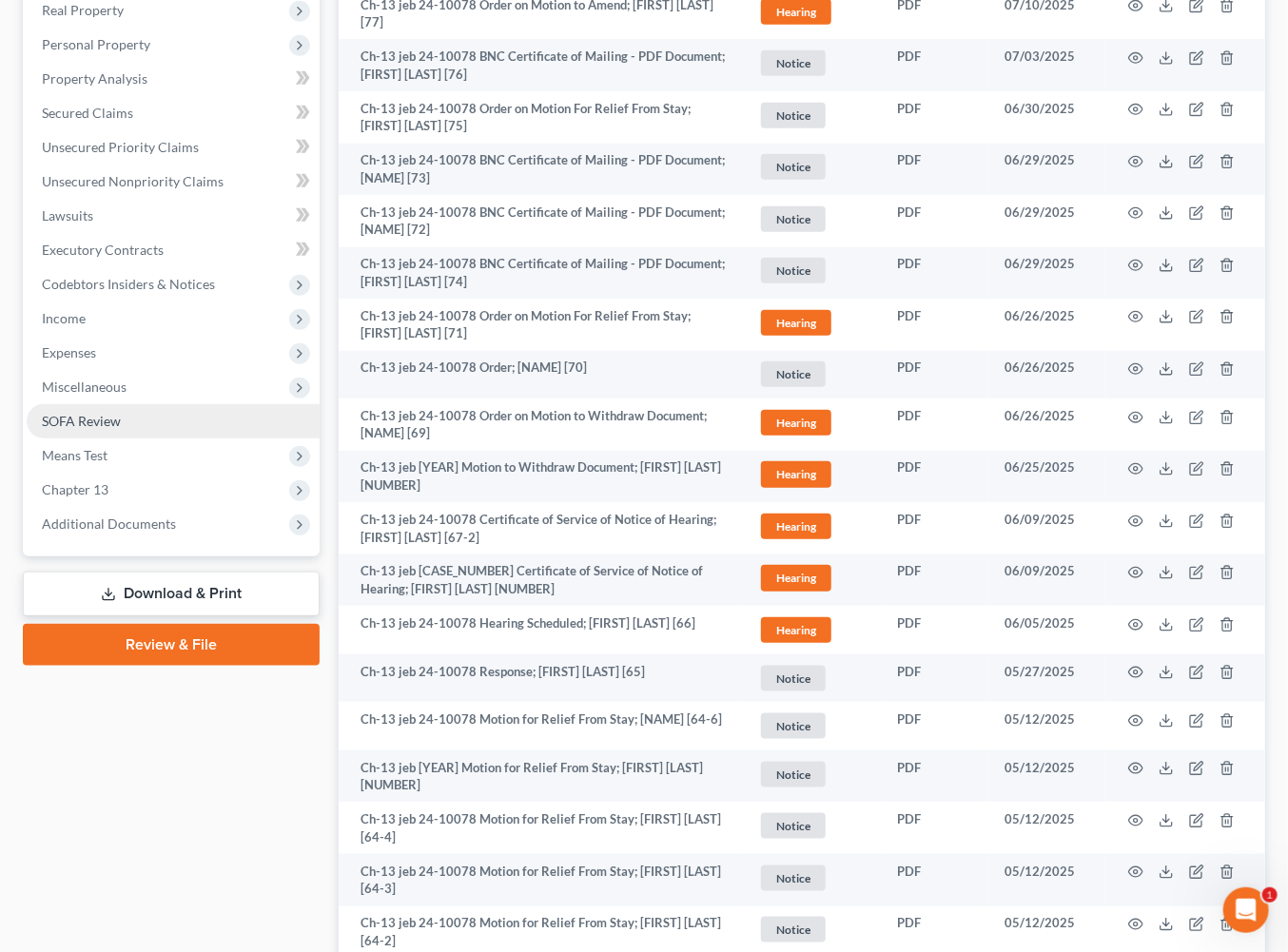 scroll, scrollTop: 554, scrollLeft: 0, axis: vertical 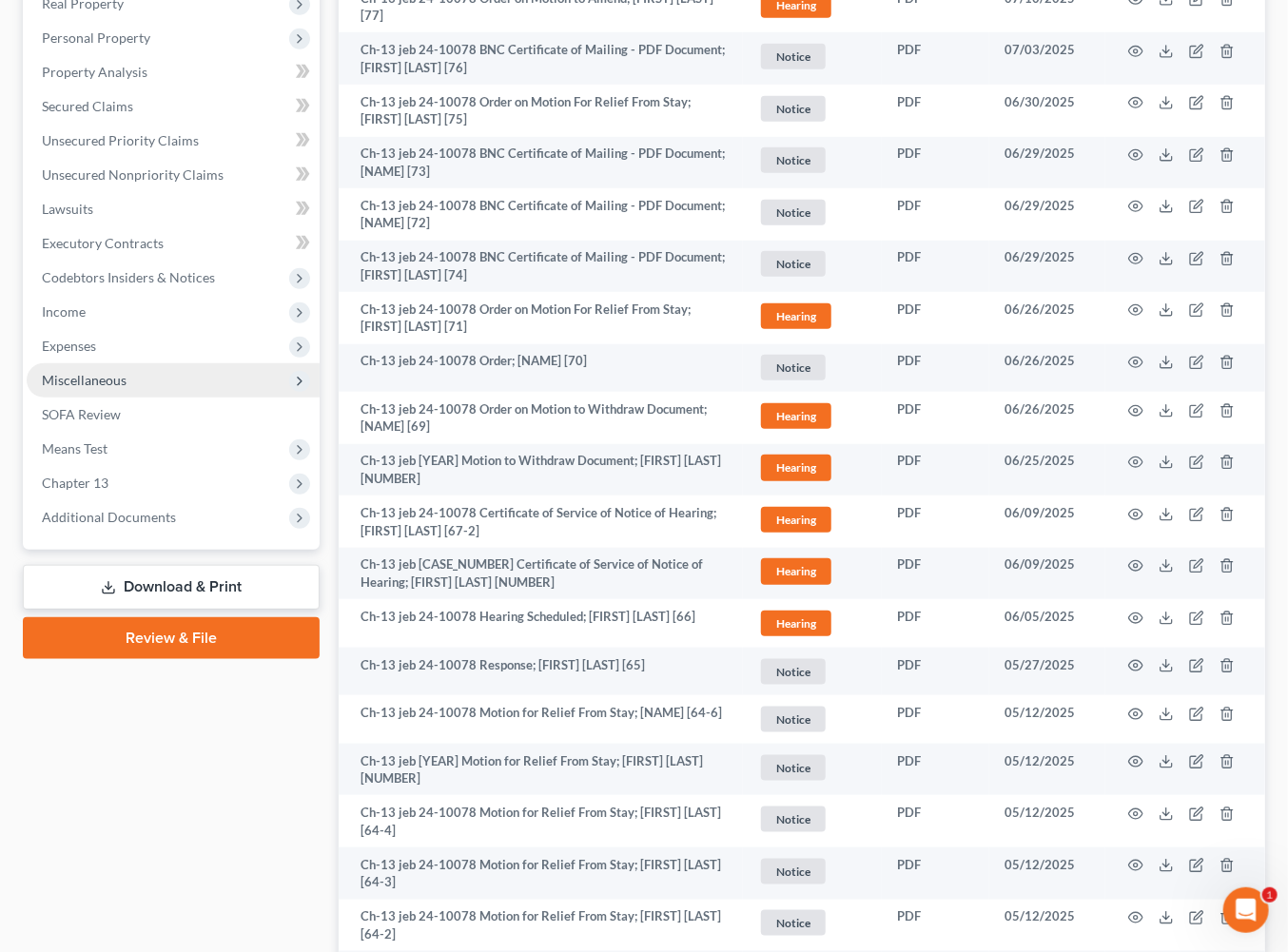 click on "Miscellaneous" at bounding box center (84, 379) 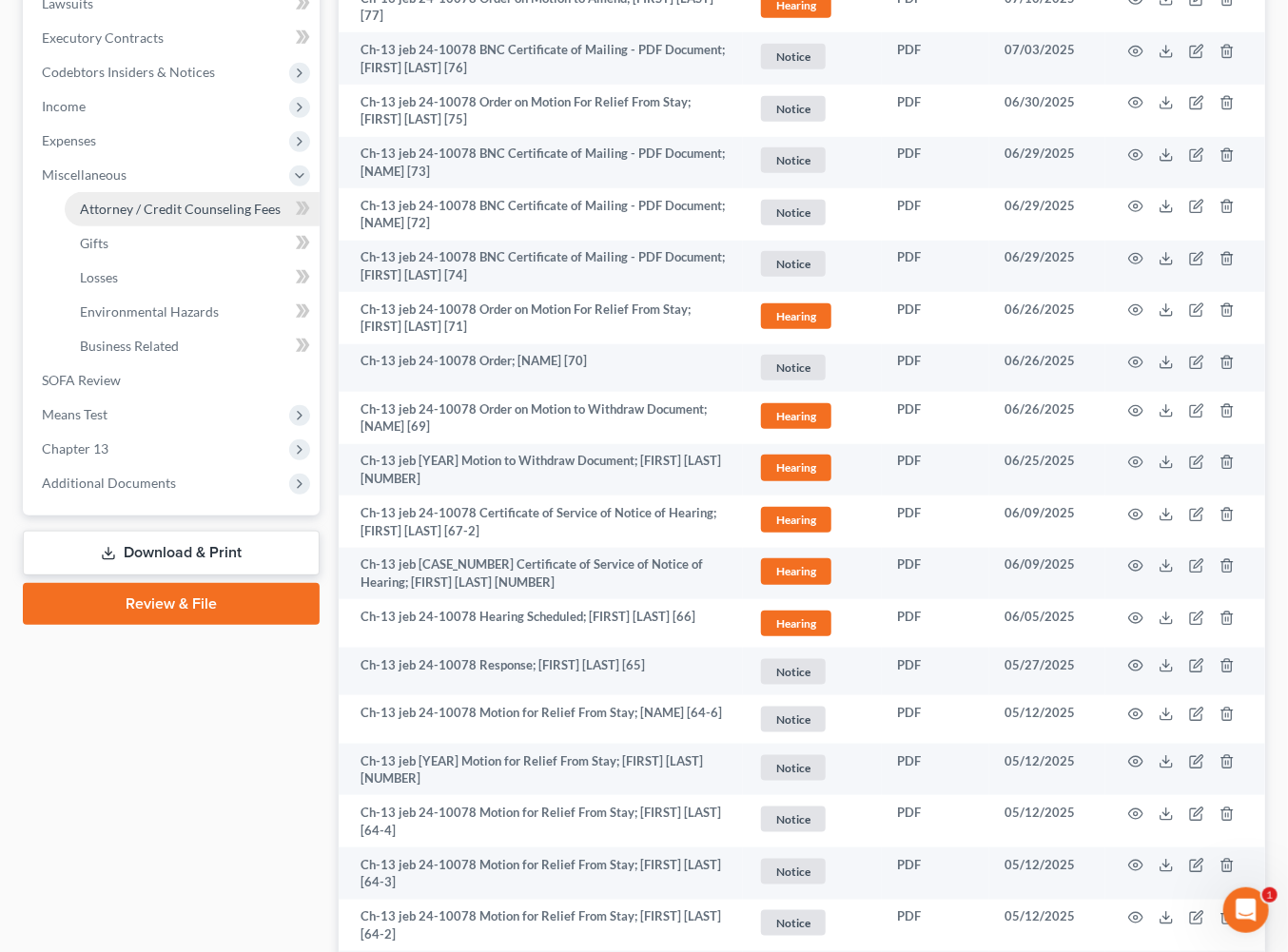 click on "Attorney / Credit Counseling Fees" at bounding box center (180, 208) 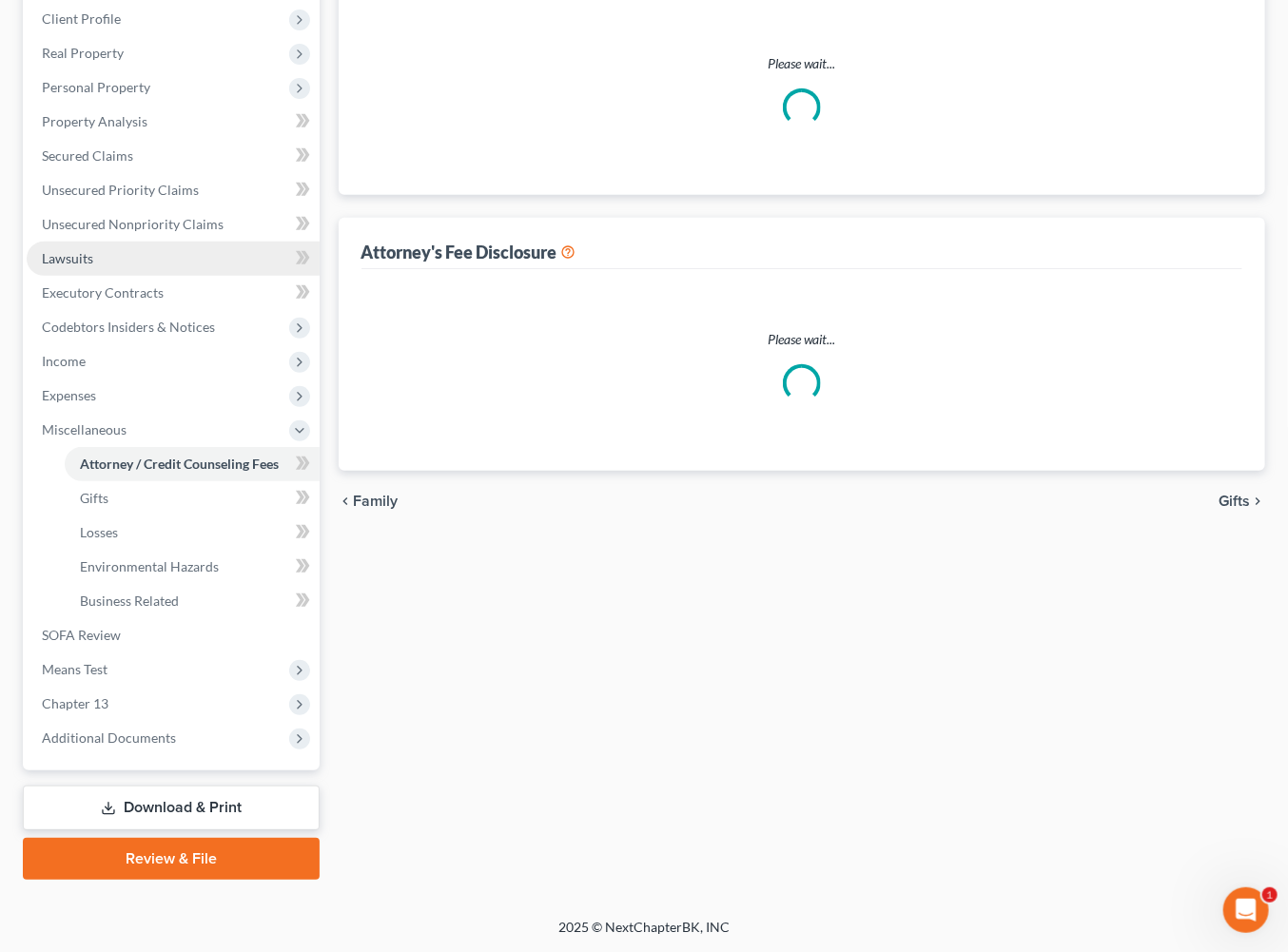 select on "0" 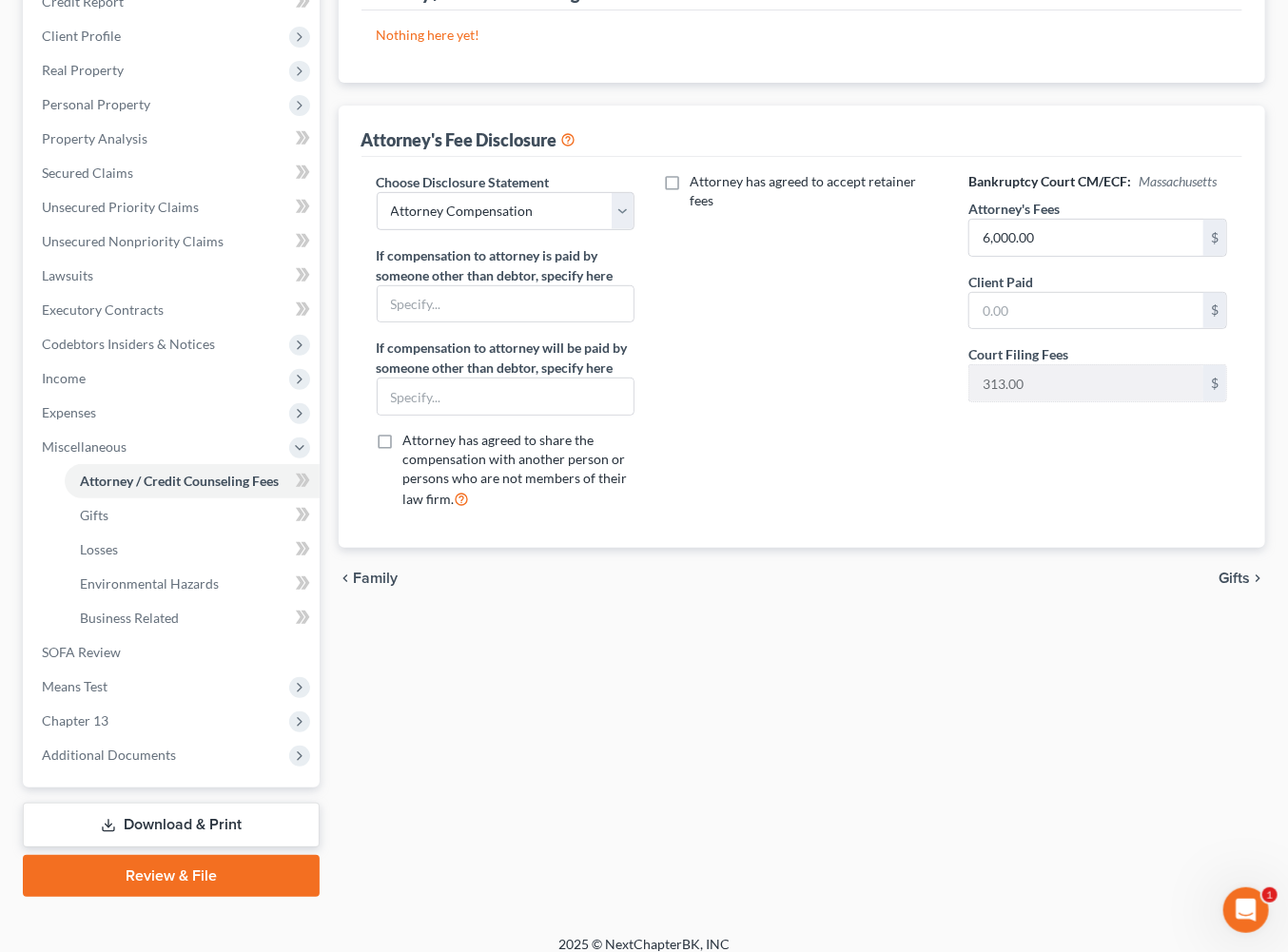 scroll, scrollTop: 208, scrollLeft: 0, axis: vertical 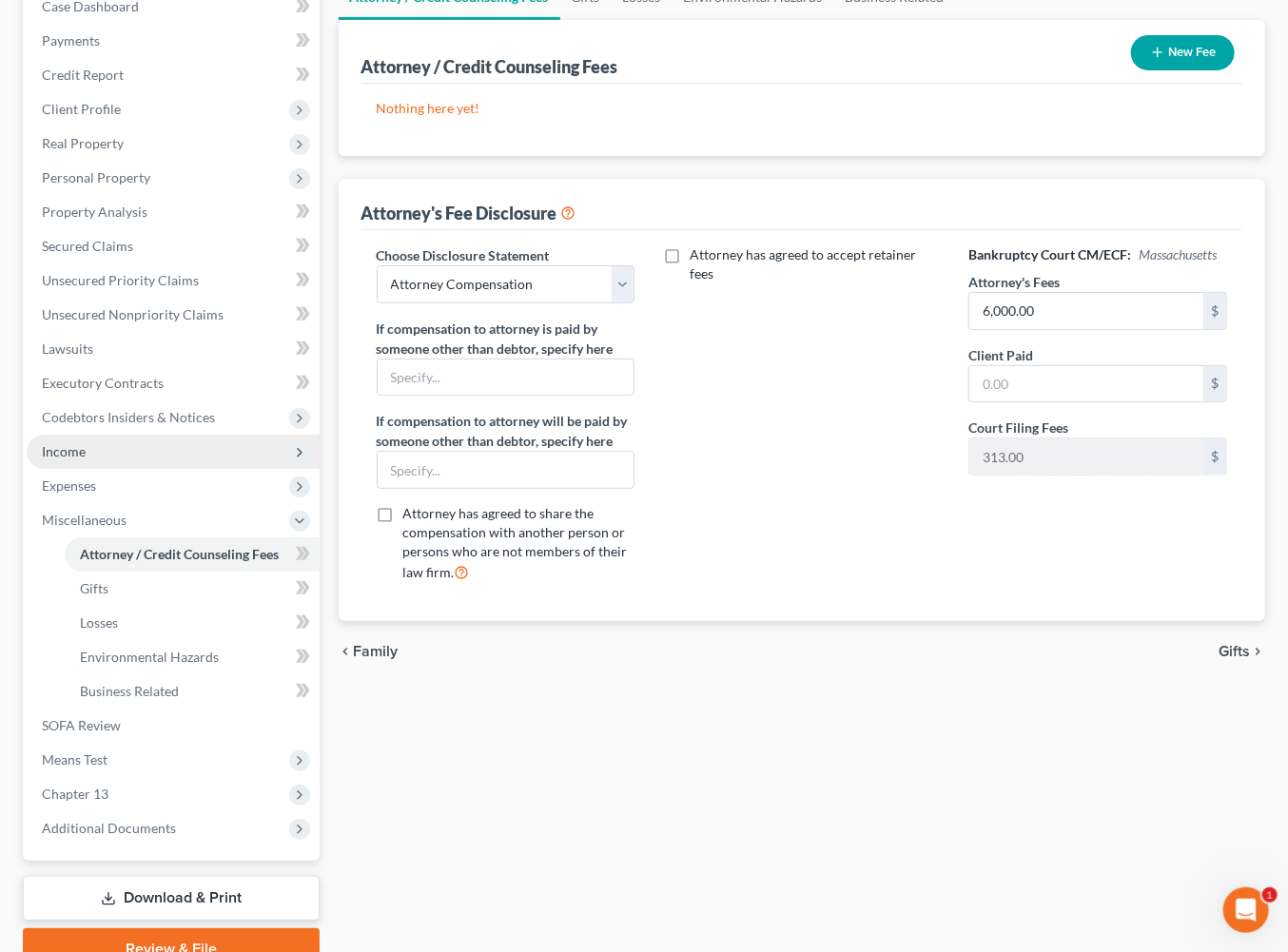 click on "Income" at bounding box center (64, 451) 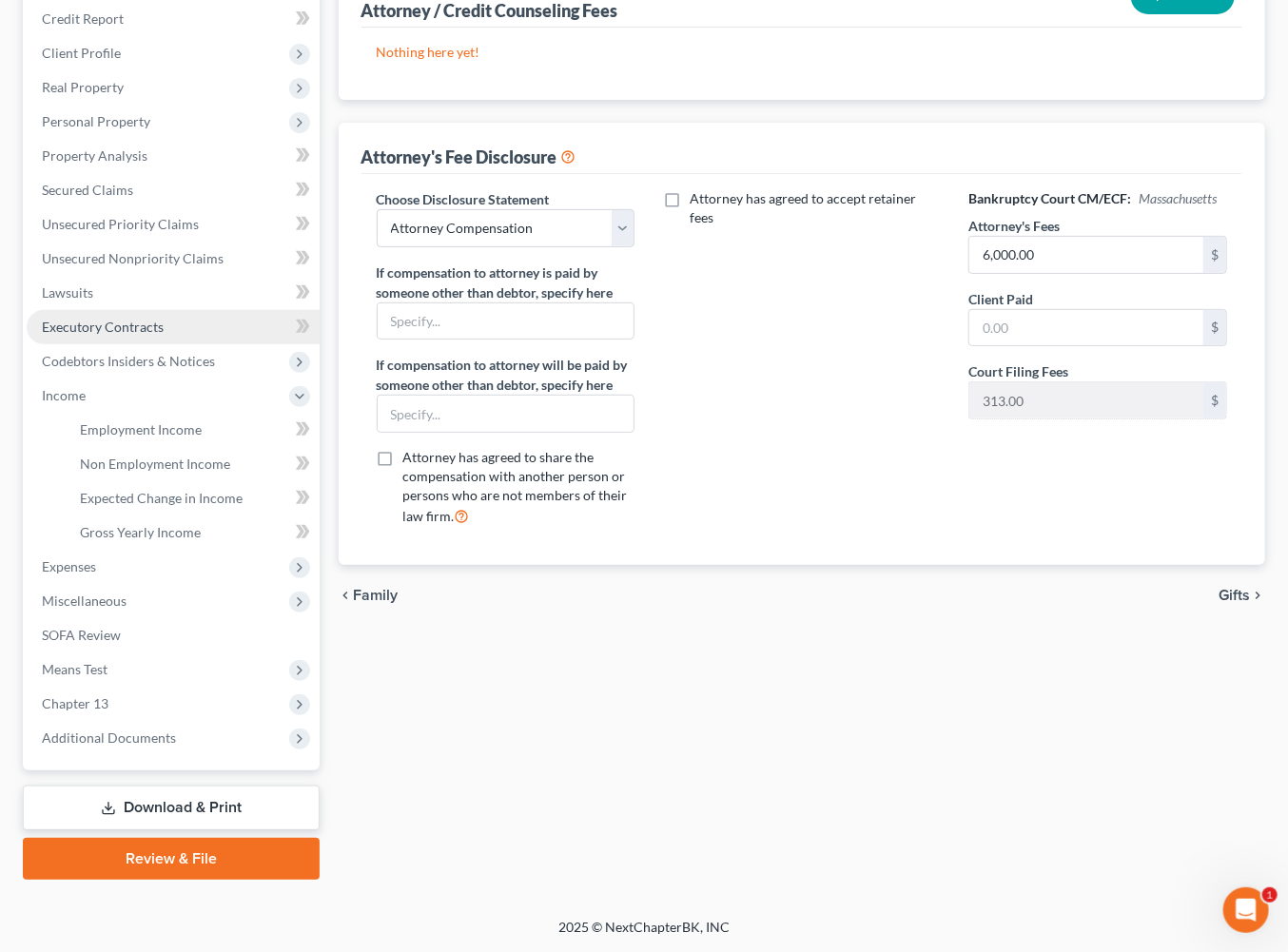 scroll, scrollTop: 239, scrollLeft: 0, axis: vertical 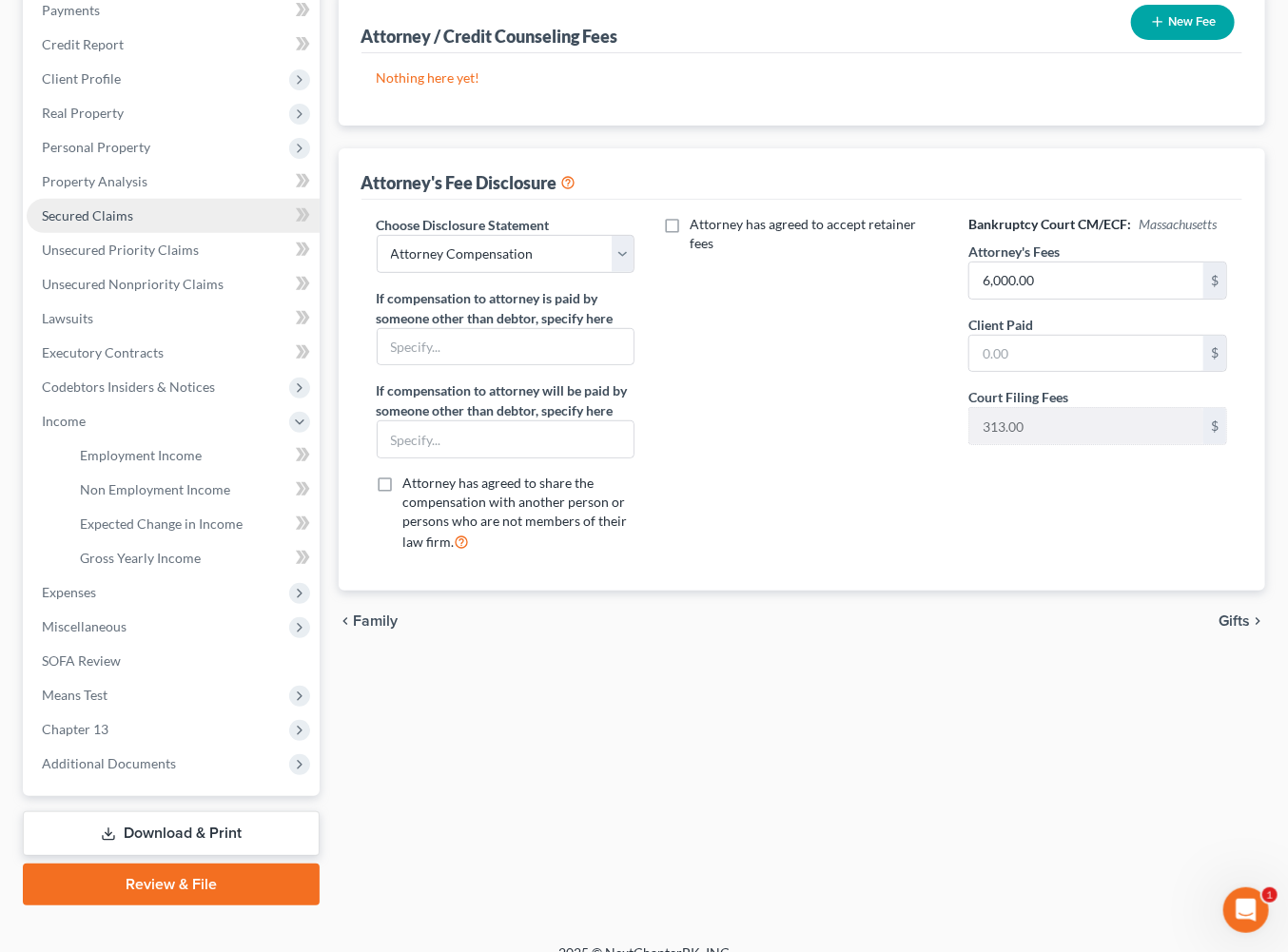 click on "Secured Claims" at bounding box center (88, 215) 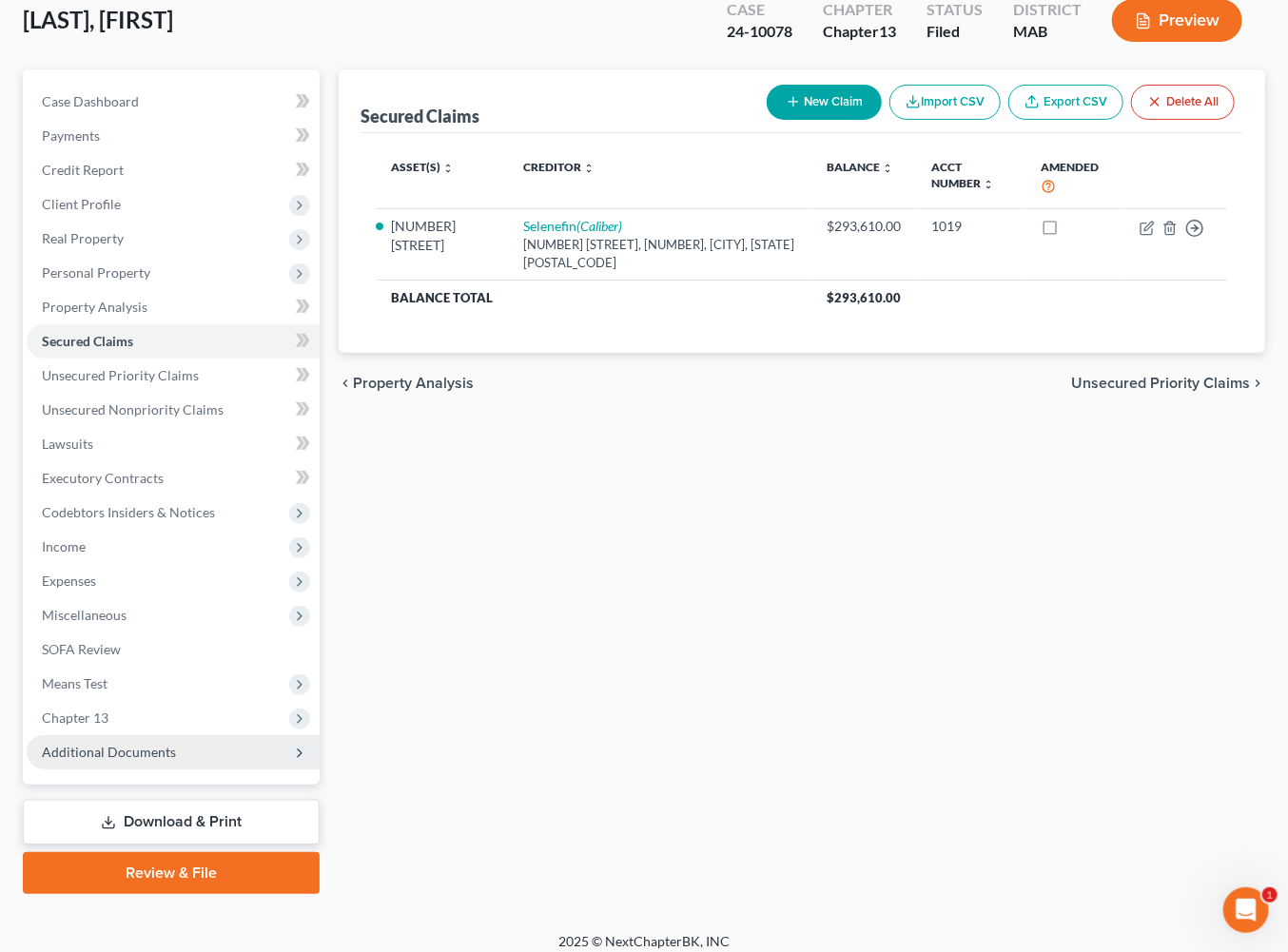 scroll, scrollTop: 392, scrollLeft: 0, axis: vertical 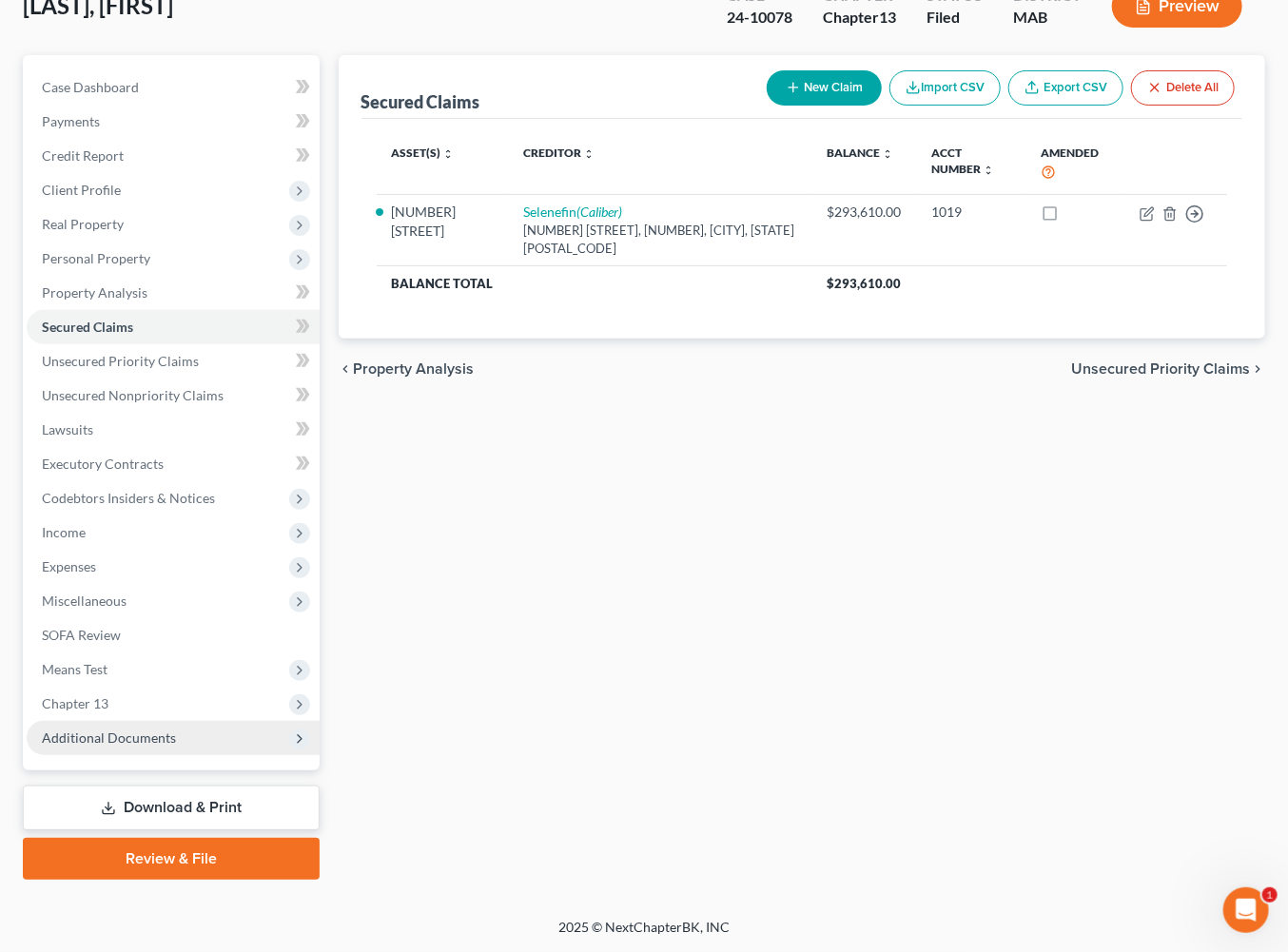 click on "Additional Documents" at bounding box center [108, 737] 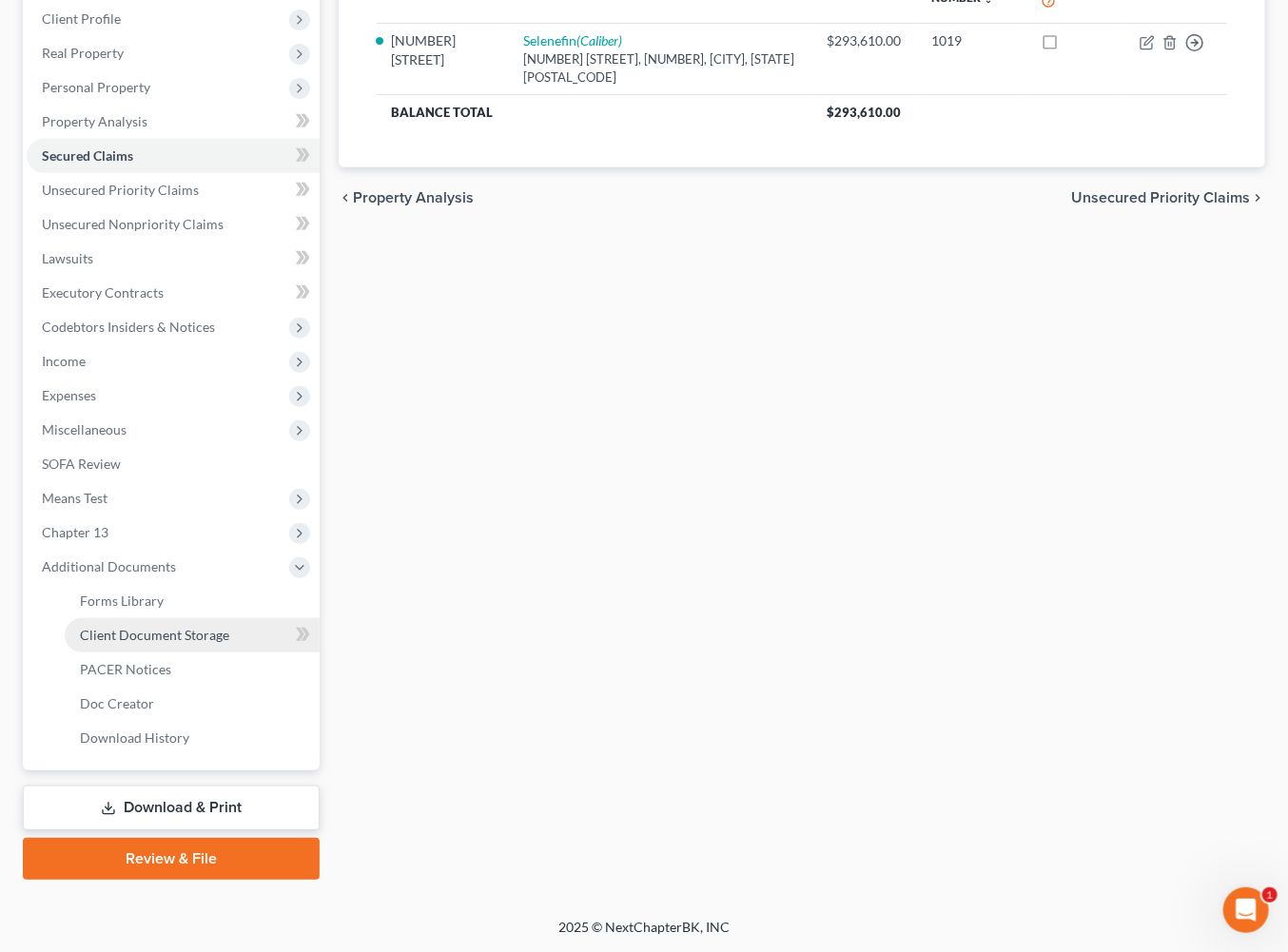 click on "Client Document Storage" at bounding box center (154, 634) 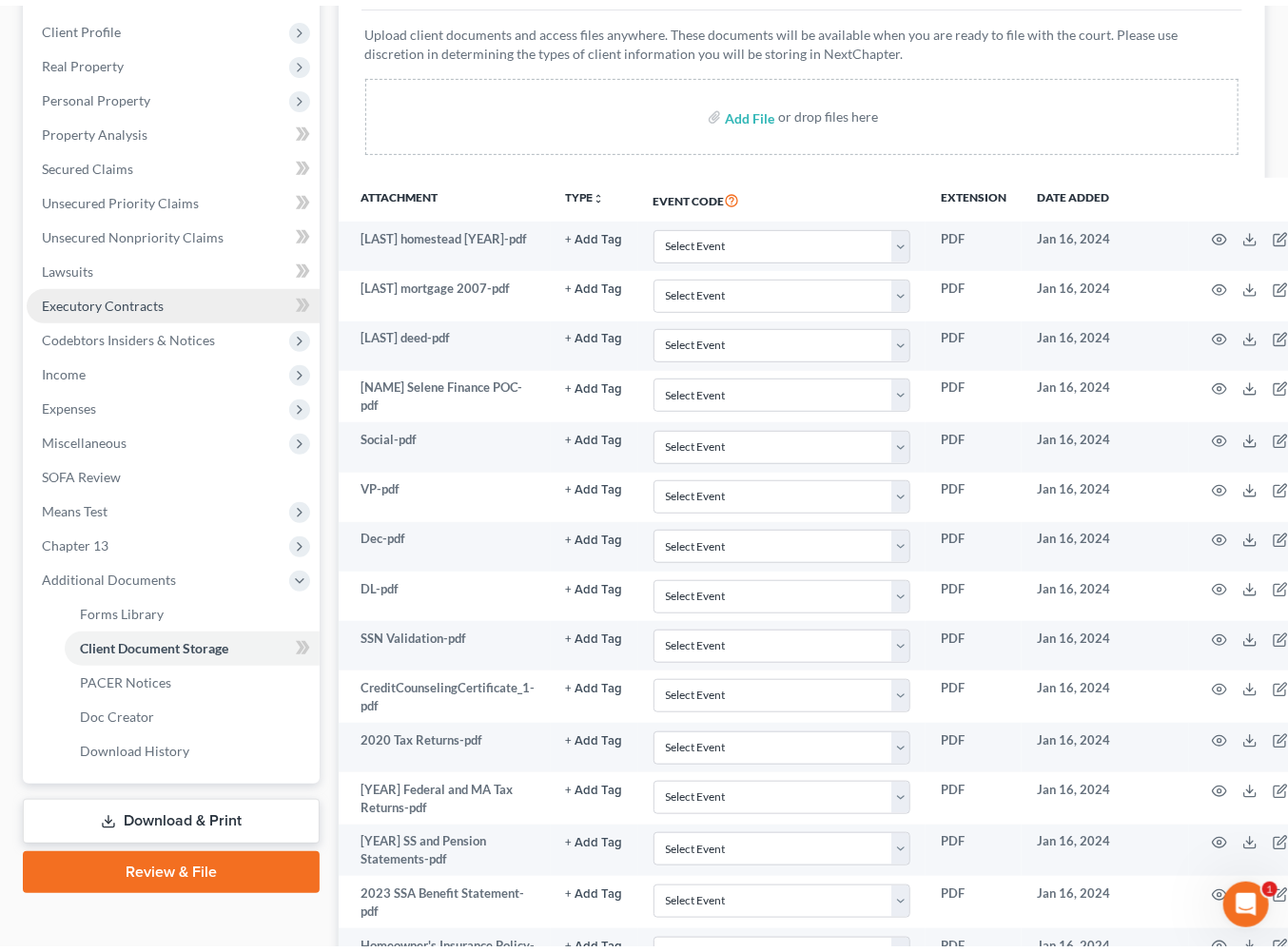 scroll, scrollTop: 64, scrollLeft: 0, axis: vertical 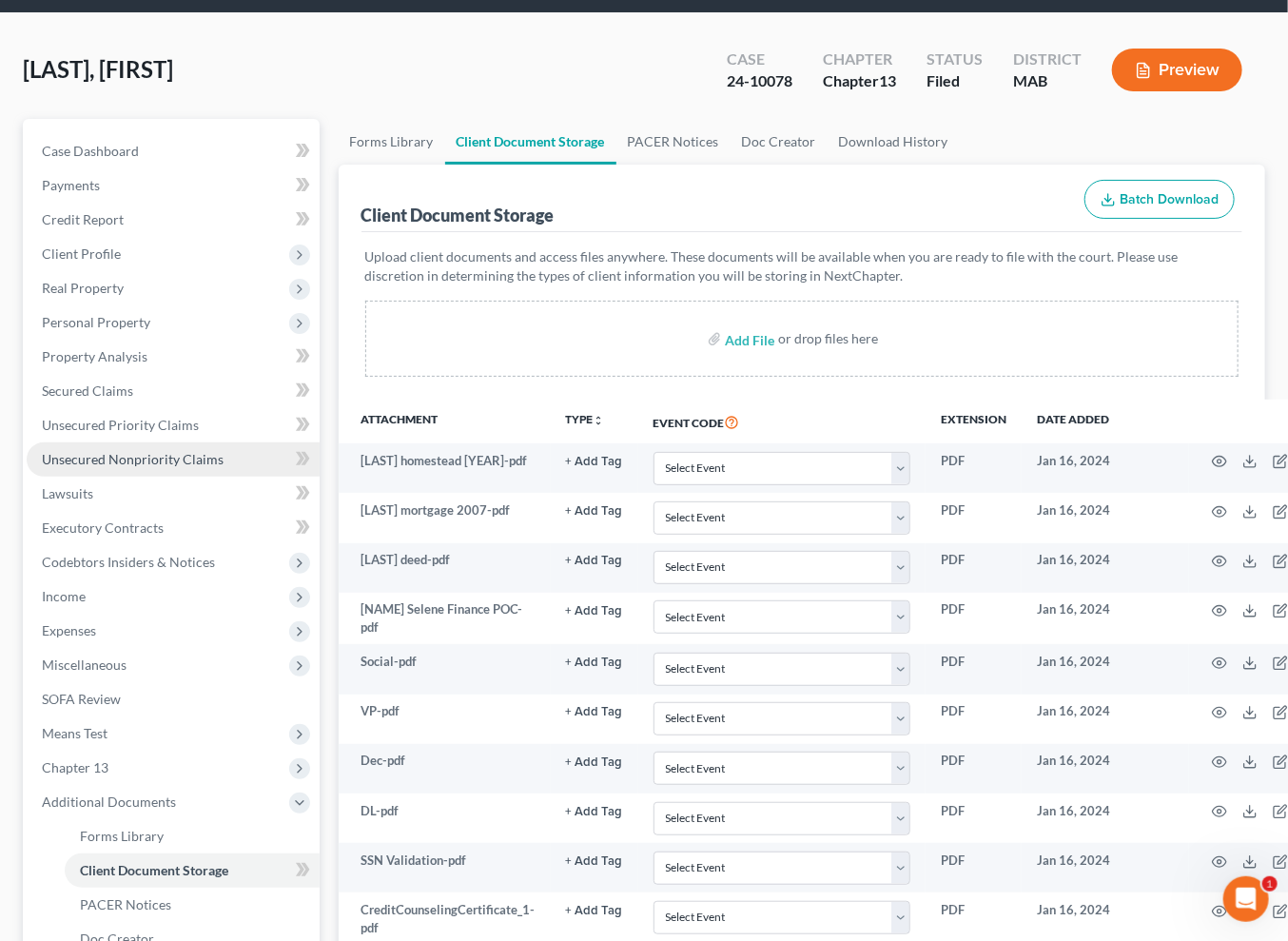 click on "Unsecured Nonpriority Claims" at bounding box center [132, 459] 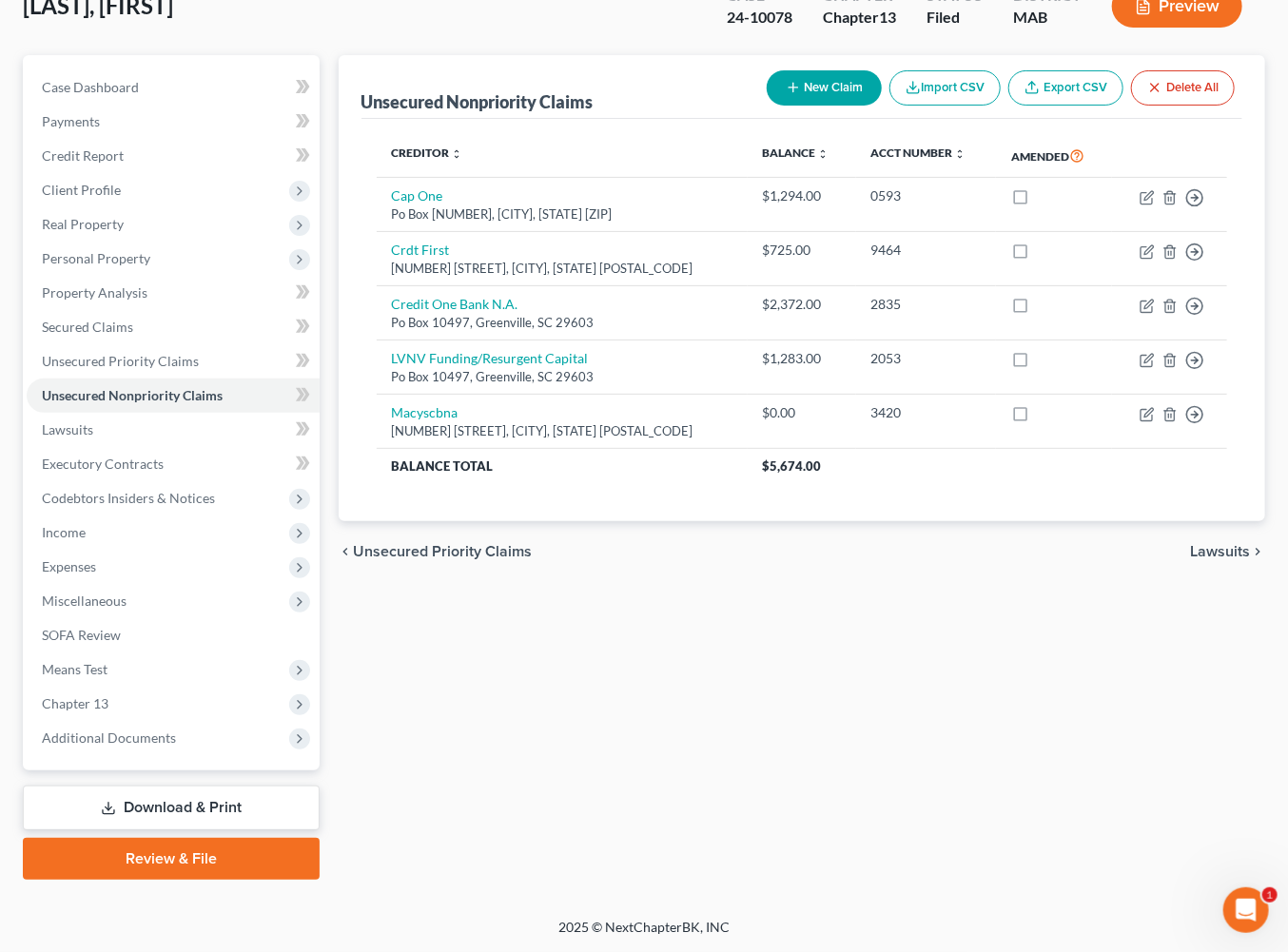 scroll, scrollTop: 392, scrollLeft: 0, axis: vertical 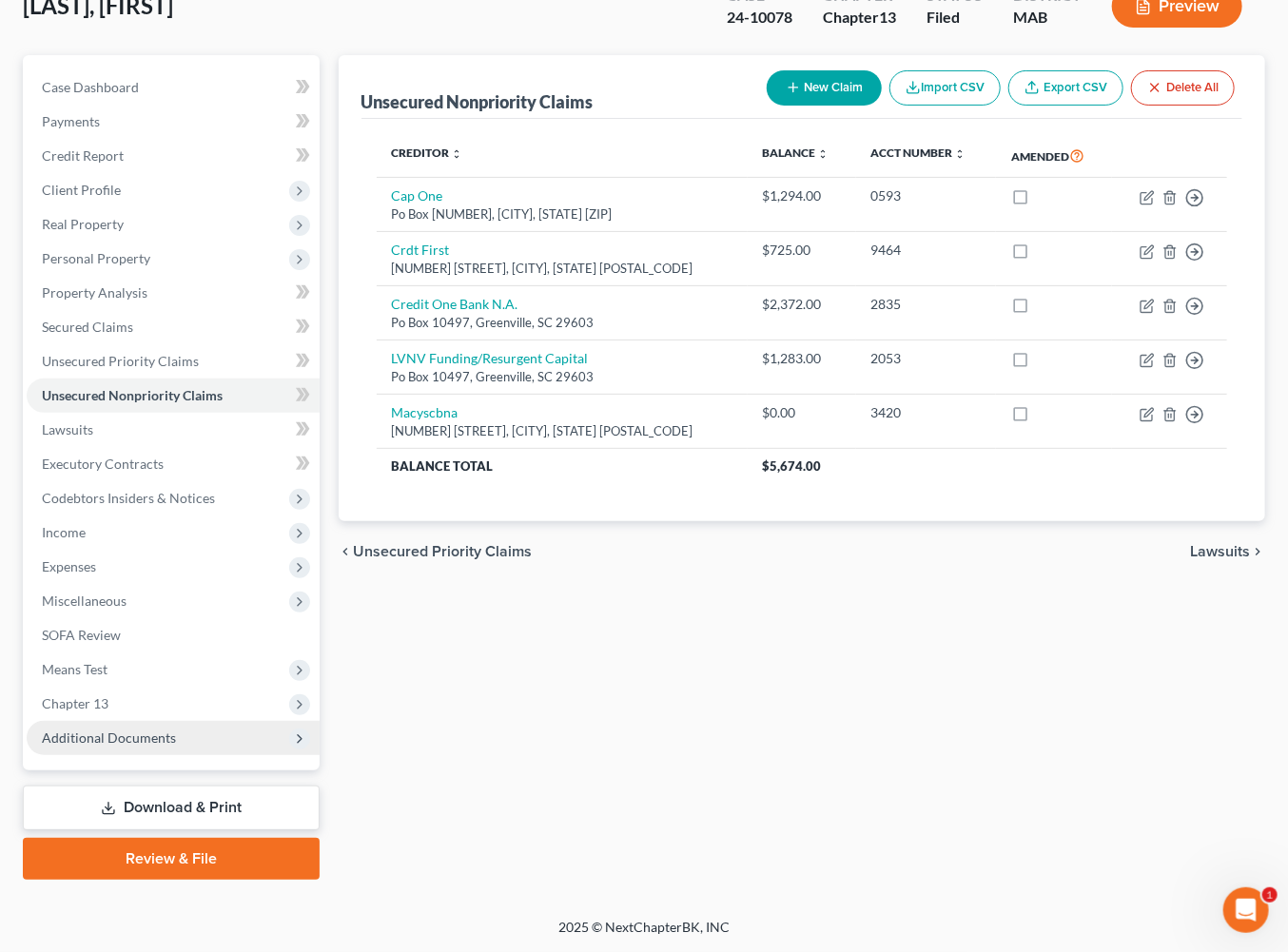 click on "Additional Documents" at bounding box center [108, 737] 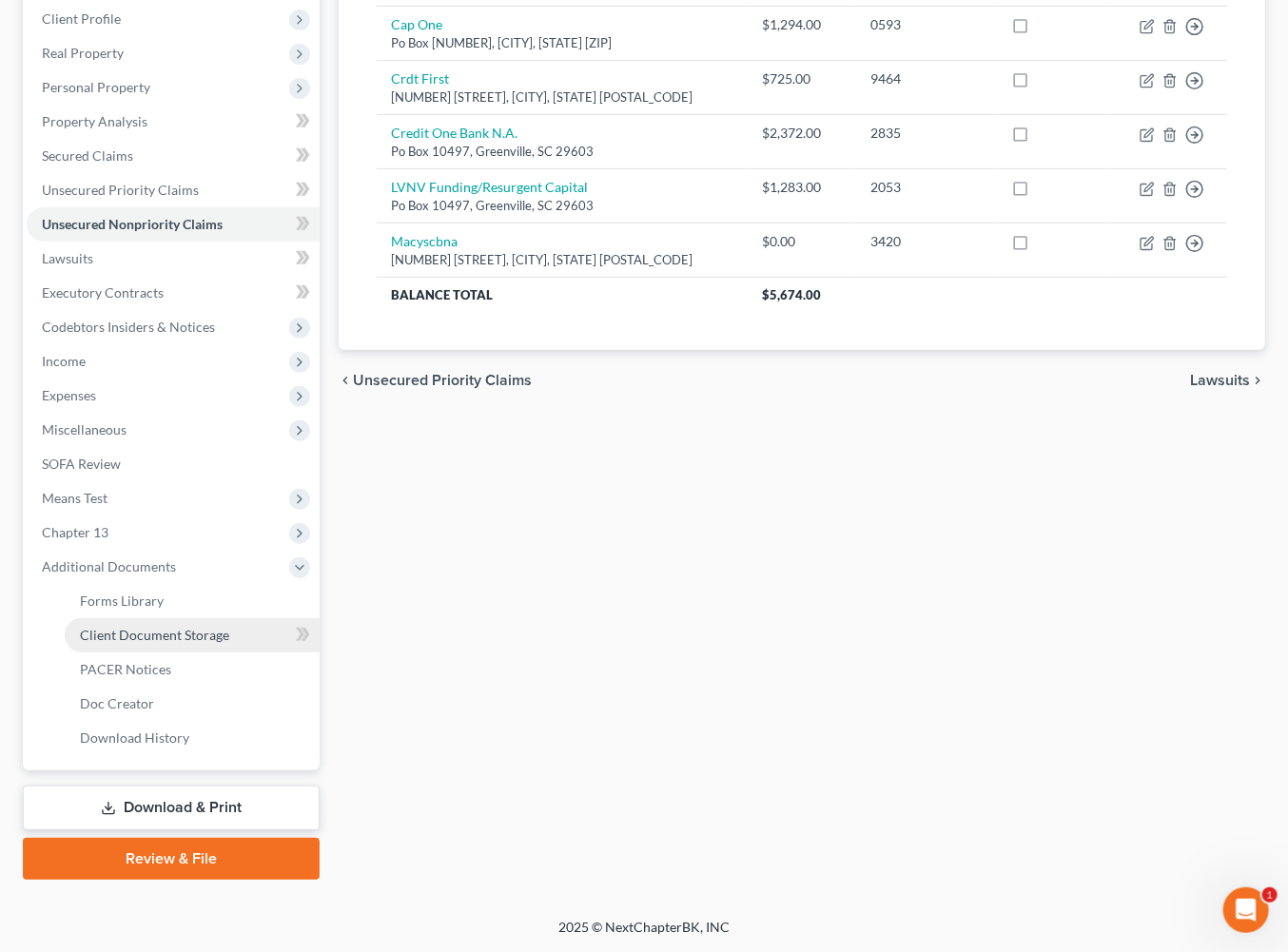 click on "Client Document Storage" at bounding box center [154, 634] 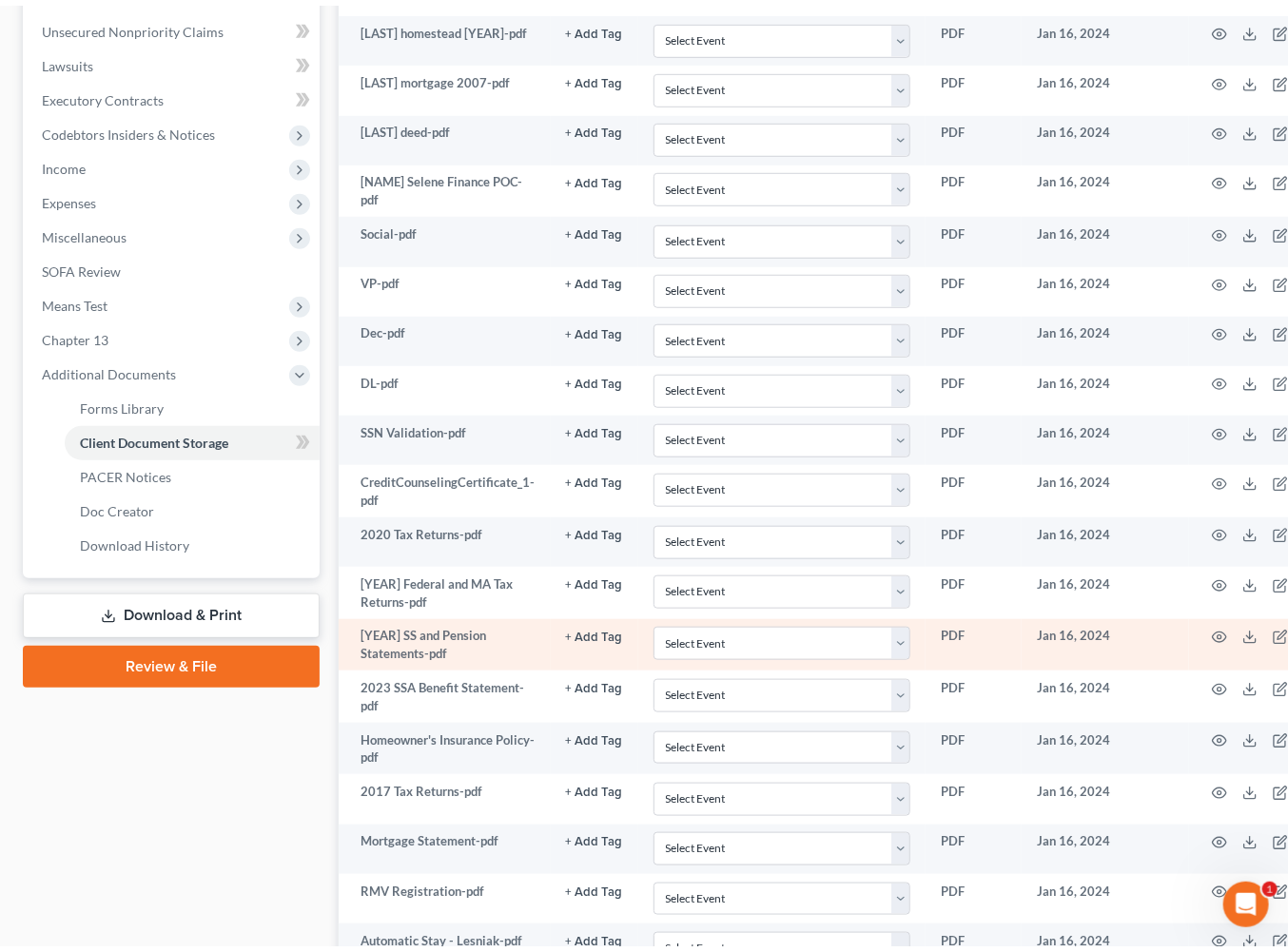 scroll, scrollTop: 0, scrollLeft: 0, axis: both 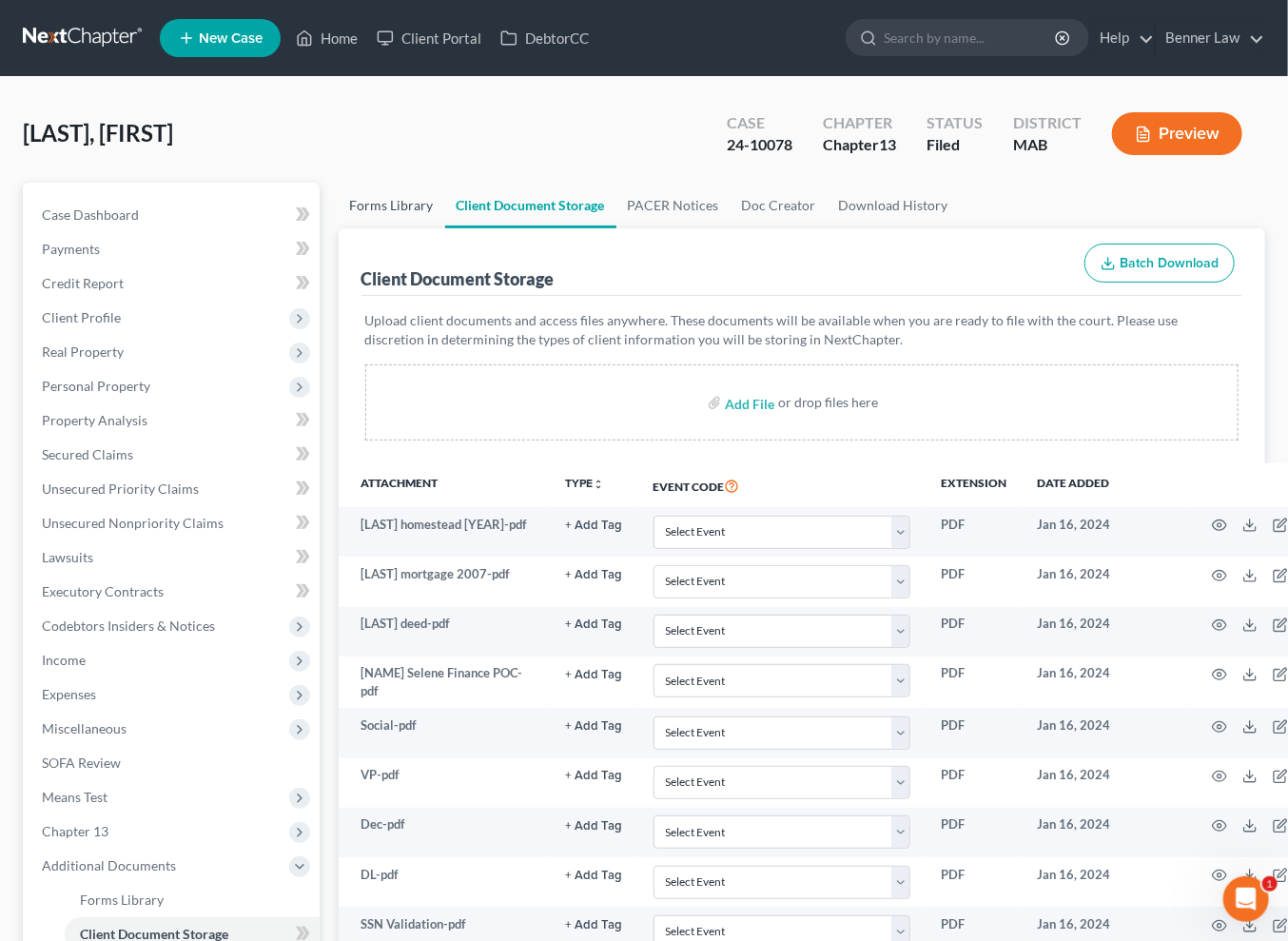 click on "Forms Library" at bounding box center (392, 206) 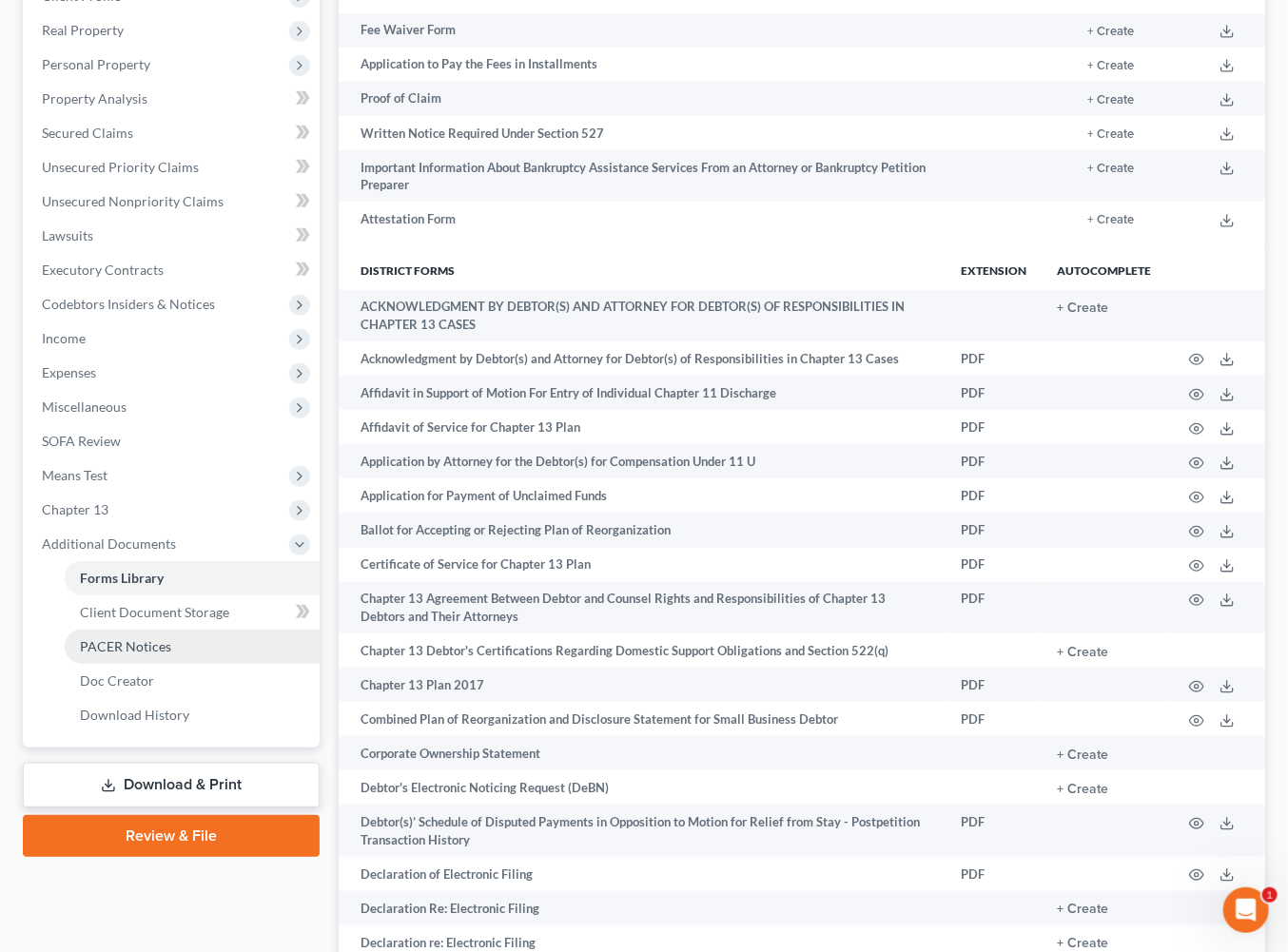click on "PACER Notices" at bounding box center [126, 646] 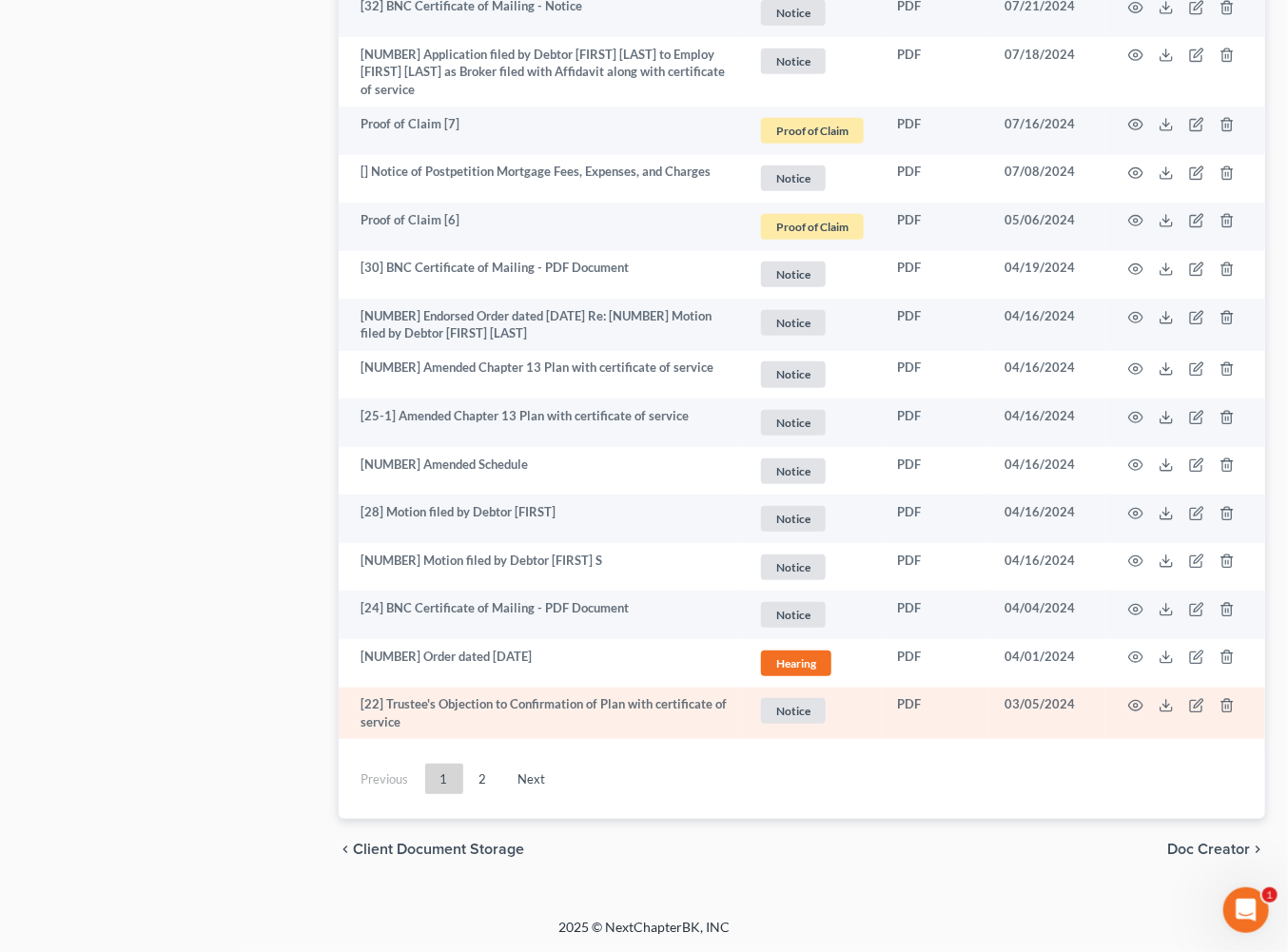 scroll, scrollTop: 5473, scrollLeft: 0, axis: vertical 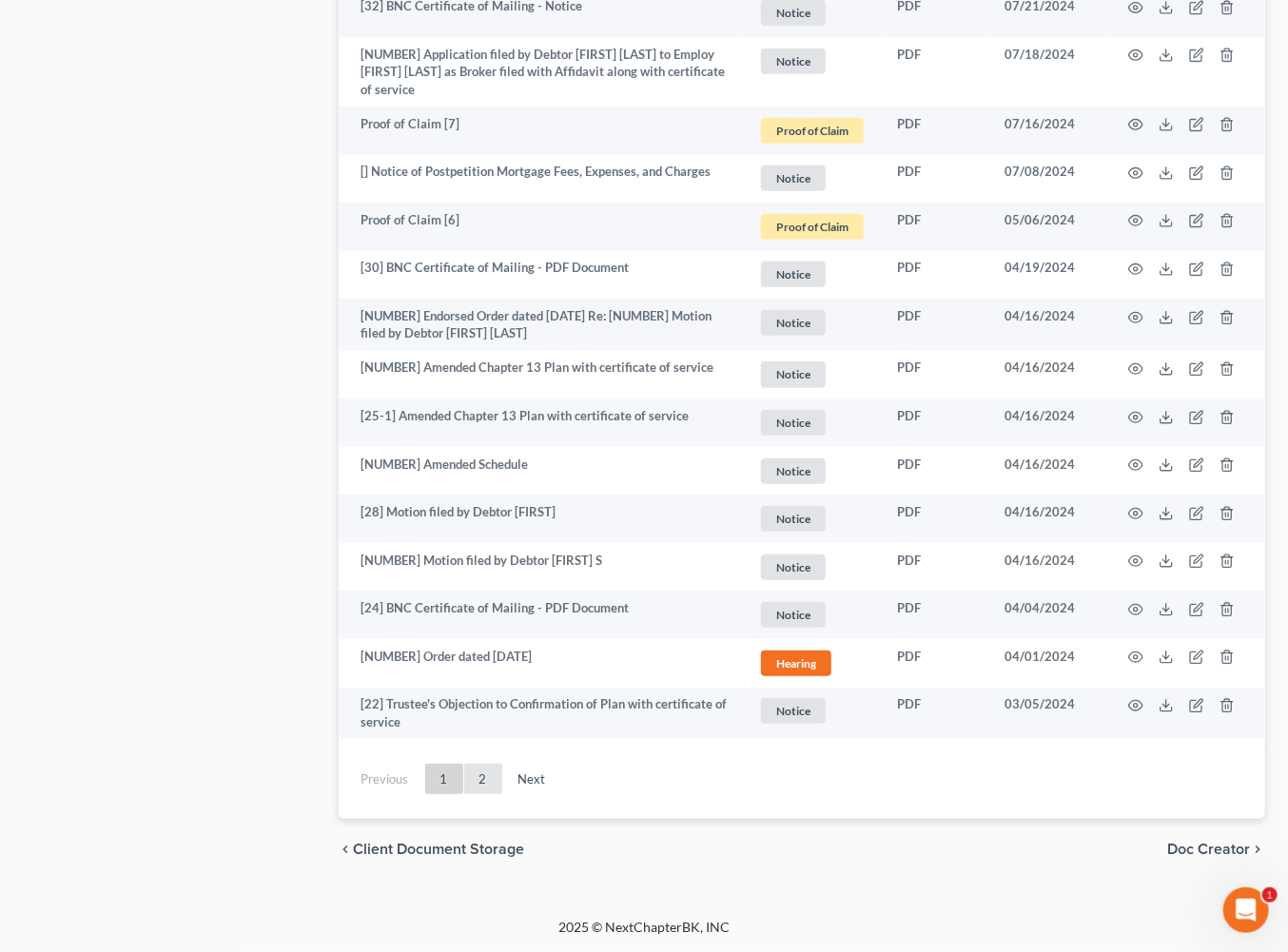 click on "2" at bounding box center (483, 779) 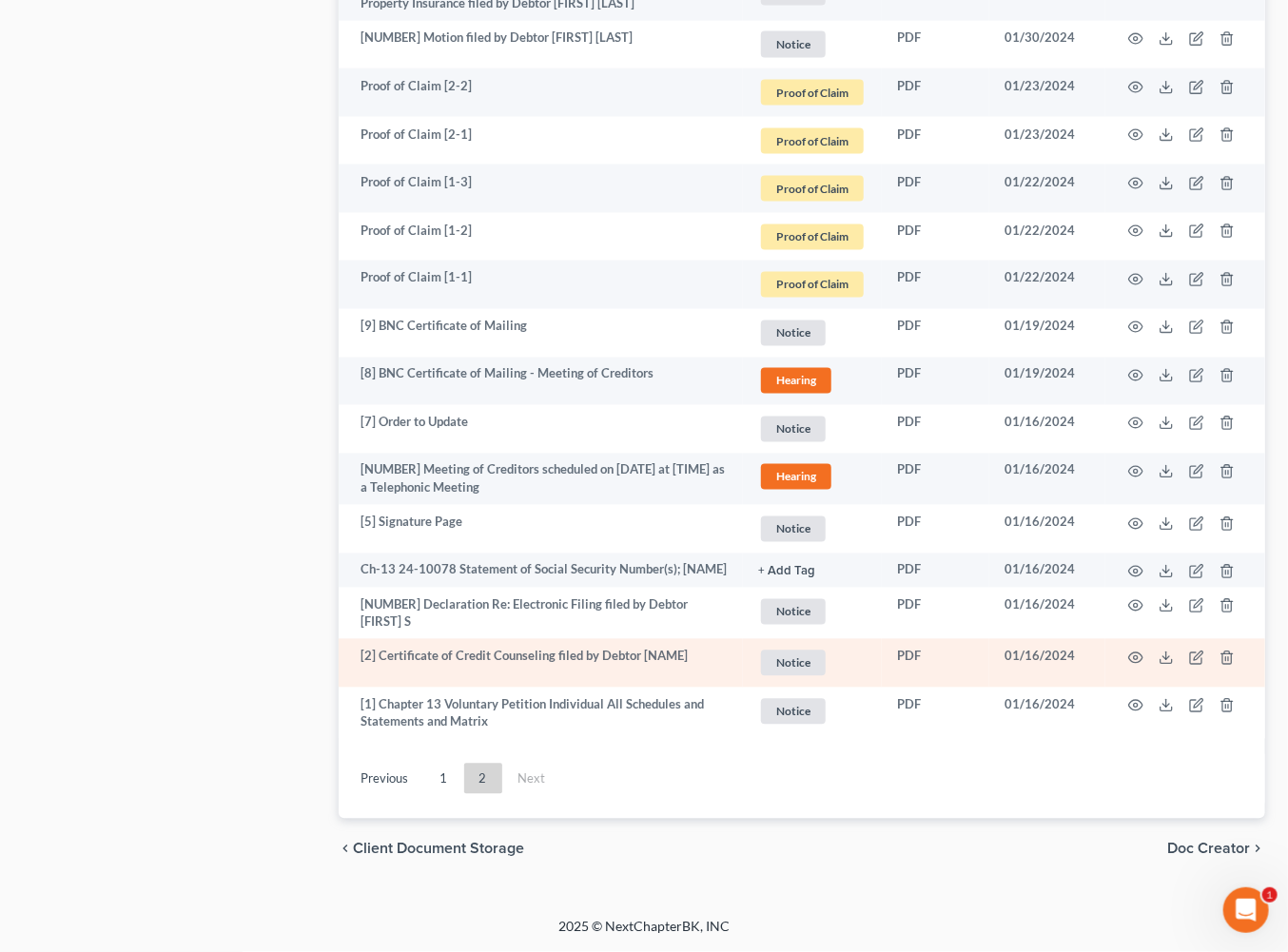 scroll, scrollTop: 2066, scrollLeft: 0, axis: vertical 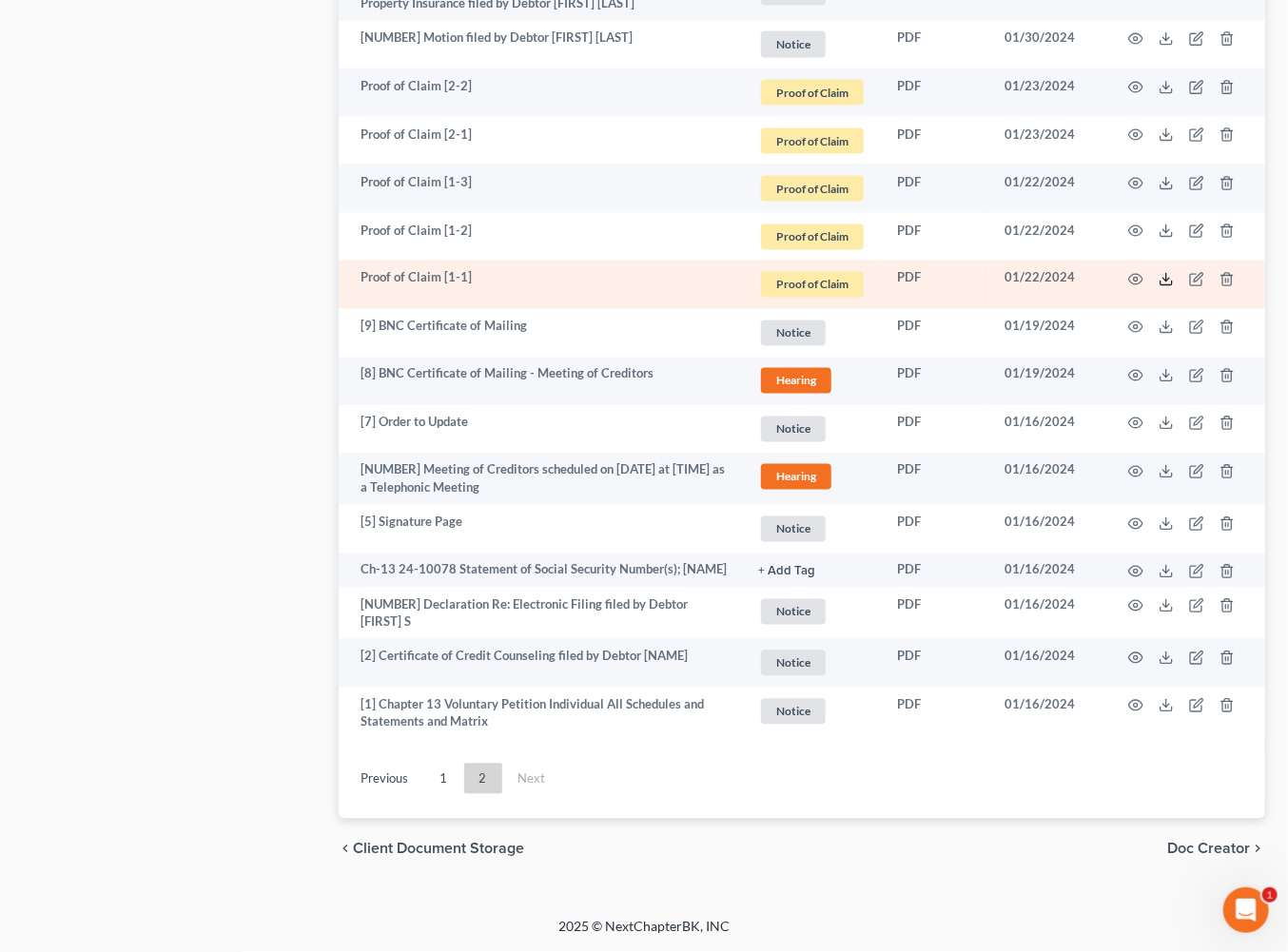 click 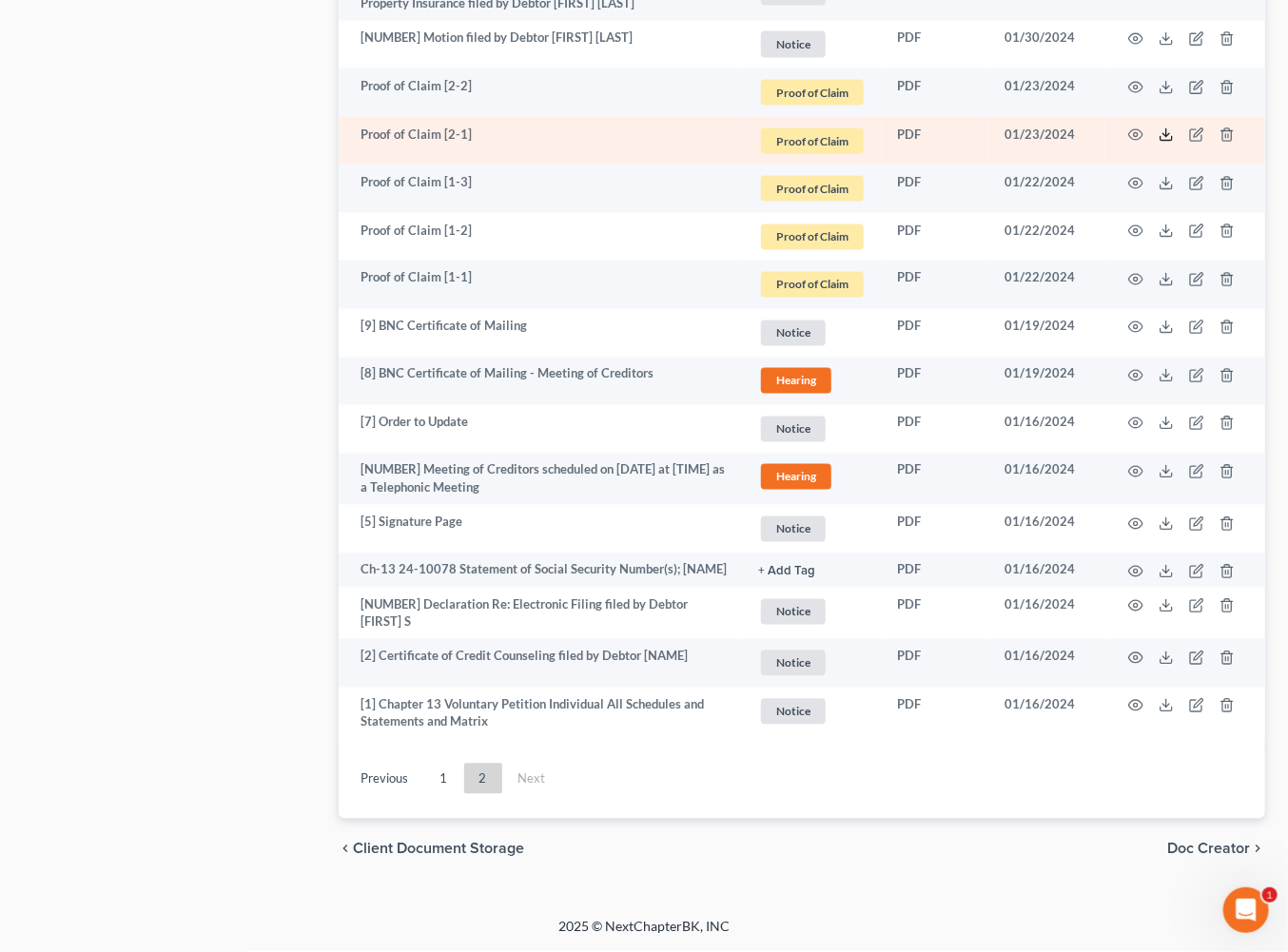 click 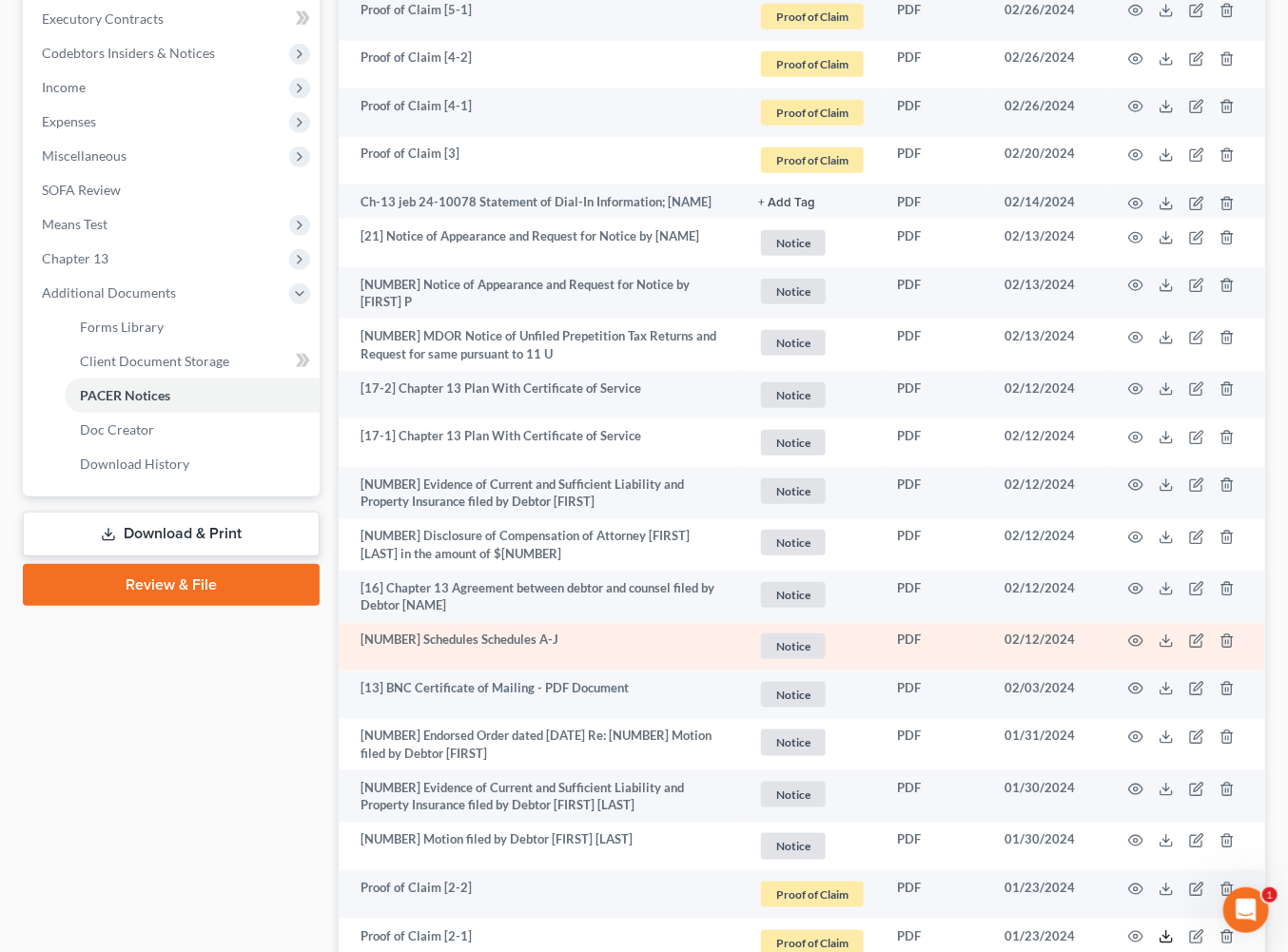scroll, scrollTop: 572, scrollLeft: 0, axis: vertical 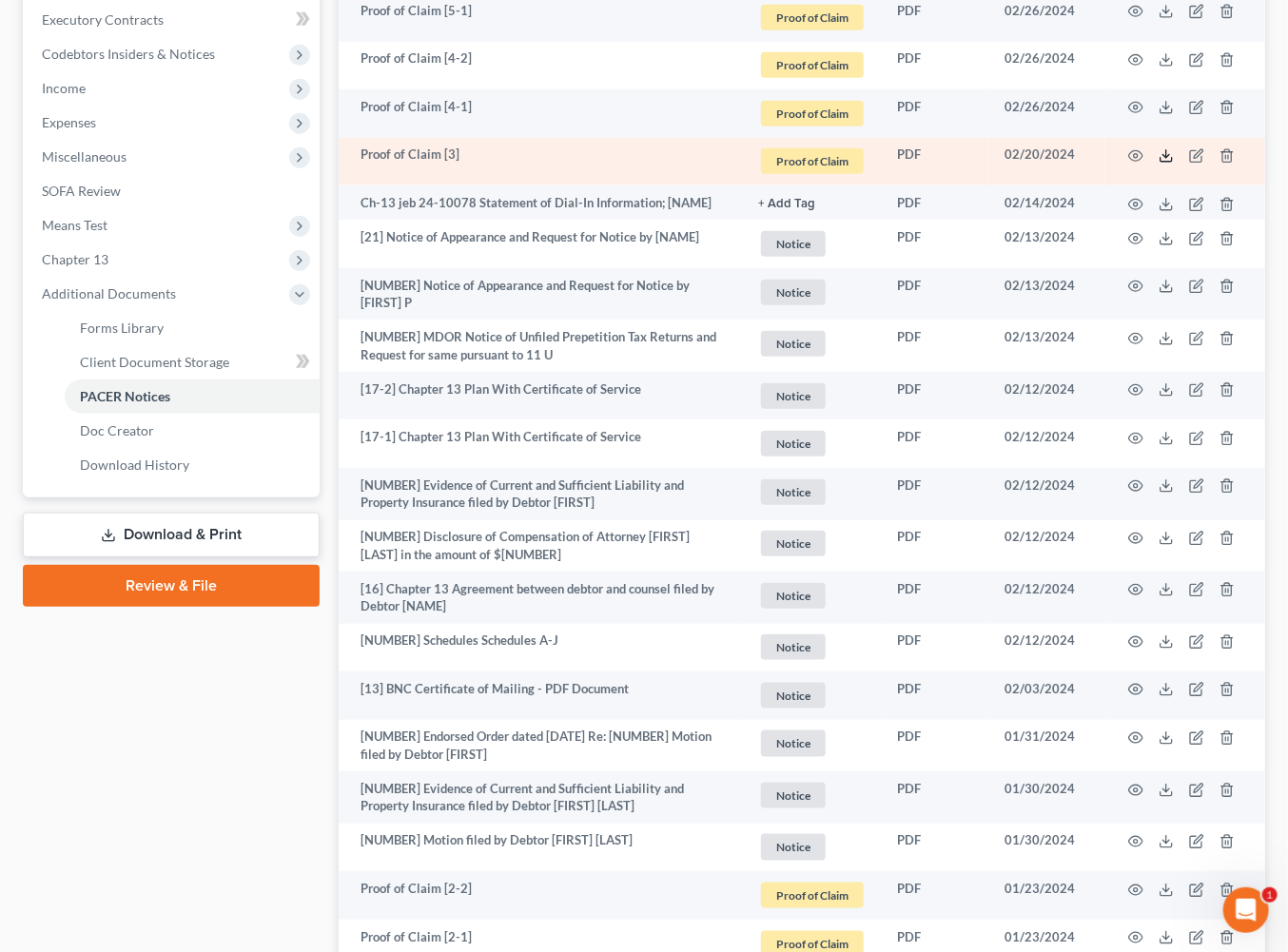 click 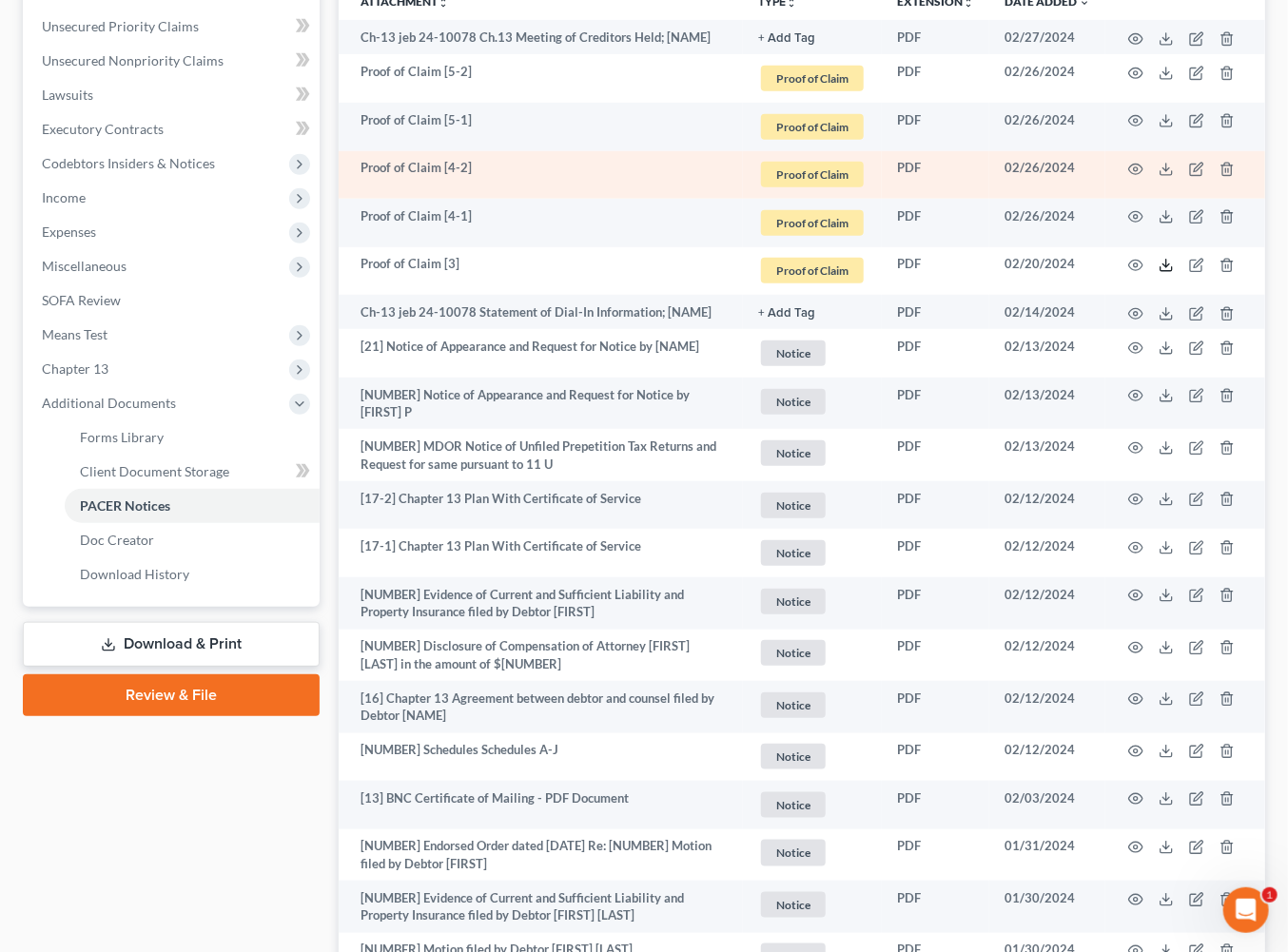 scroll, scrollTop: 446, scrollLeft: 0, axis: vertical 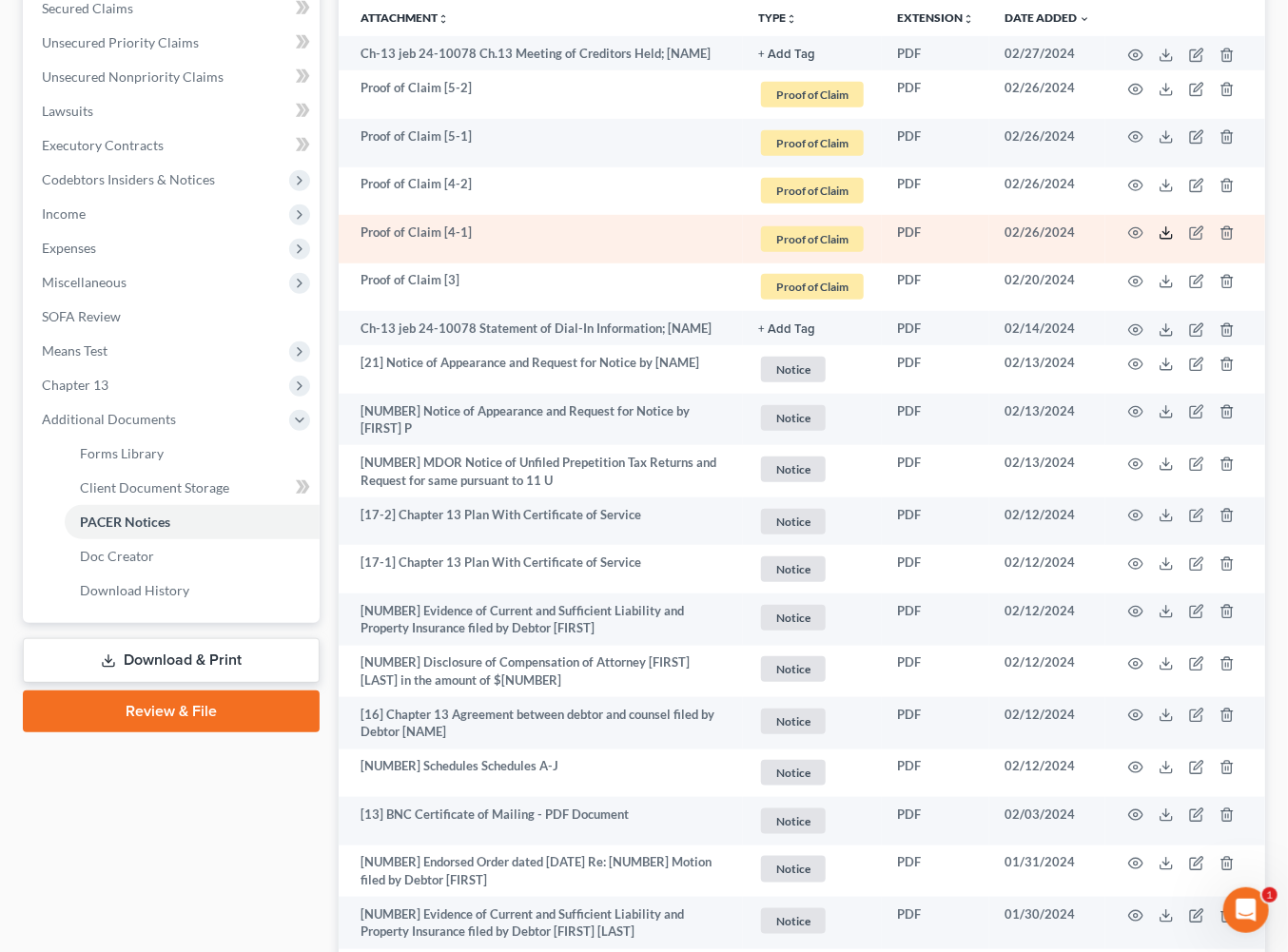 click 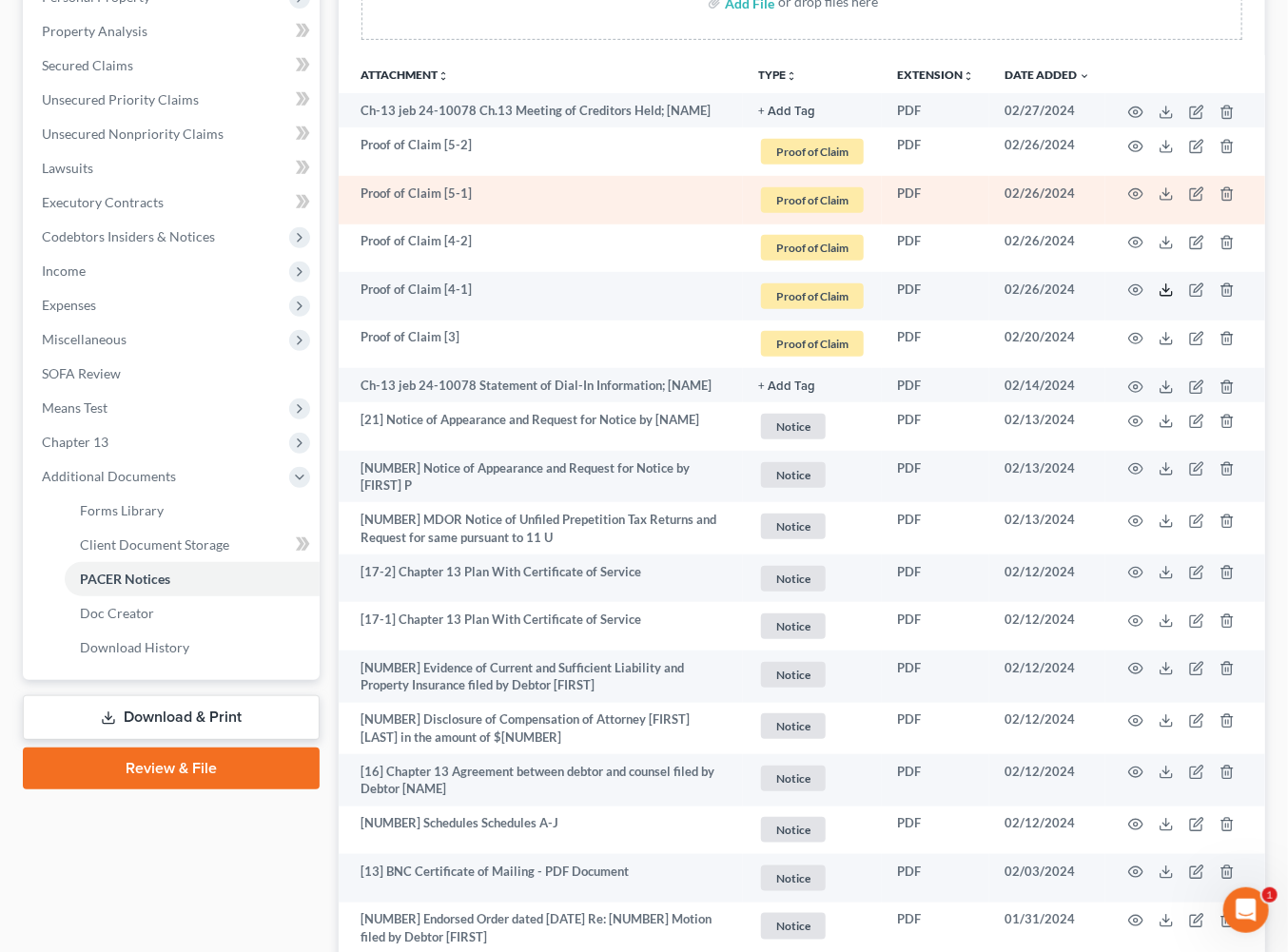 scroll, scrollTop: 342, scrollLeft: 0, axis: vertical 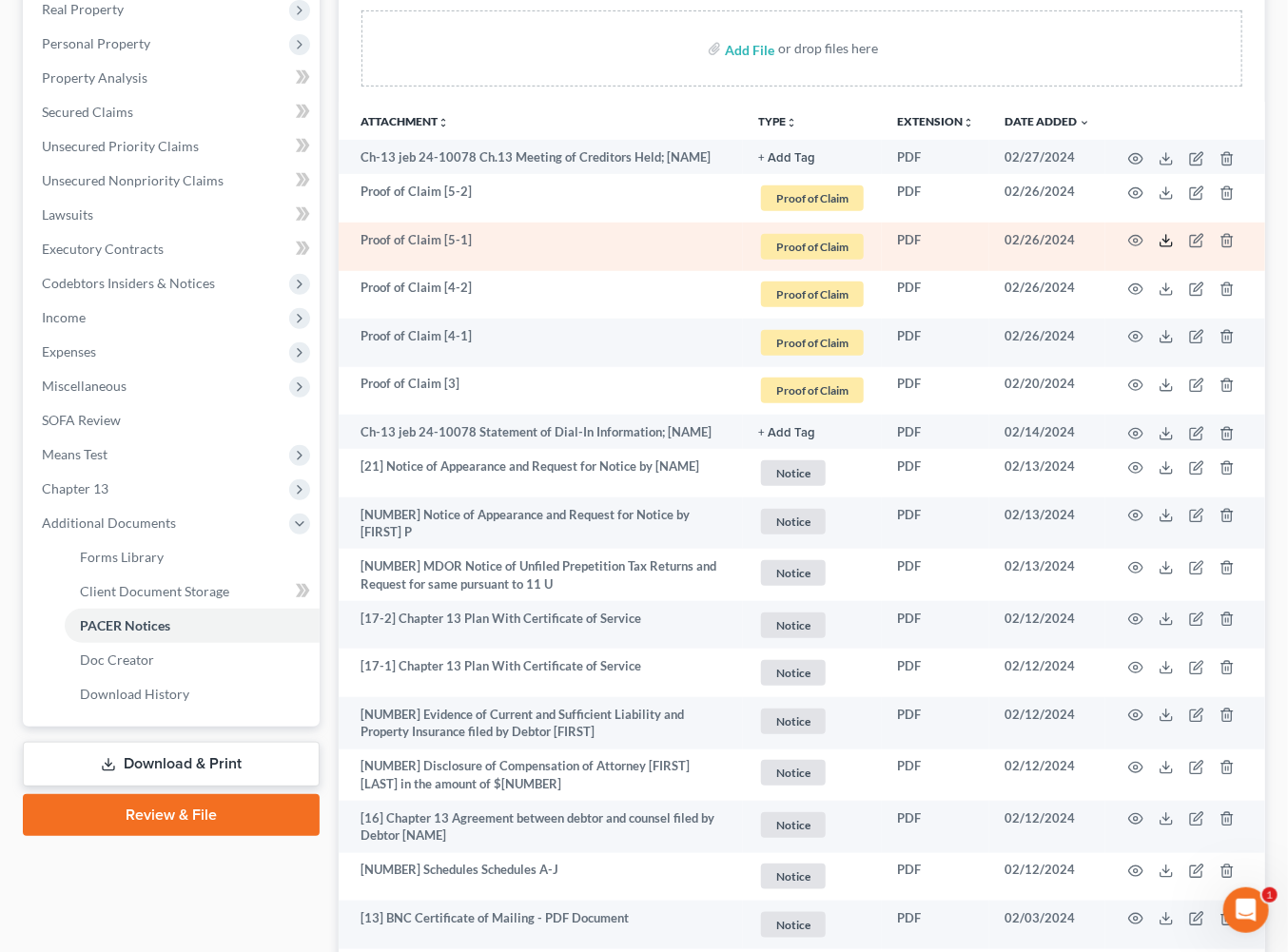 click 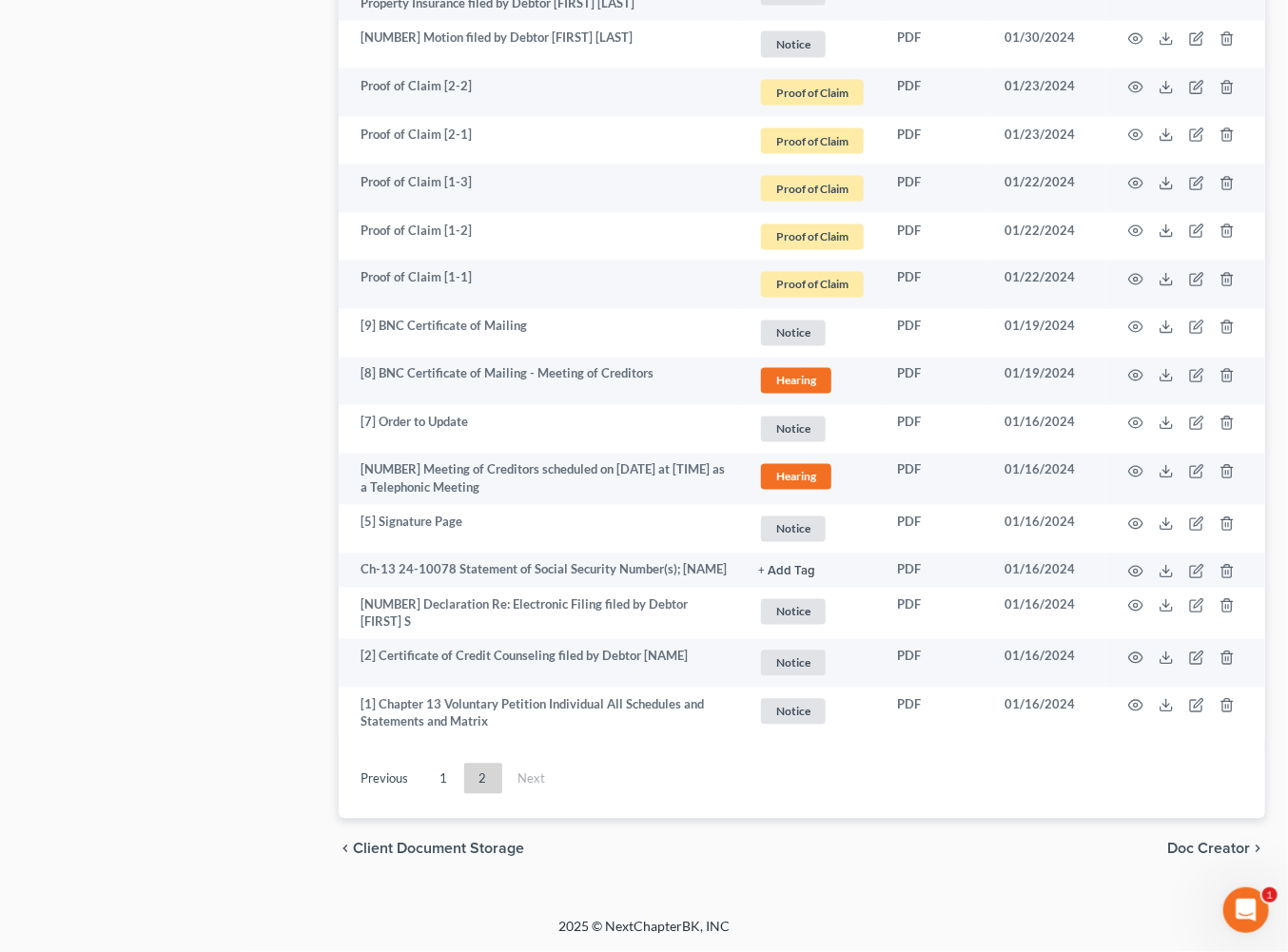 scroll, scrollTop: 2326, scrollLeft: 0, axis: vertical 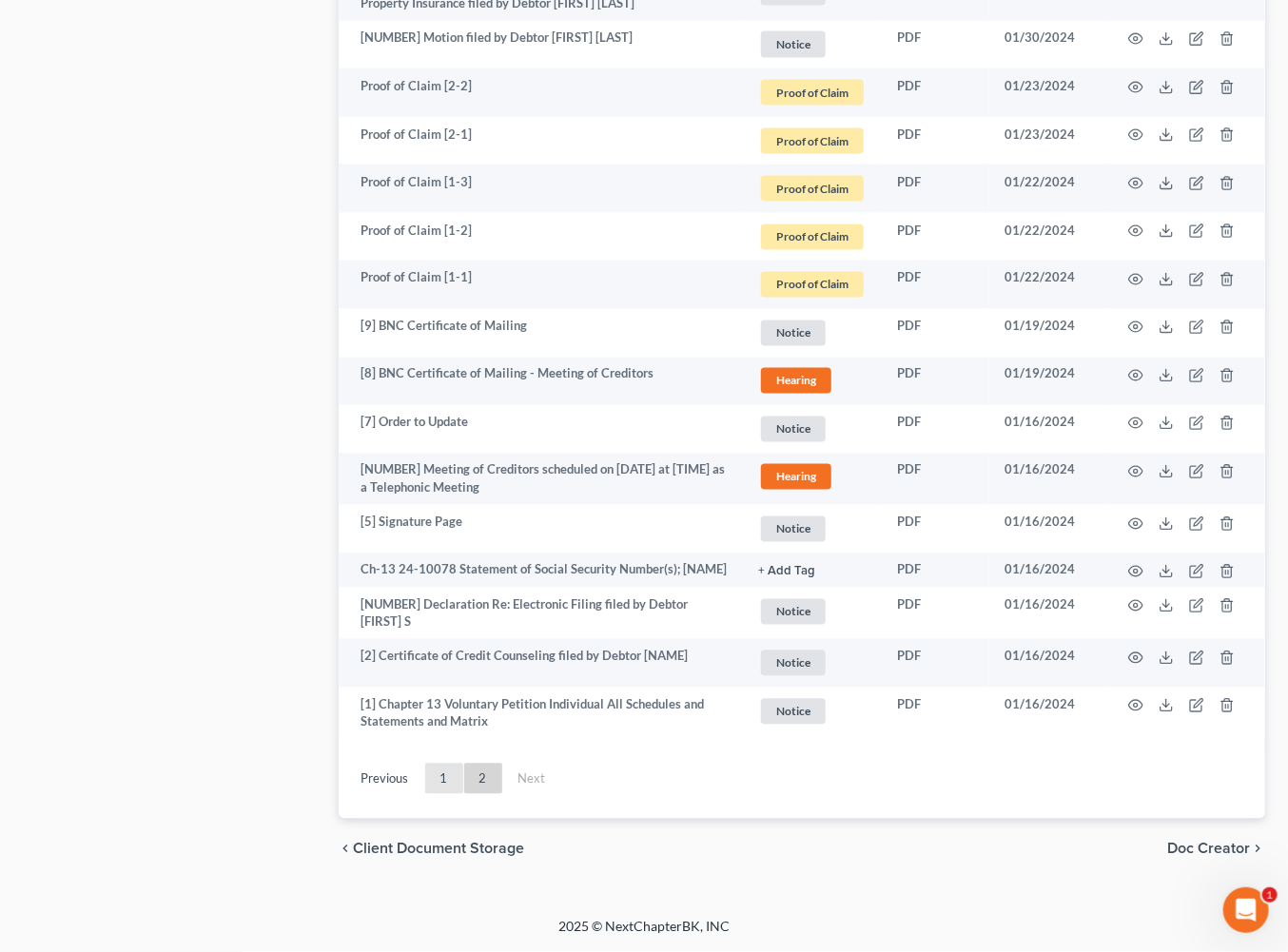click on "1" at bounding box center [444, 779] 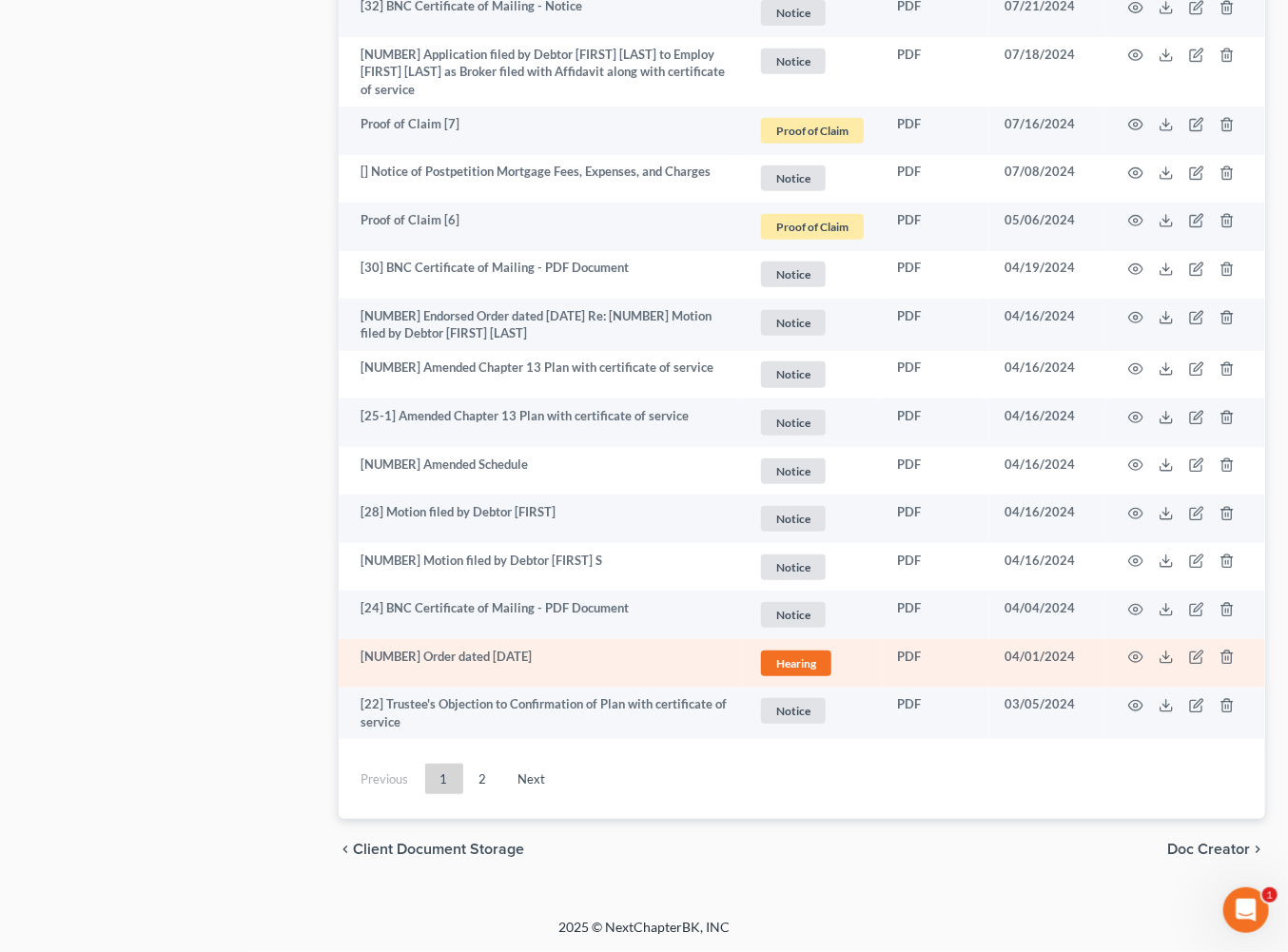 scroll, scrollTop: 5744, scrollLeft: 0, axis: vertical 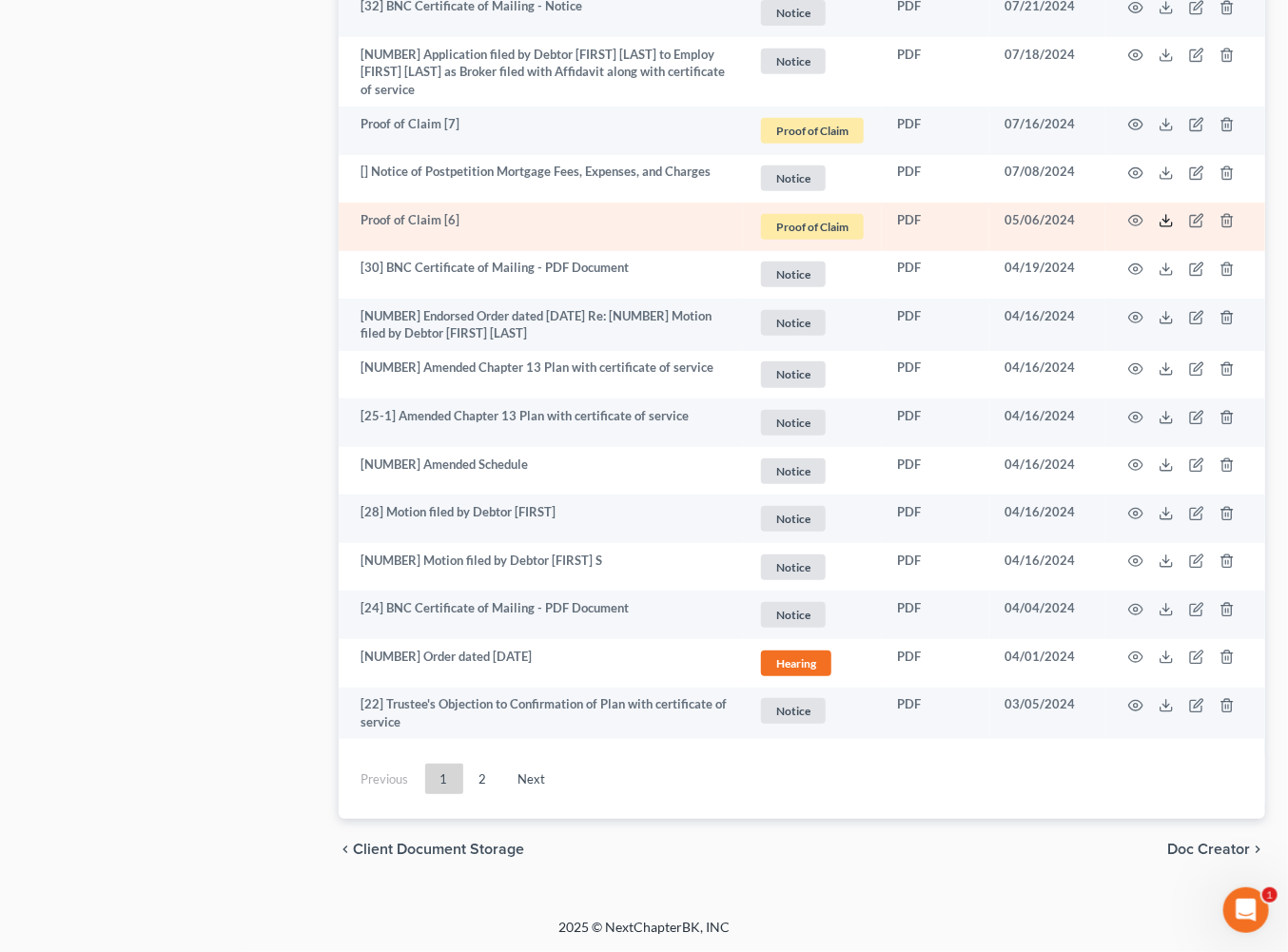 click 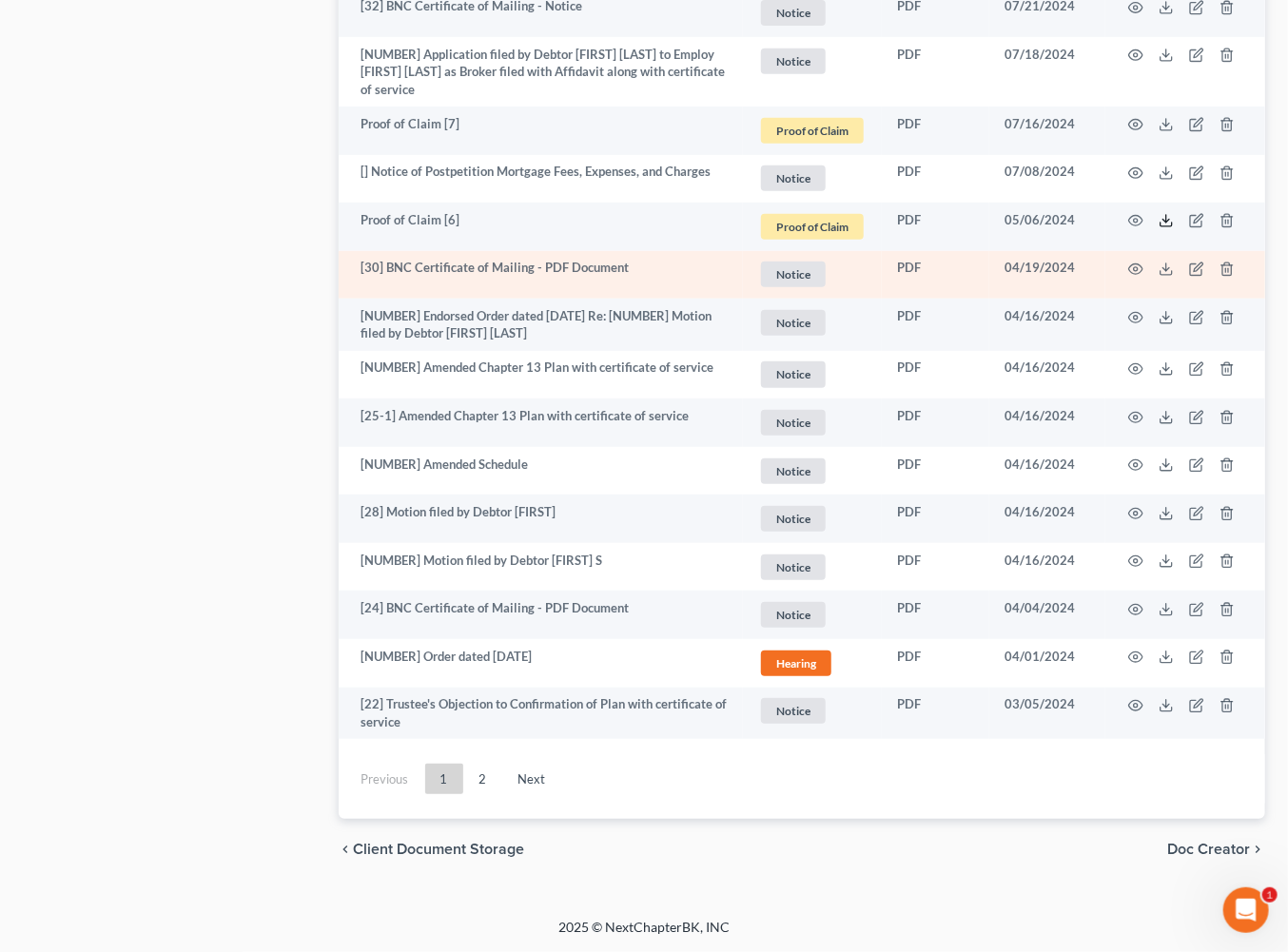 scroll, scrollTop: 5494, scrollLeft: 0, axis: vertical 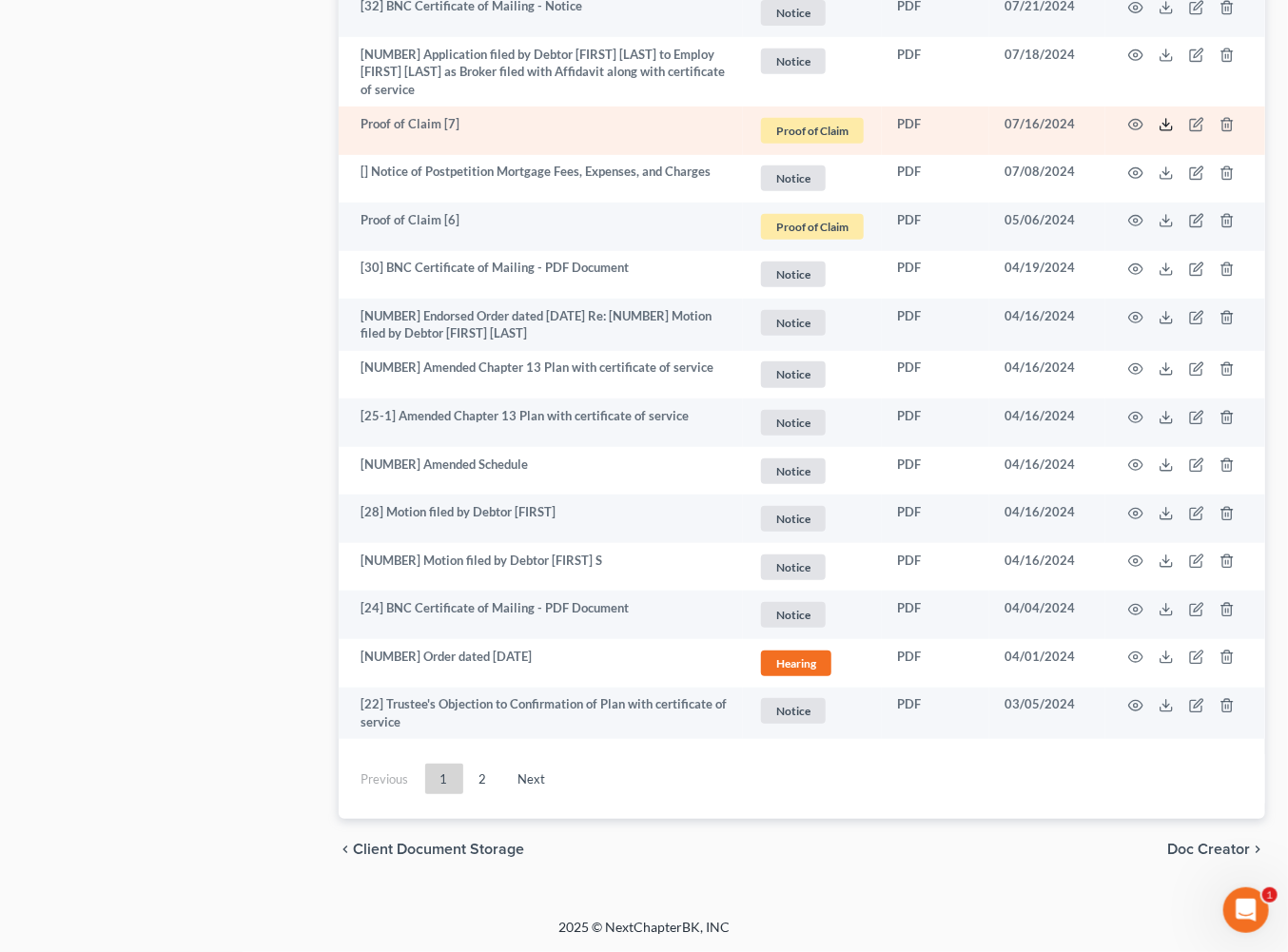 click 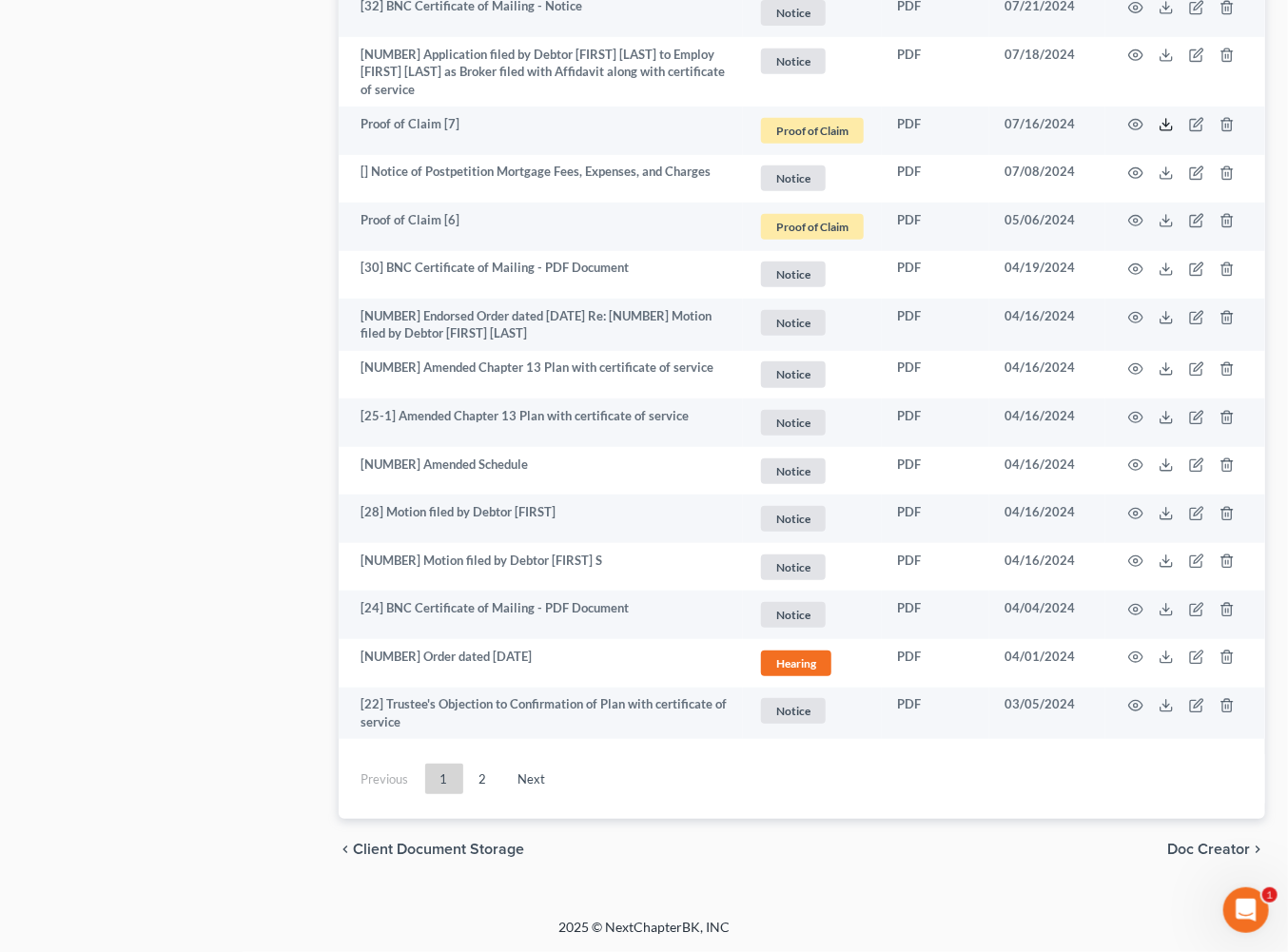 scroll, scrollTop: 4921, scrollLeft: 0, axis: vertical 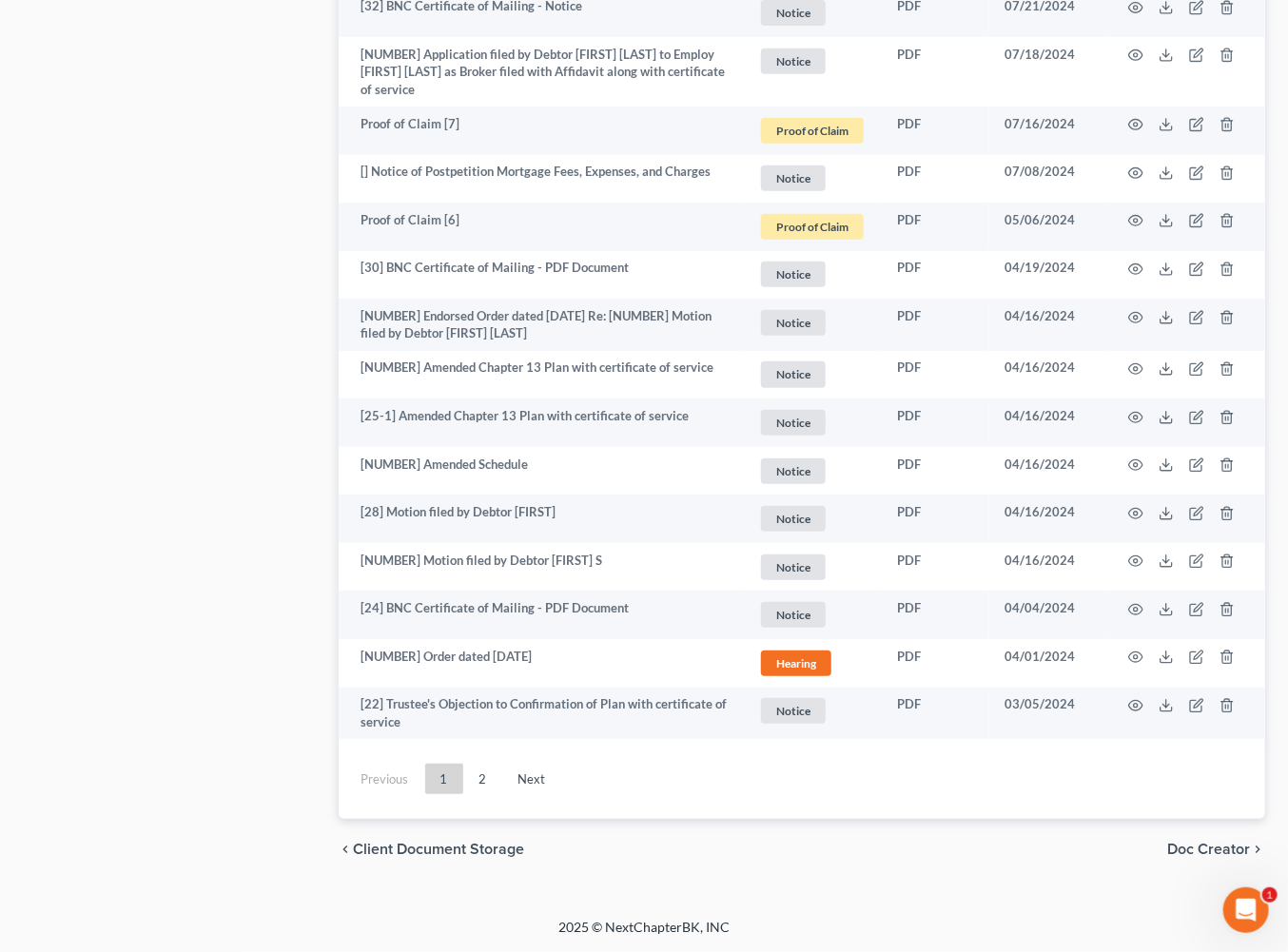 click 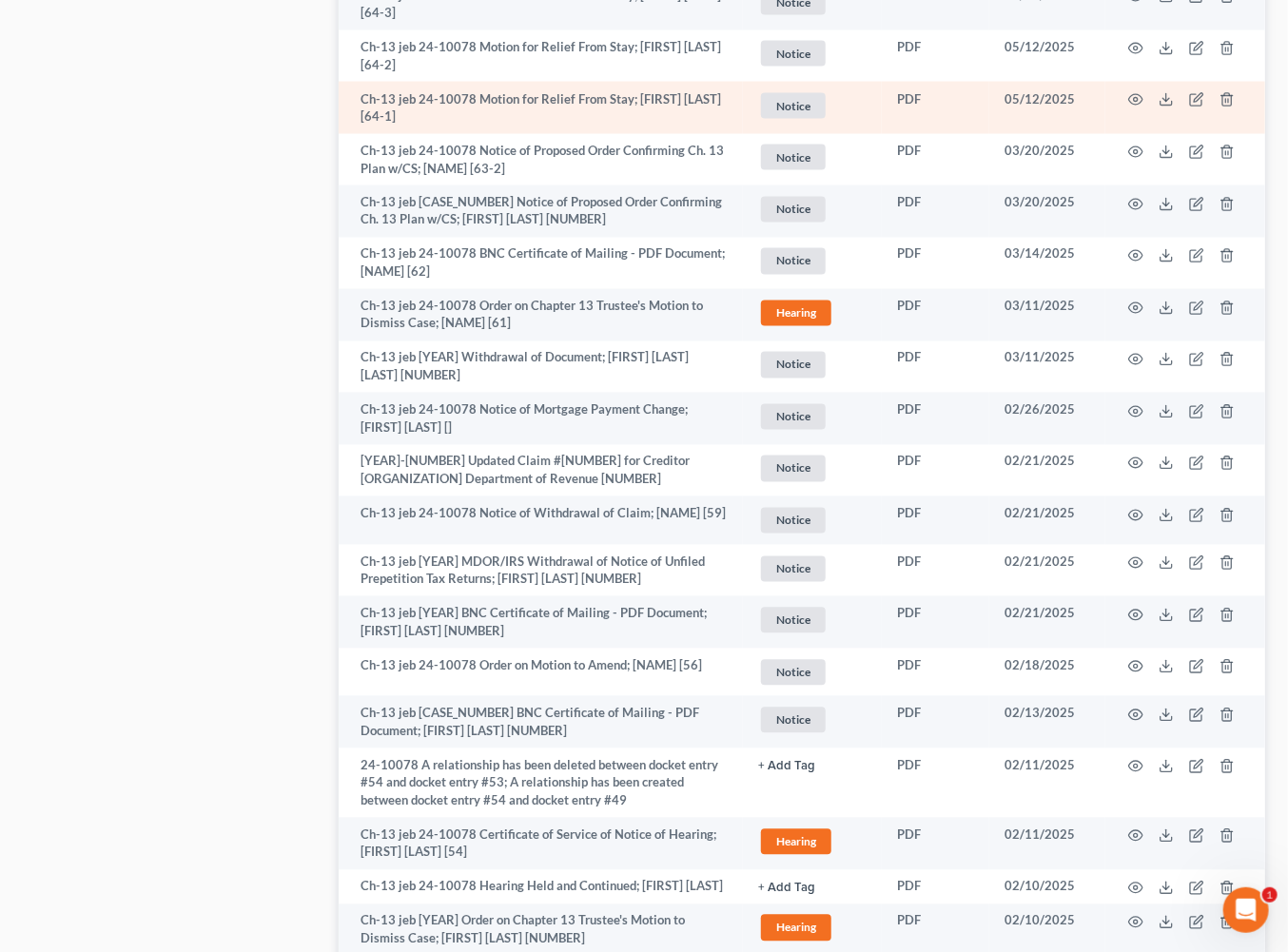 scroll, scrollTop: 1404, scrollLeft: 0, axis: vertical 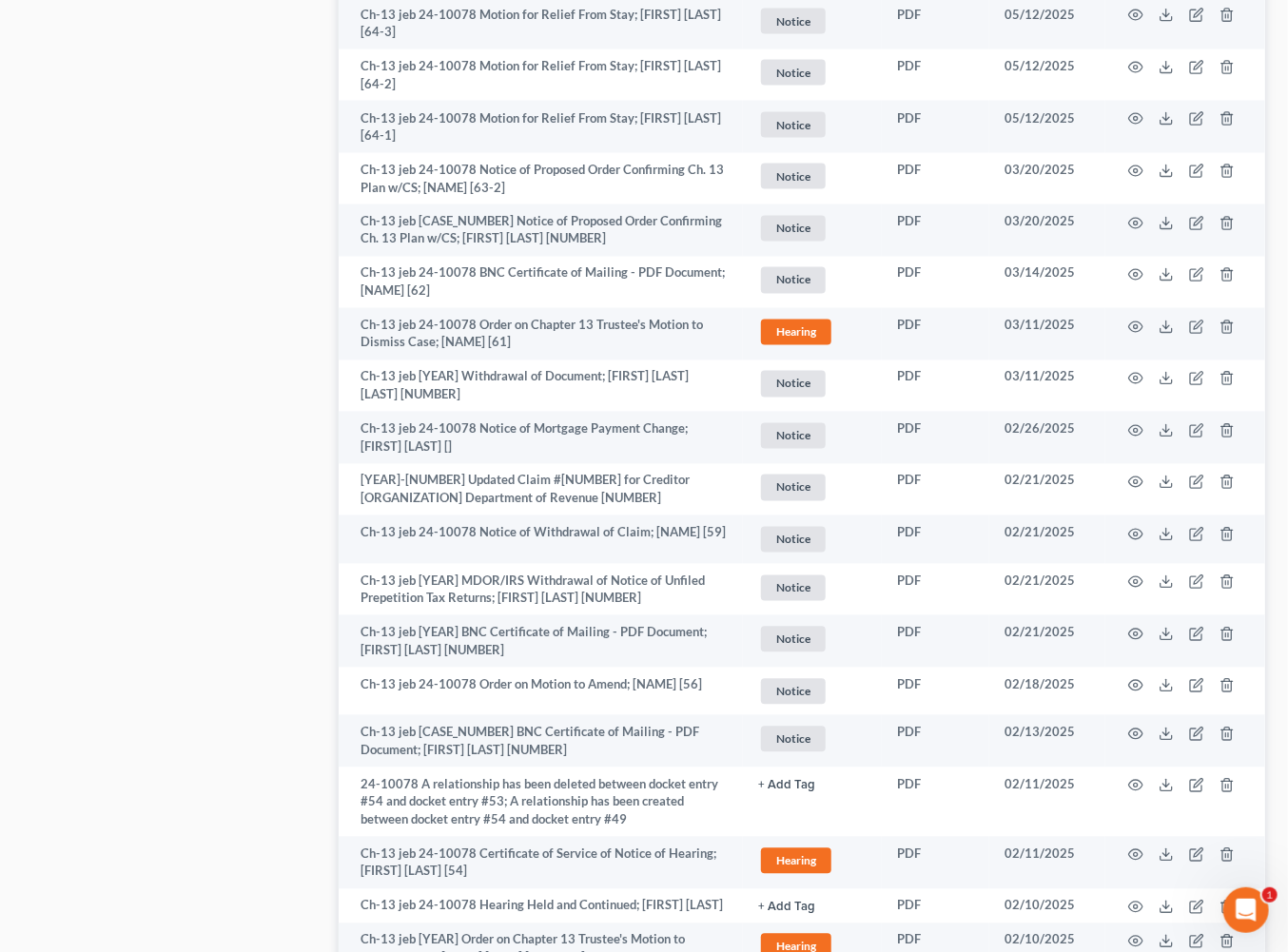 click 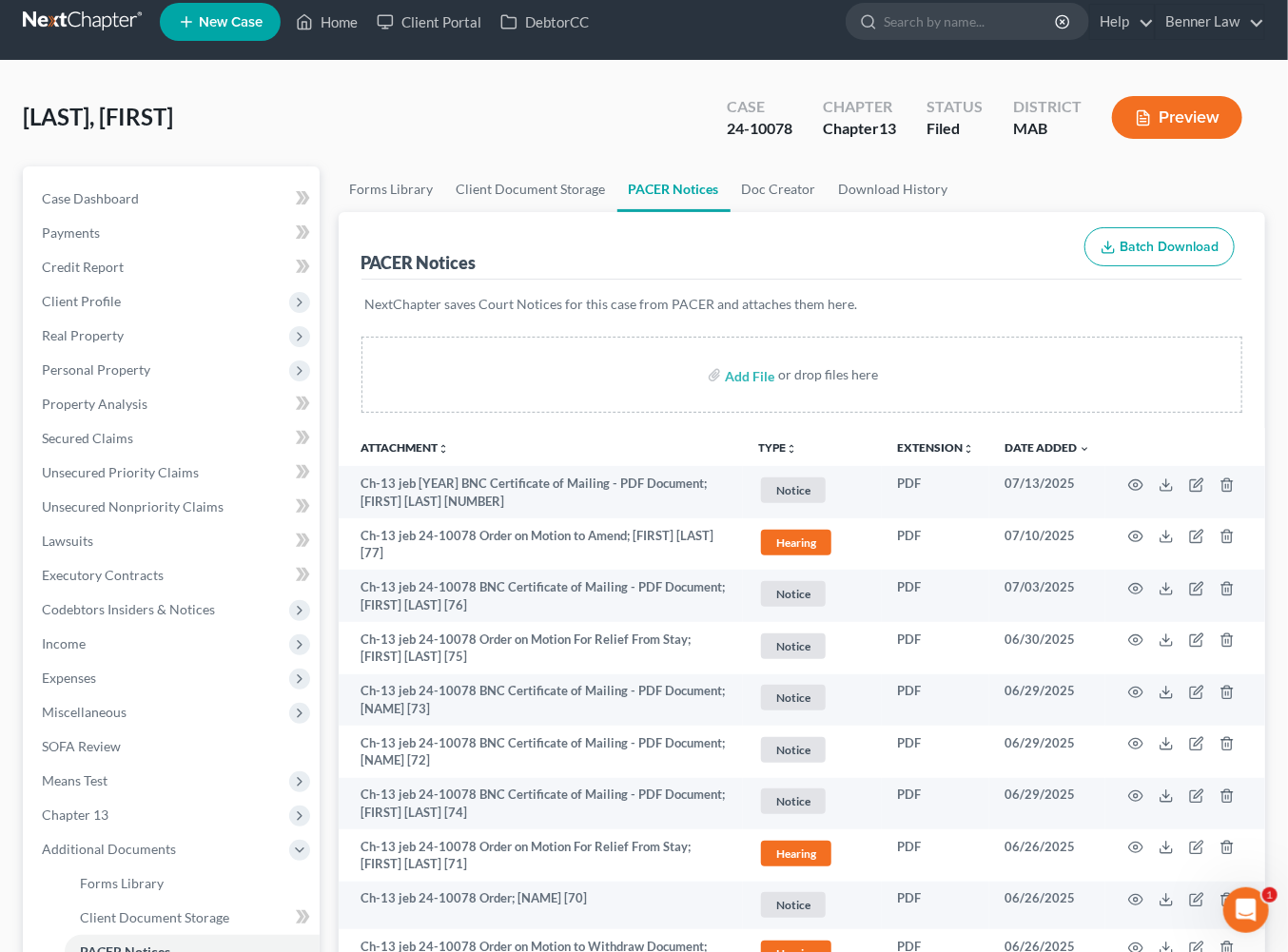 scroll, scrollTop: 14, scrollLeft: 0, axis: vertical 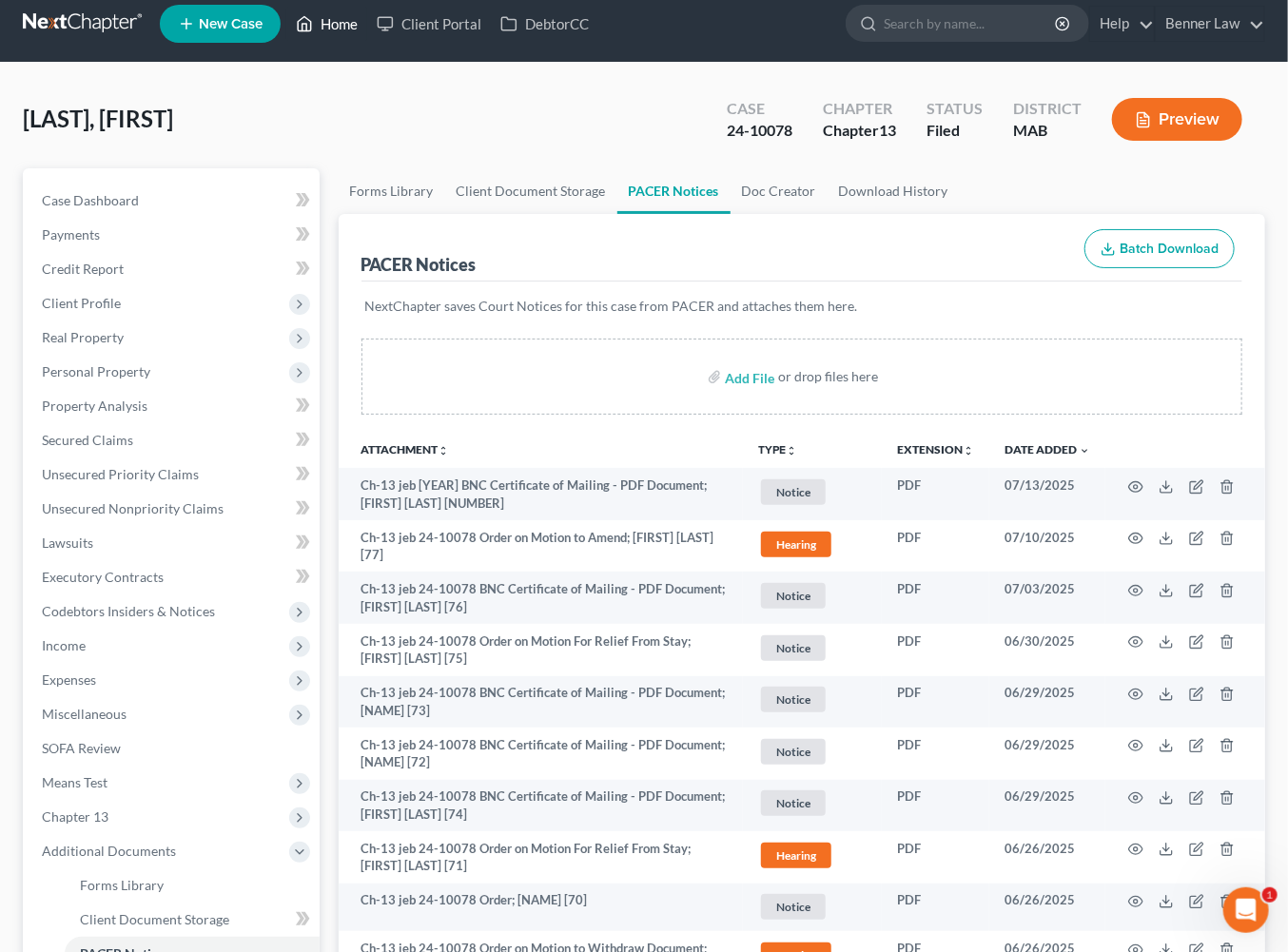 click on "Home" at bounding box center (326, 24) 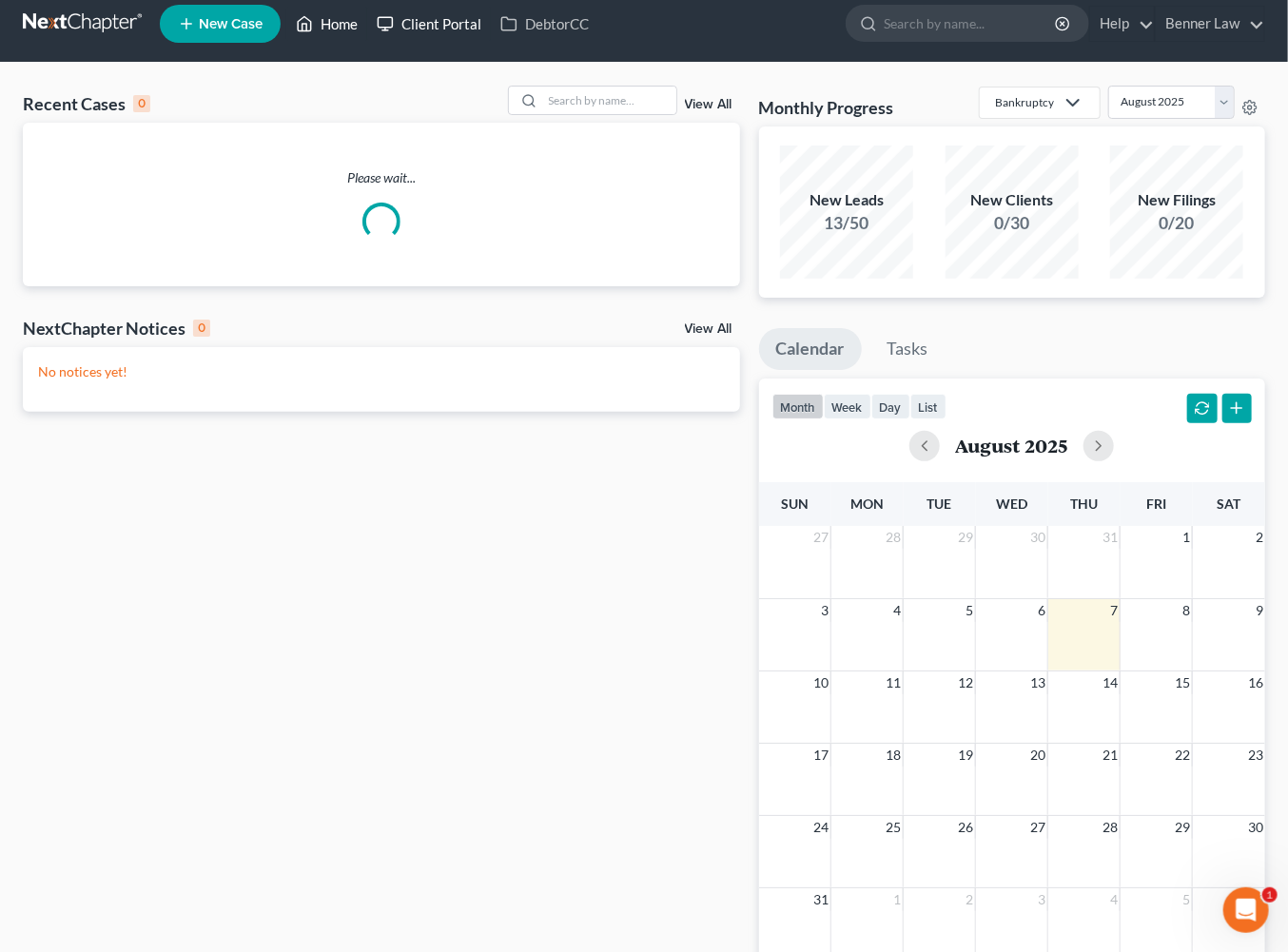 scroll, scrollTop: 0, scrollLeft: 0, axis: both 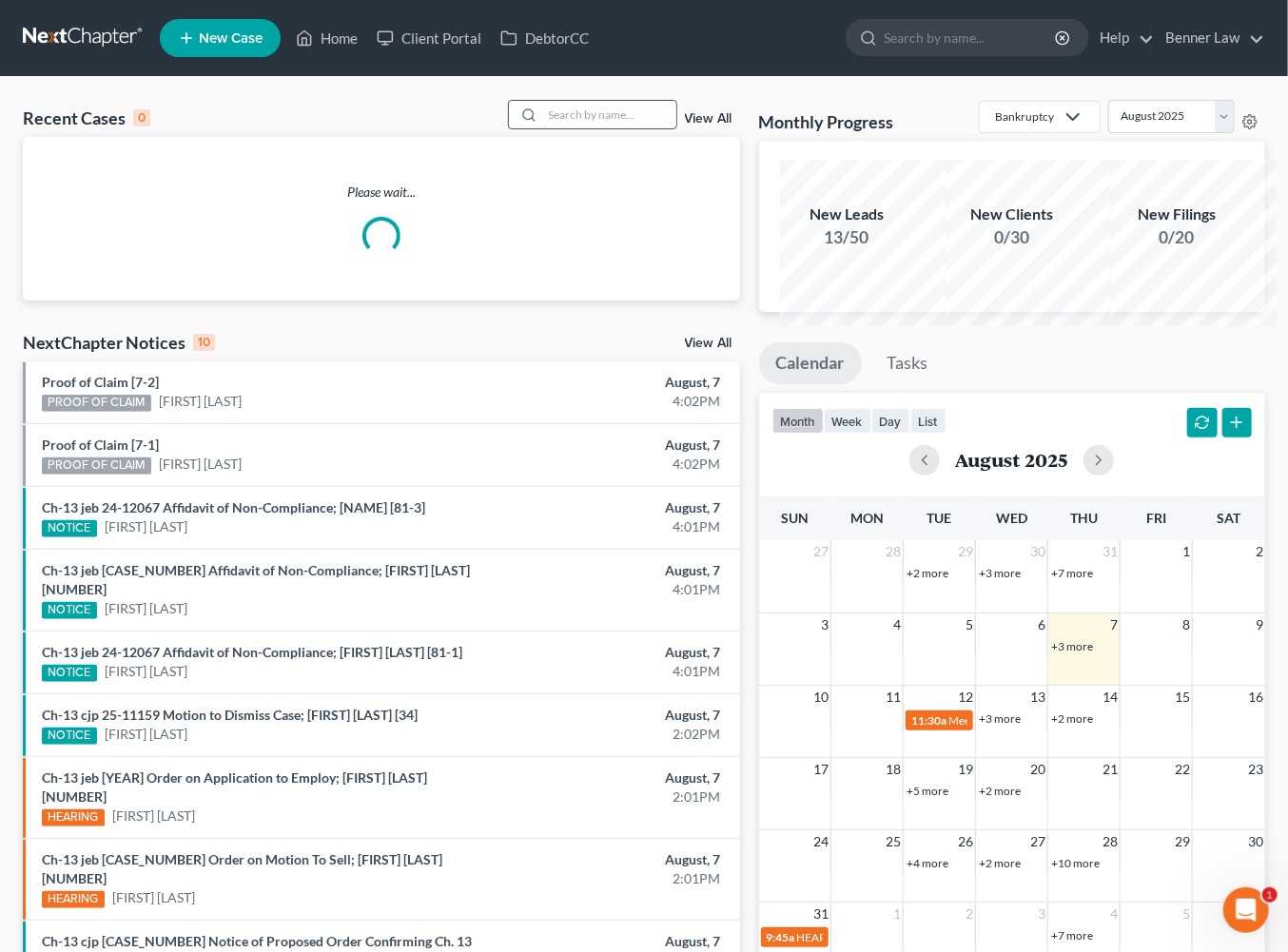 click at bounding box center [610, 114] 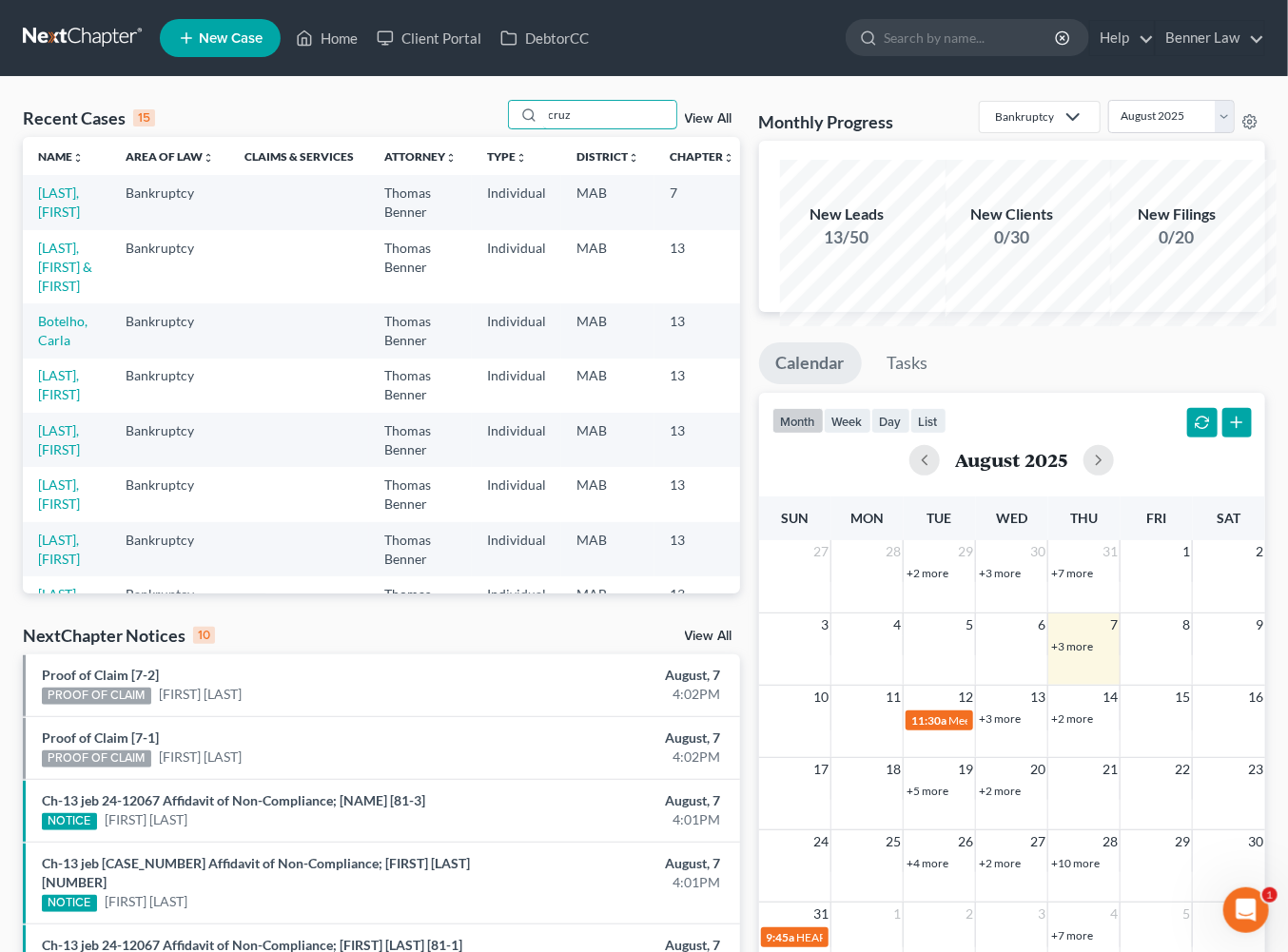 type on "cruz" 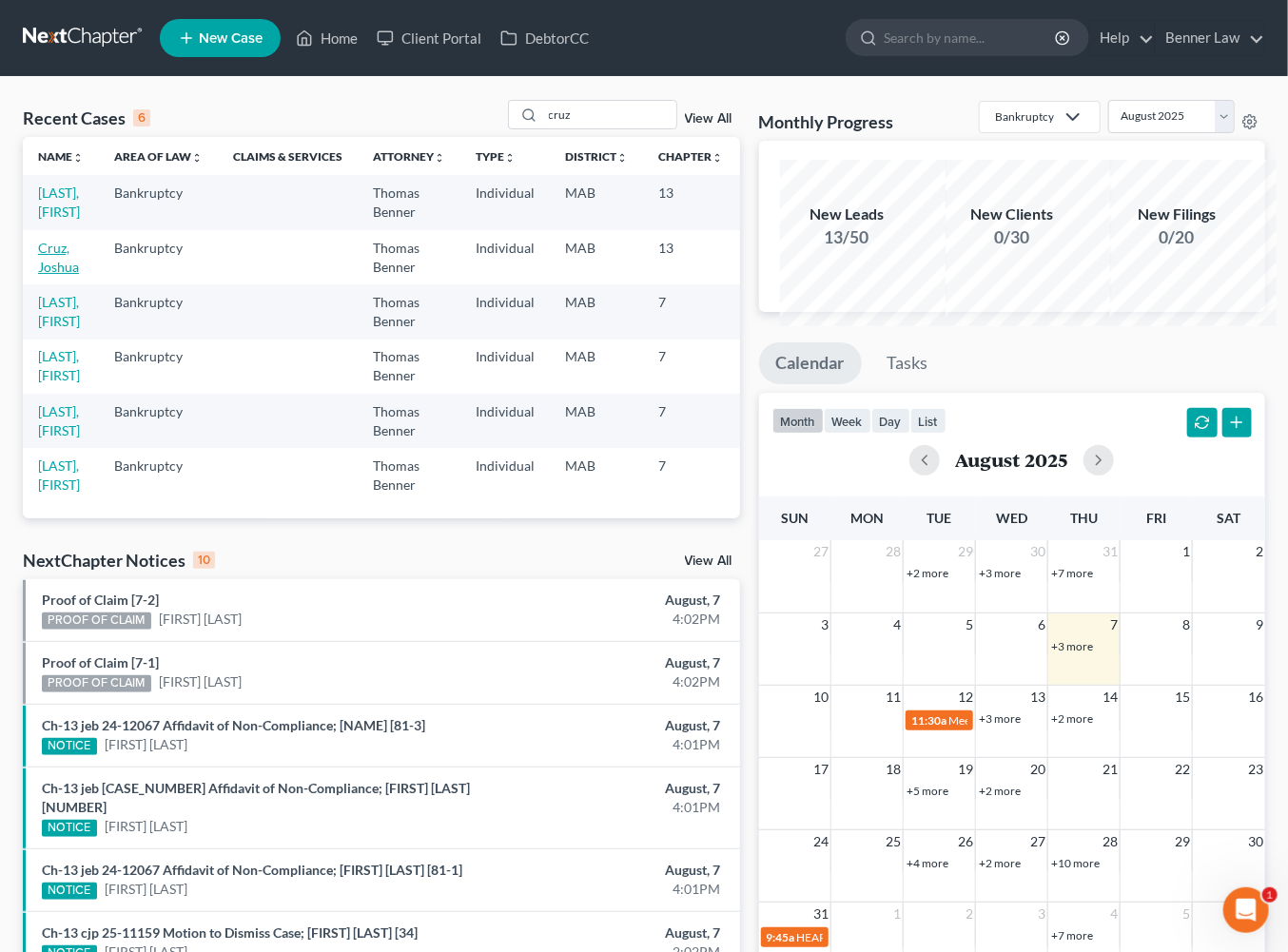 click on "Cruz, Joshua" at bounding box center [58, 257] 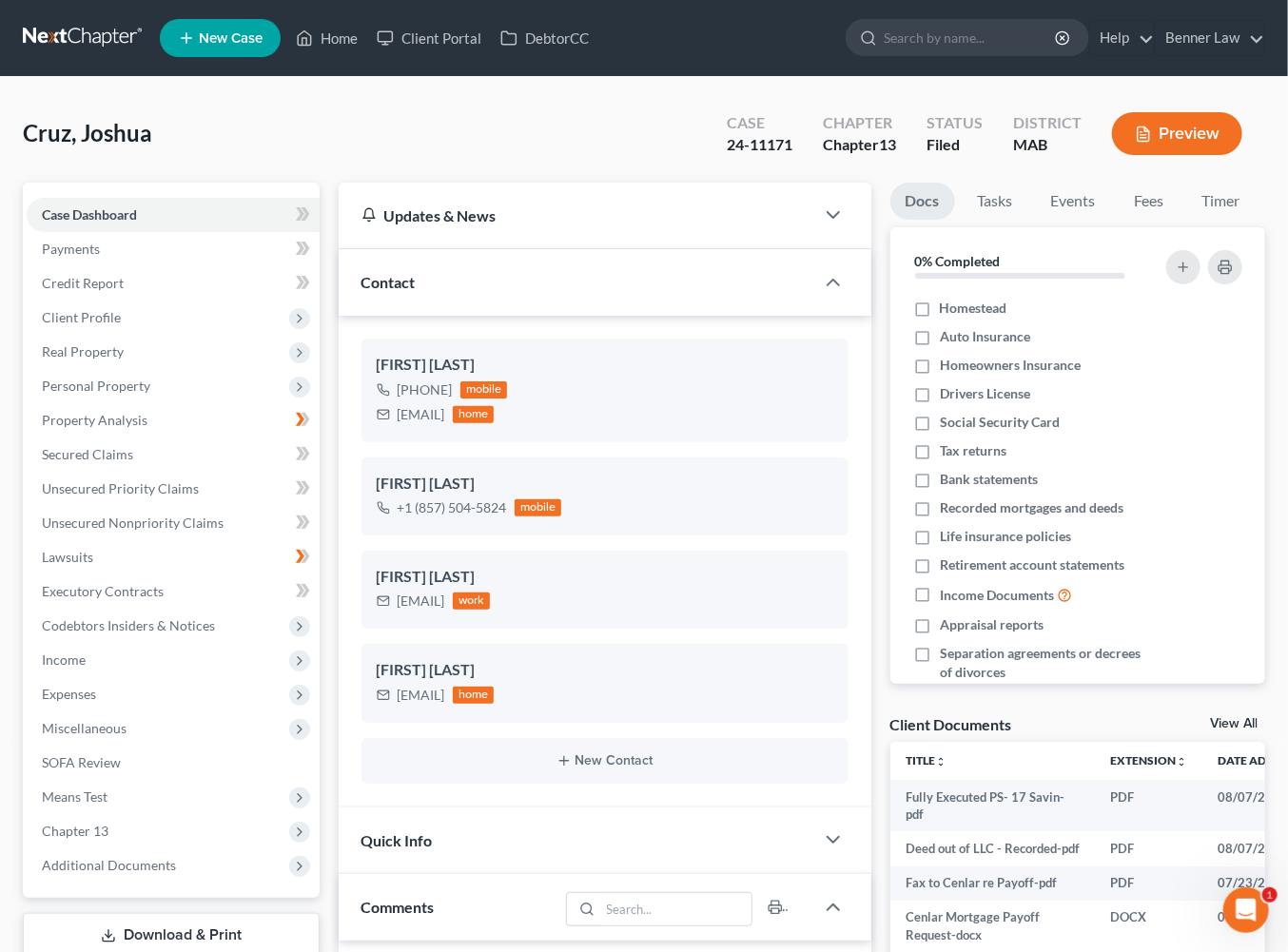 scroll, scrollTop: 5587, scrollLeft: 0, axis: vertical 